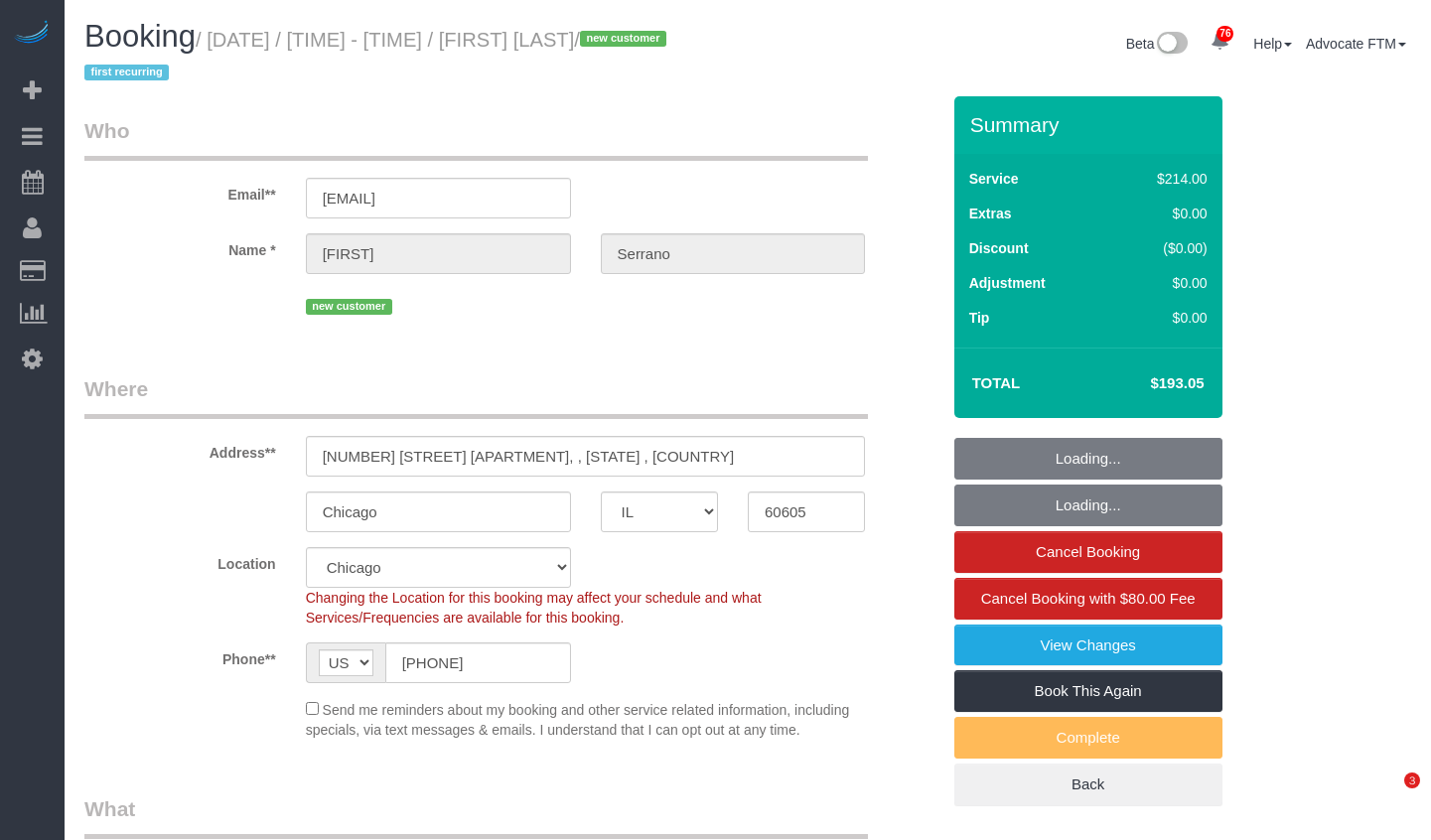 select on "IL" 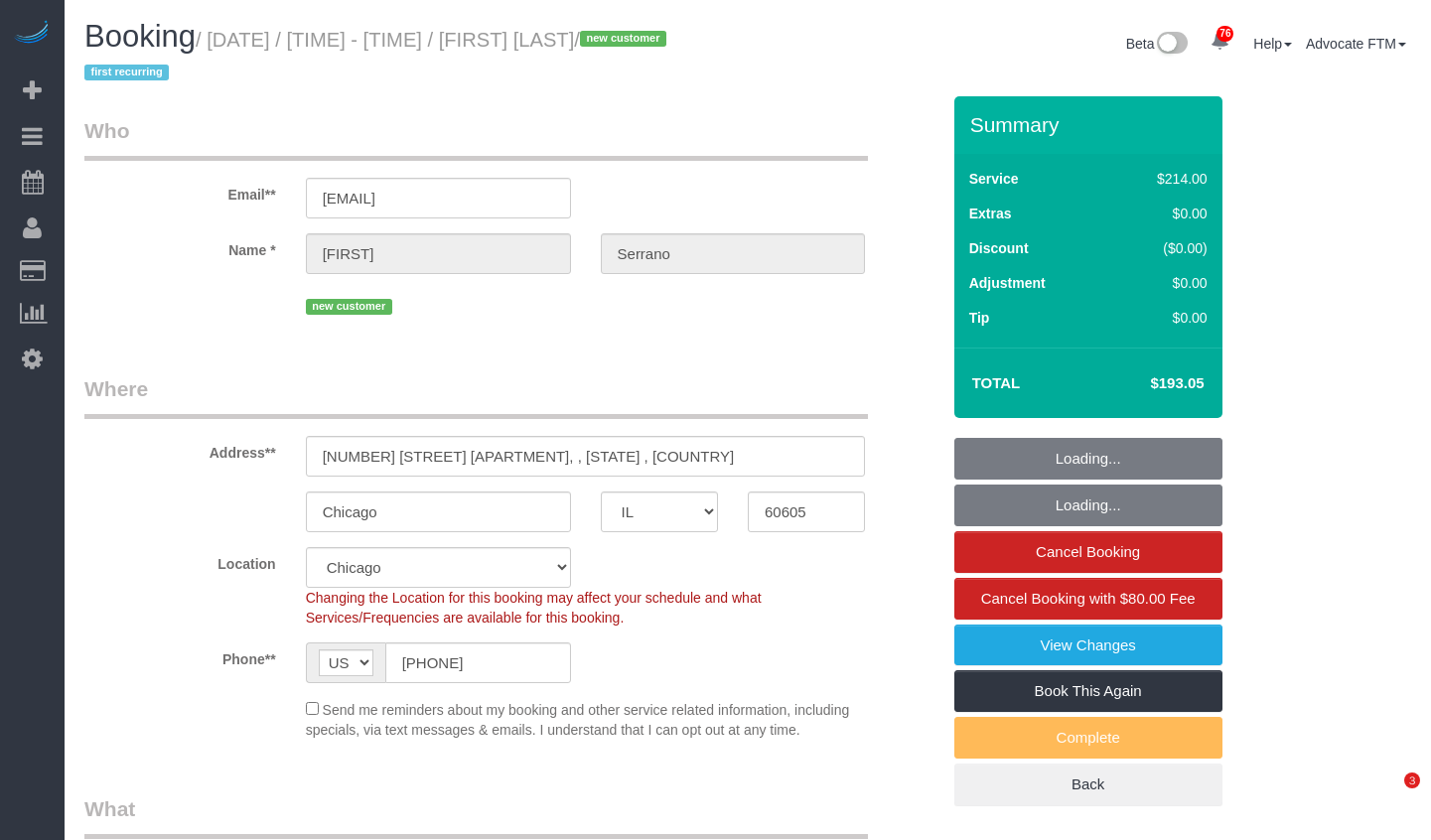 scroll, scrollTop: 695, scrollLeft: 0, axis: vertical 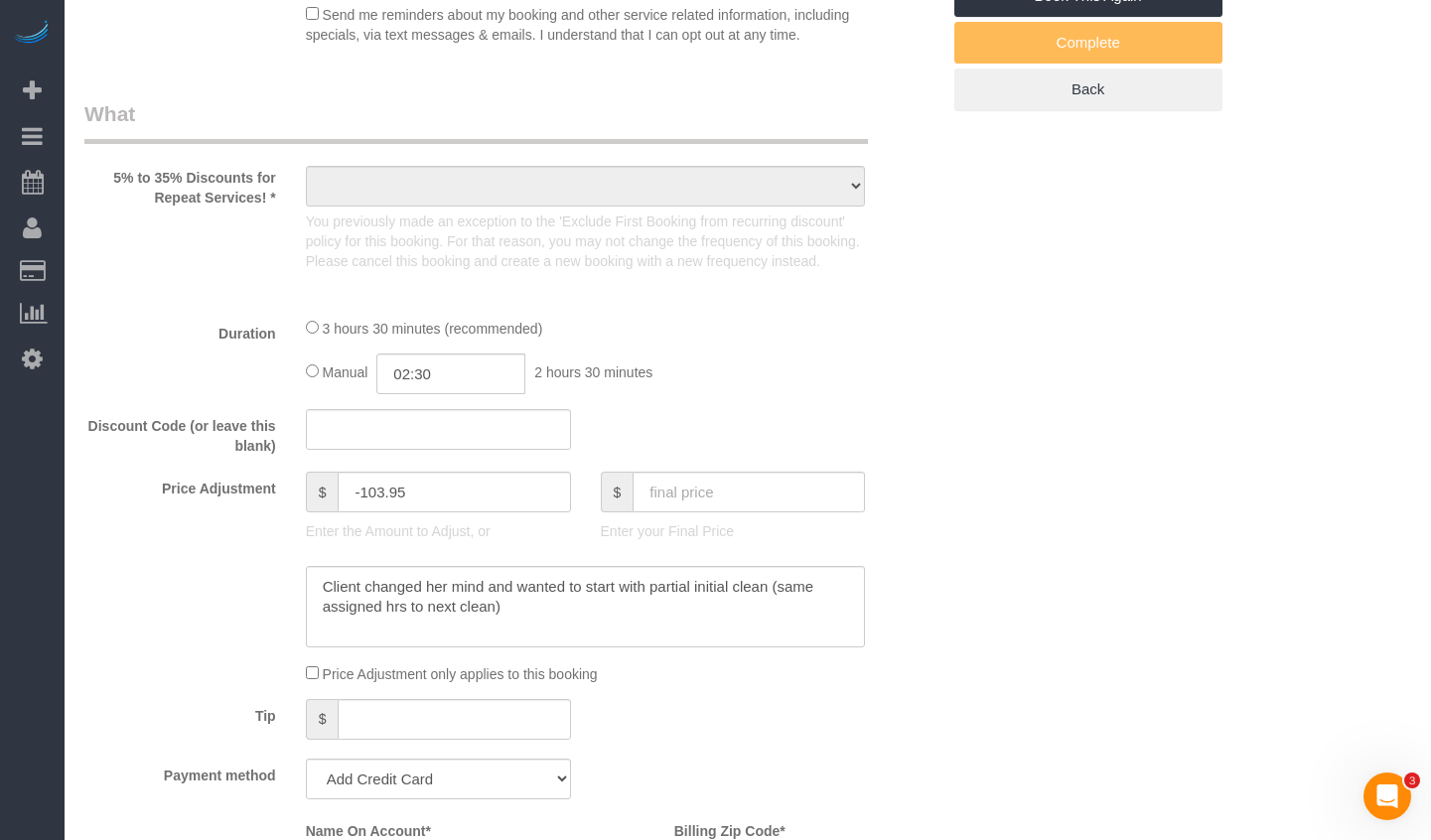 select on "string:fspay-d26007cc-41b3-4f5a-b4d9-af0c710c4cd1" 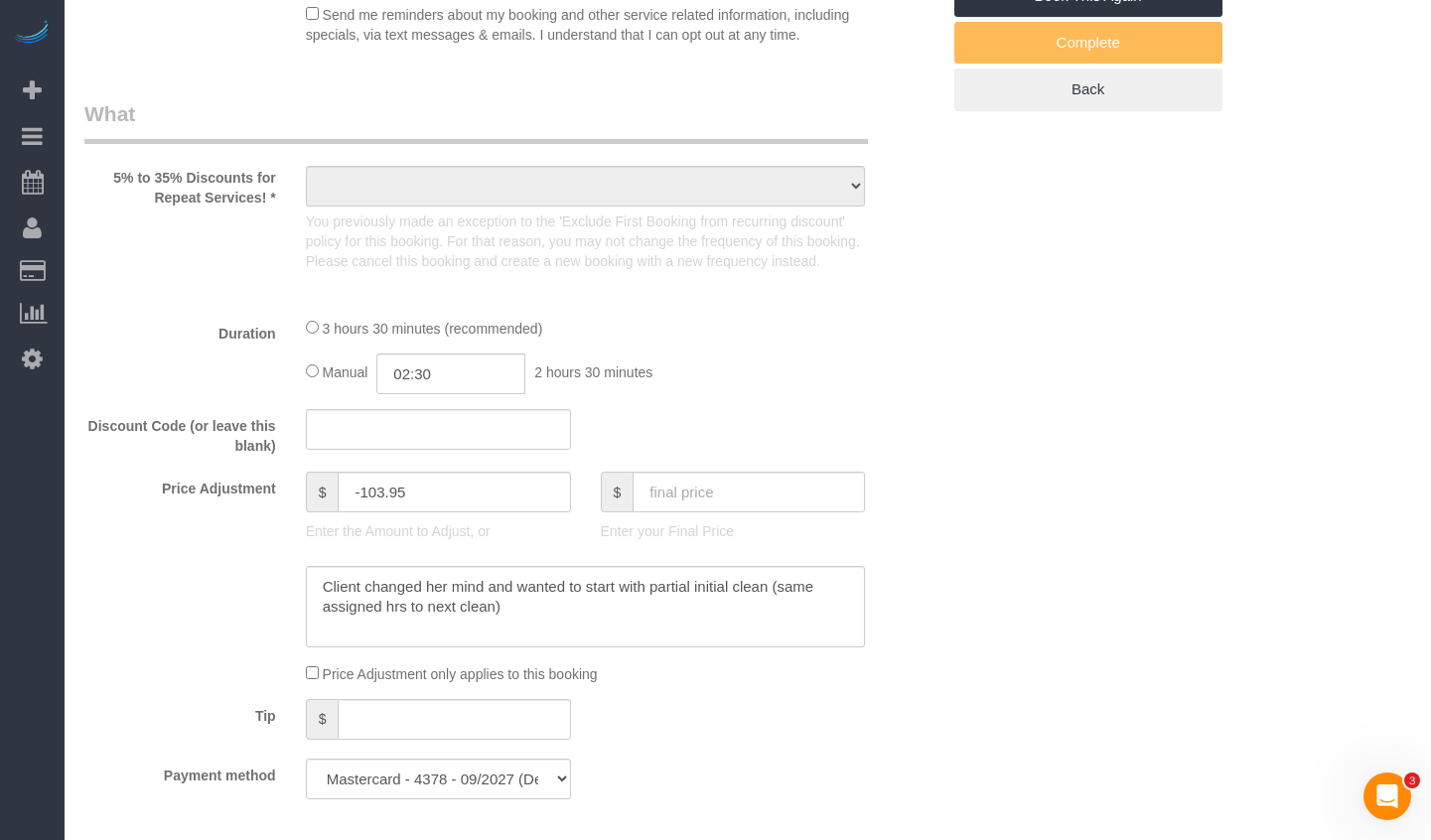 select on "object:828" 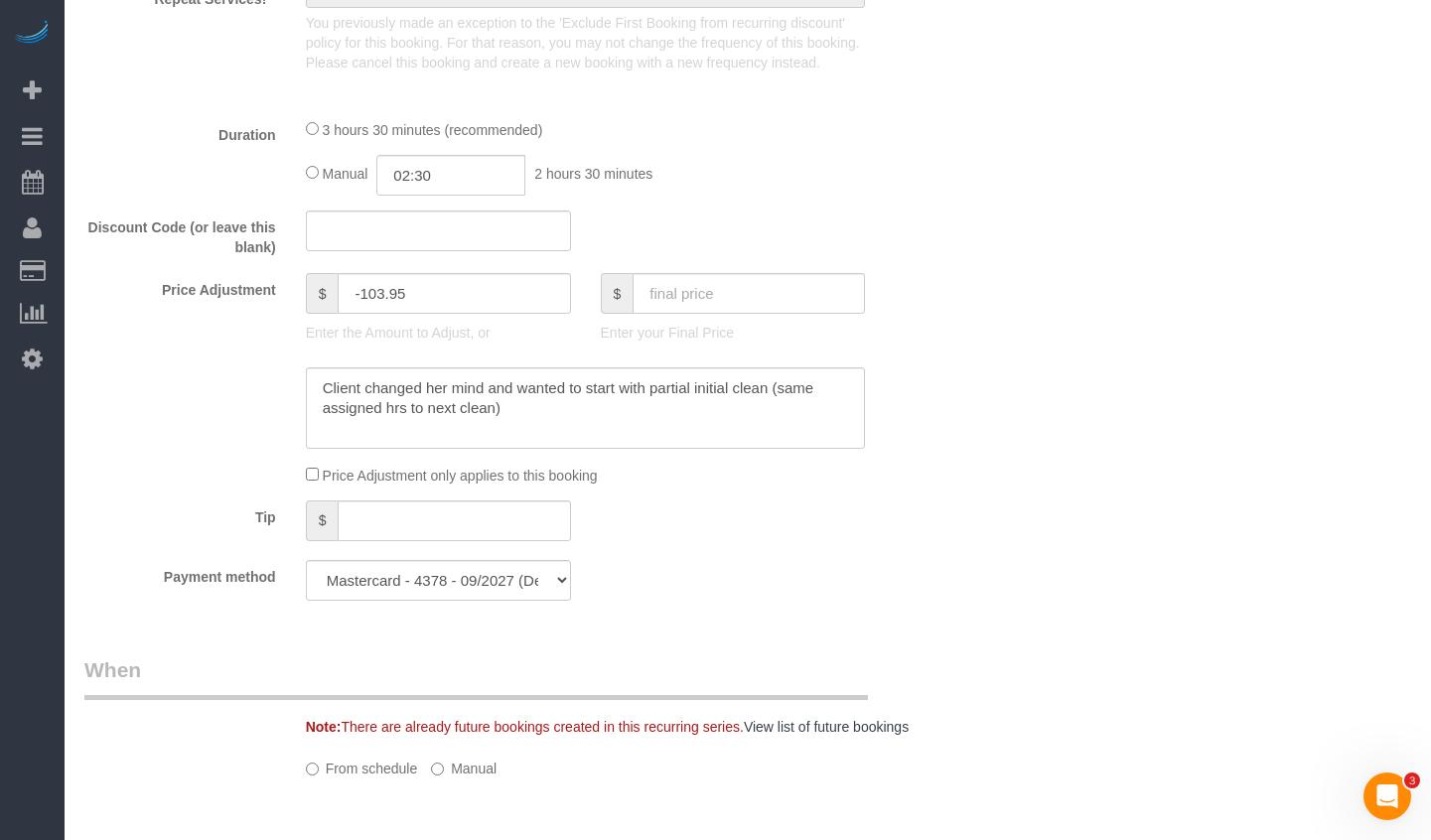 select on "object:1298" 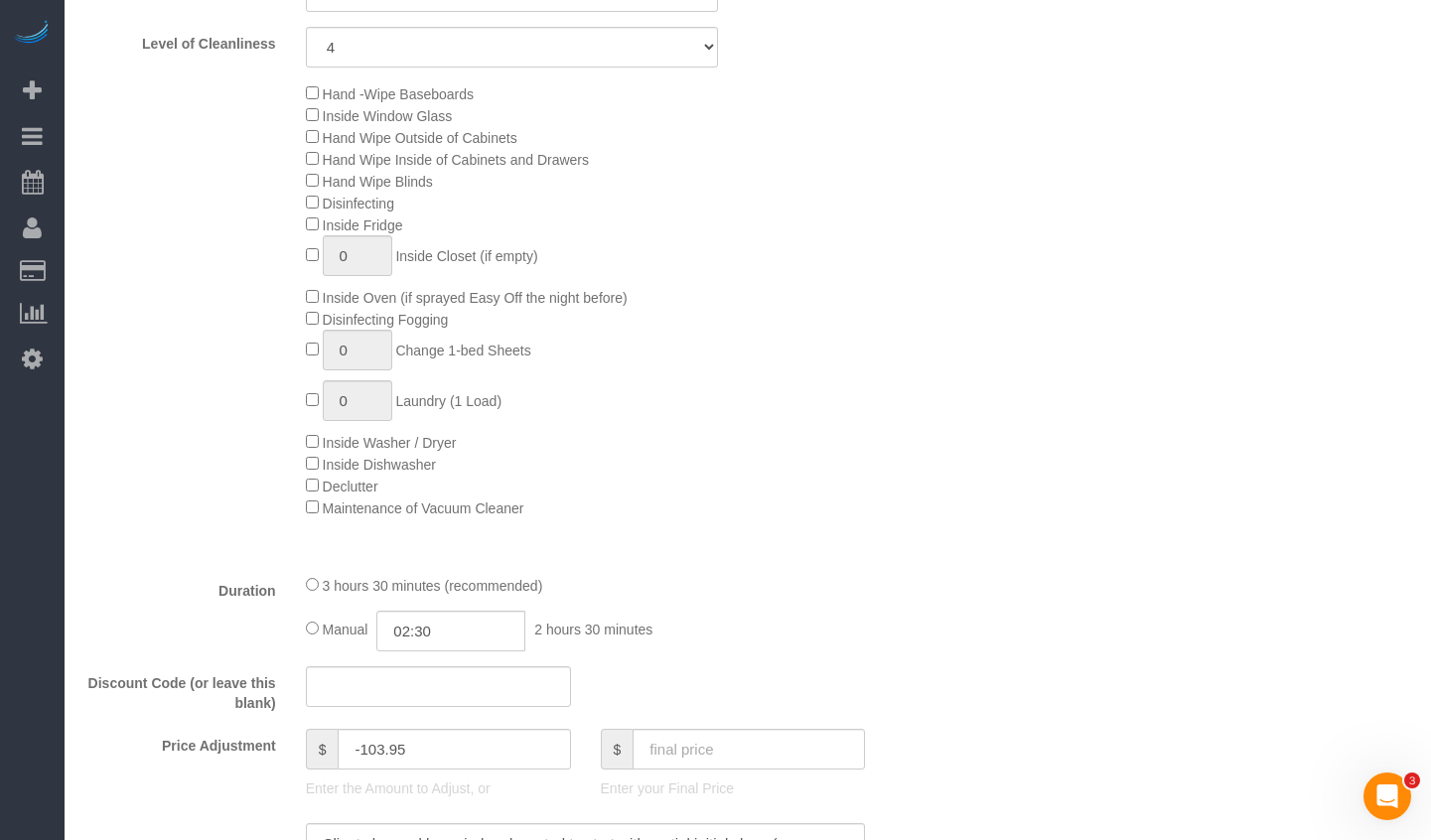 select on "2" 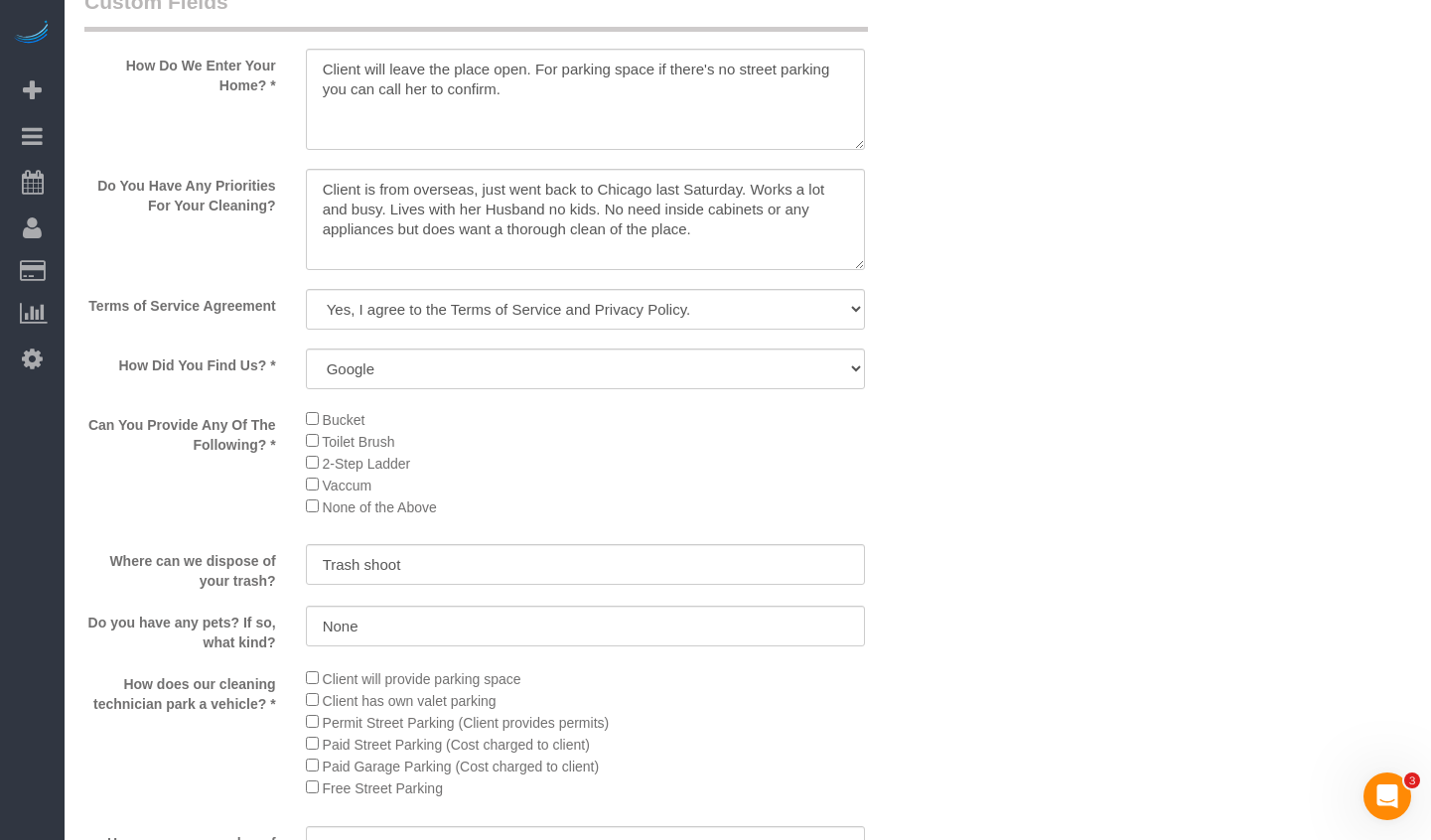 scroll, scrollTop: 2482, scrollLeft: 0, axis: vertical 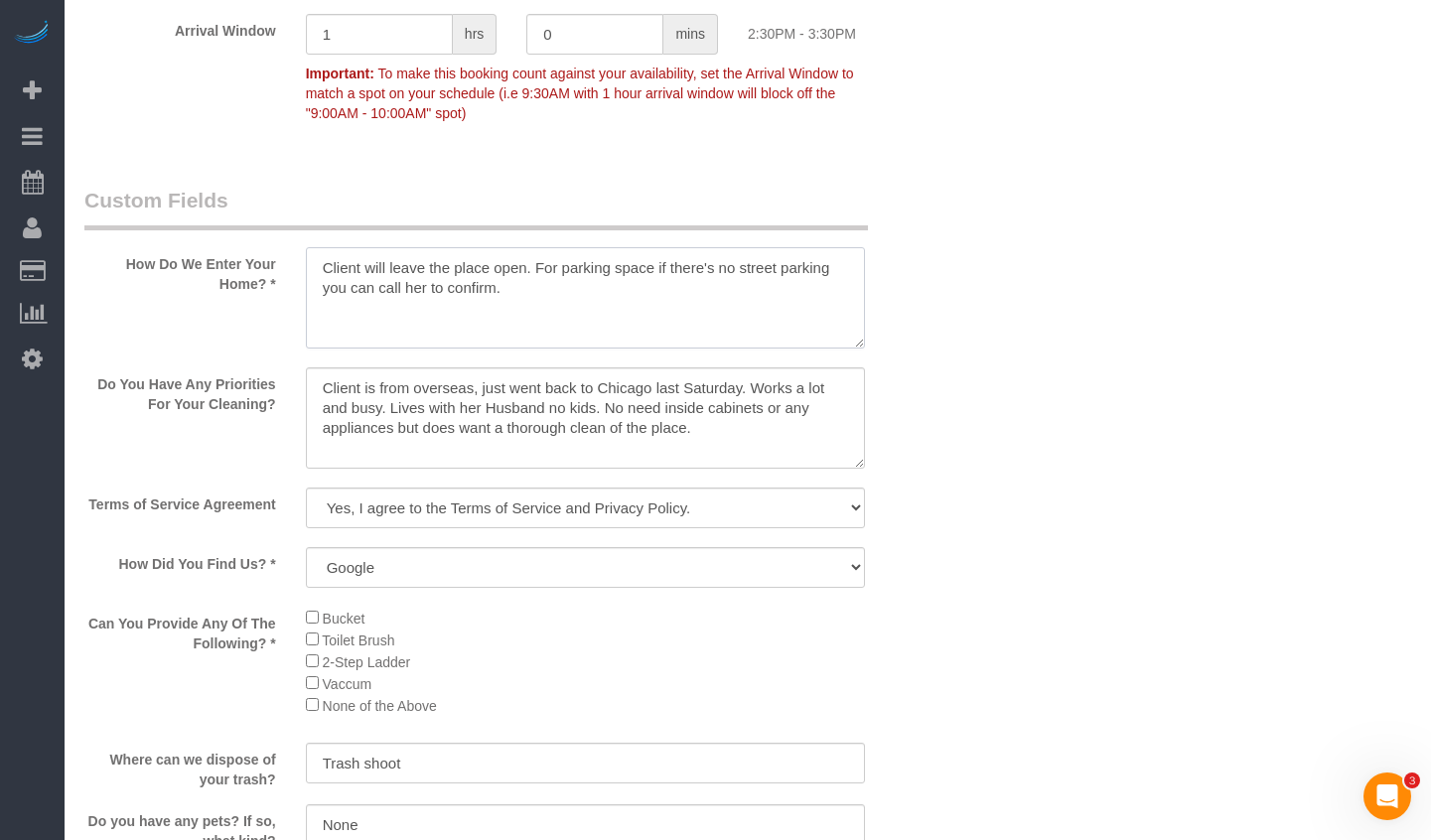 click at bounding box center [586, 298] 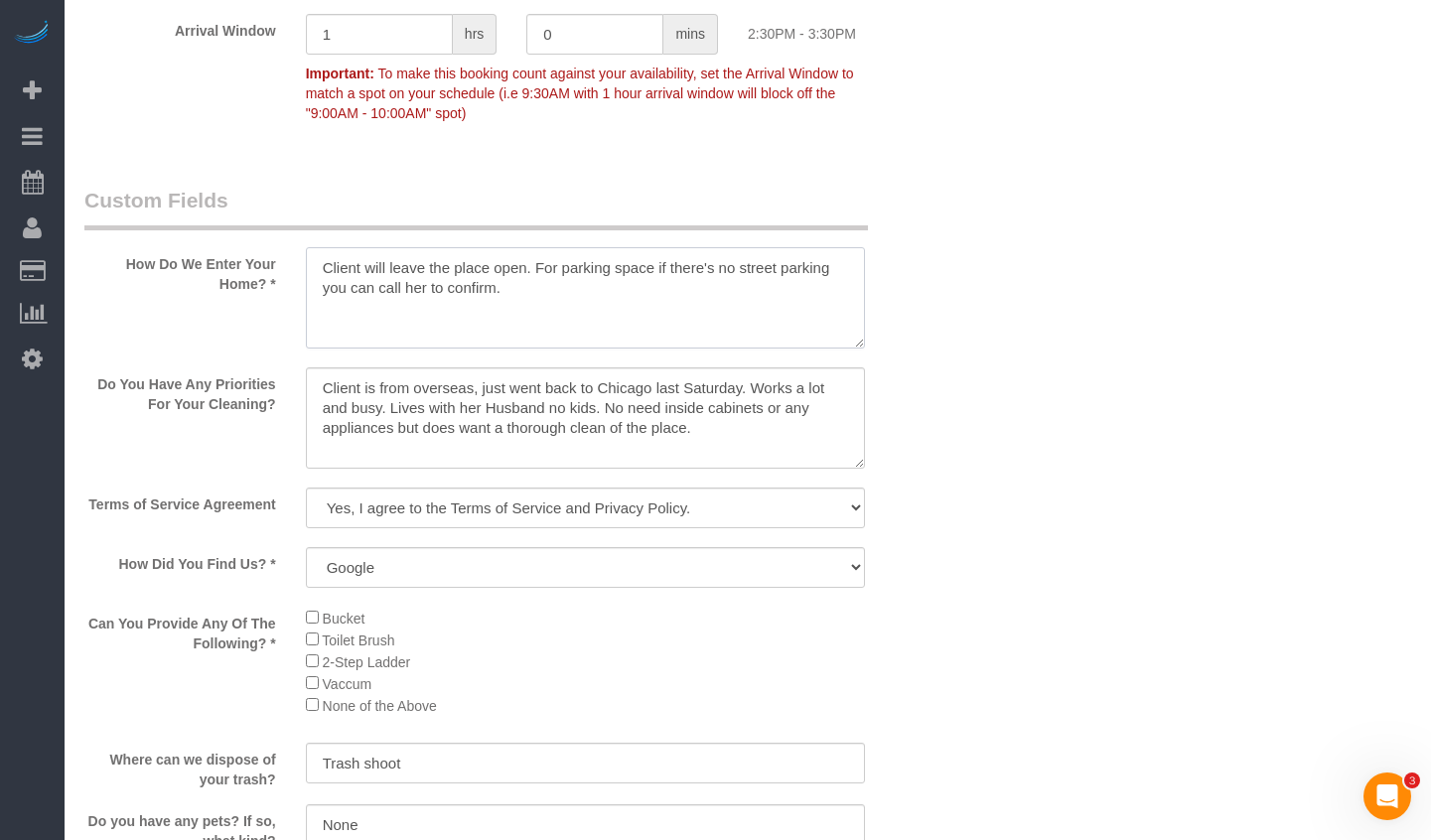 paste on "Hi [FIRST], just a heads up for your PM clean with [FIRST] [LAST], says you can park in the lot that's right behind them, on the streets with meters, or any of the other lots in the area." 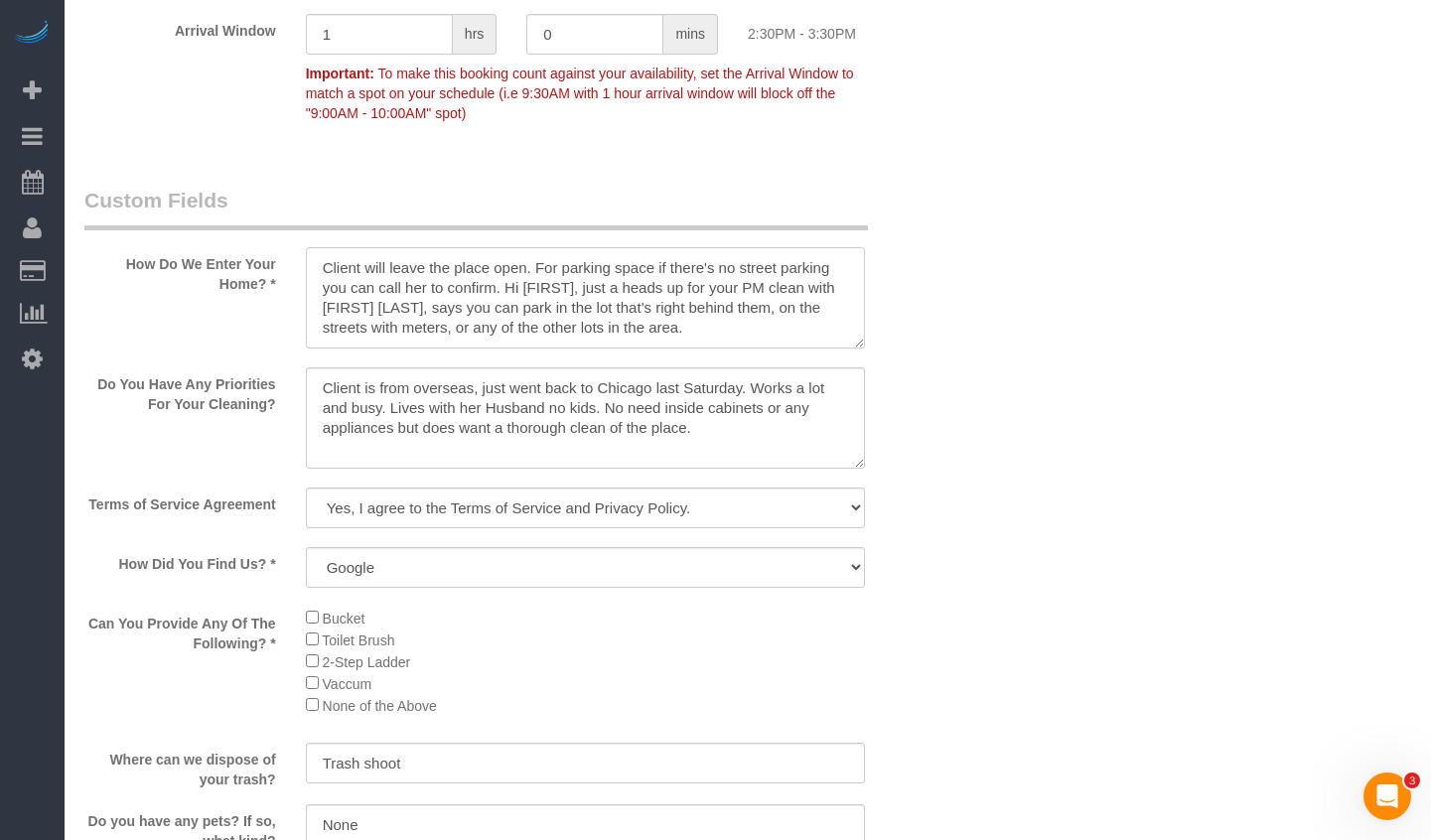 drag, startPoint x: 369, startPoint y: 328, endPoint x: 474, endPoint y: 312, distance: 106.21205 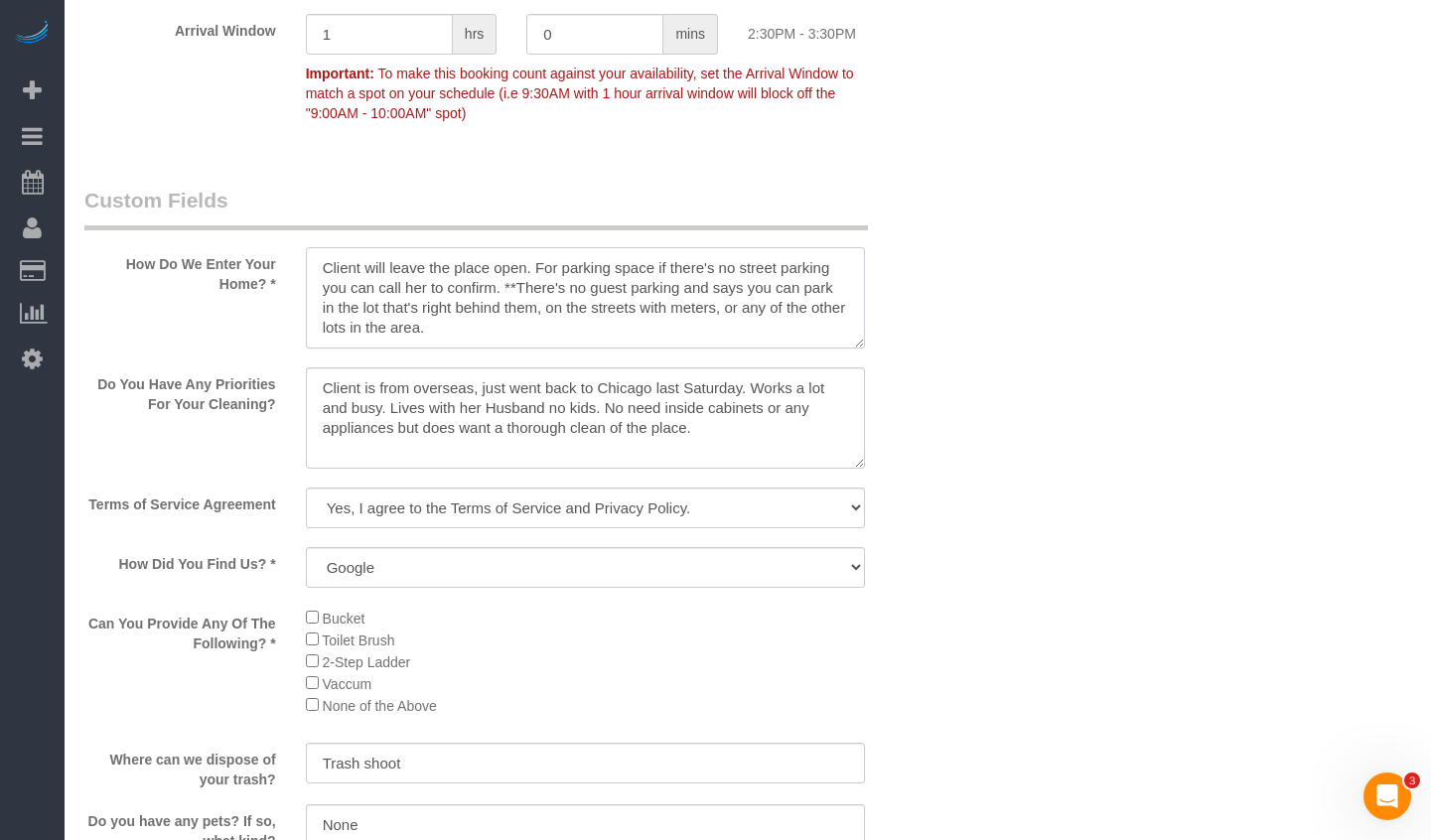 drag, startPoint x: 473, startPoint y: 309, endPoint x: 531, endPoint y: 293, distance: 60.16644 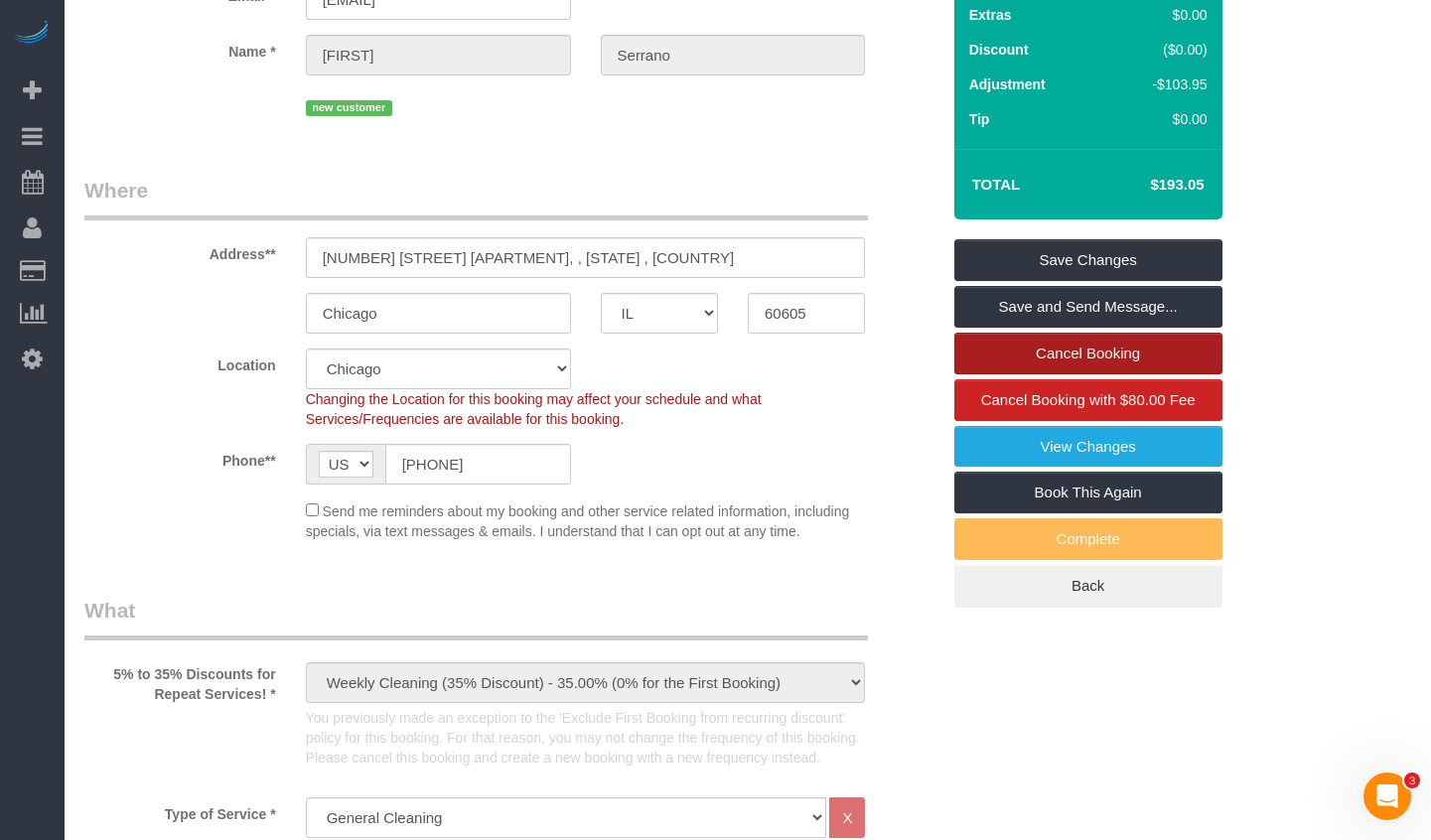 scroll, scrollTop: 99, scrollLeft: 0, axis: vertical 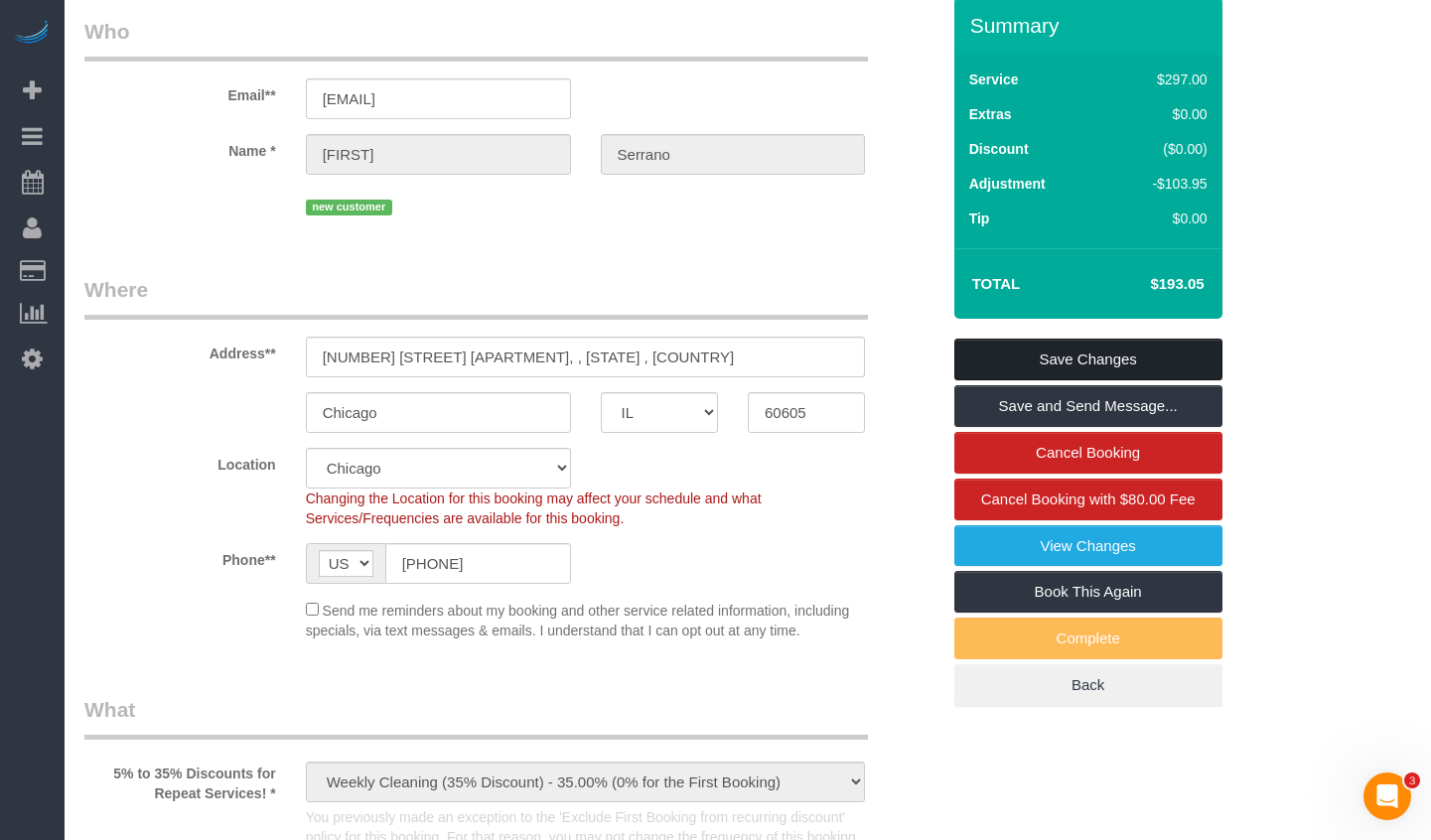 type on "Client will leave the place open. **There's no guest parking and says you can park in the lot that's right behind them, on the streets with meters, or any of the other lots in the area." 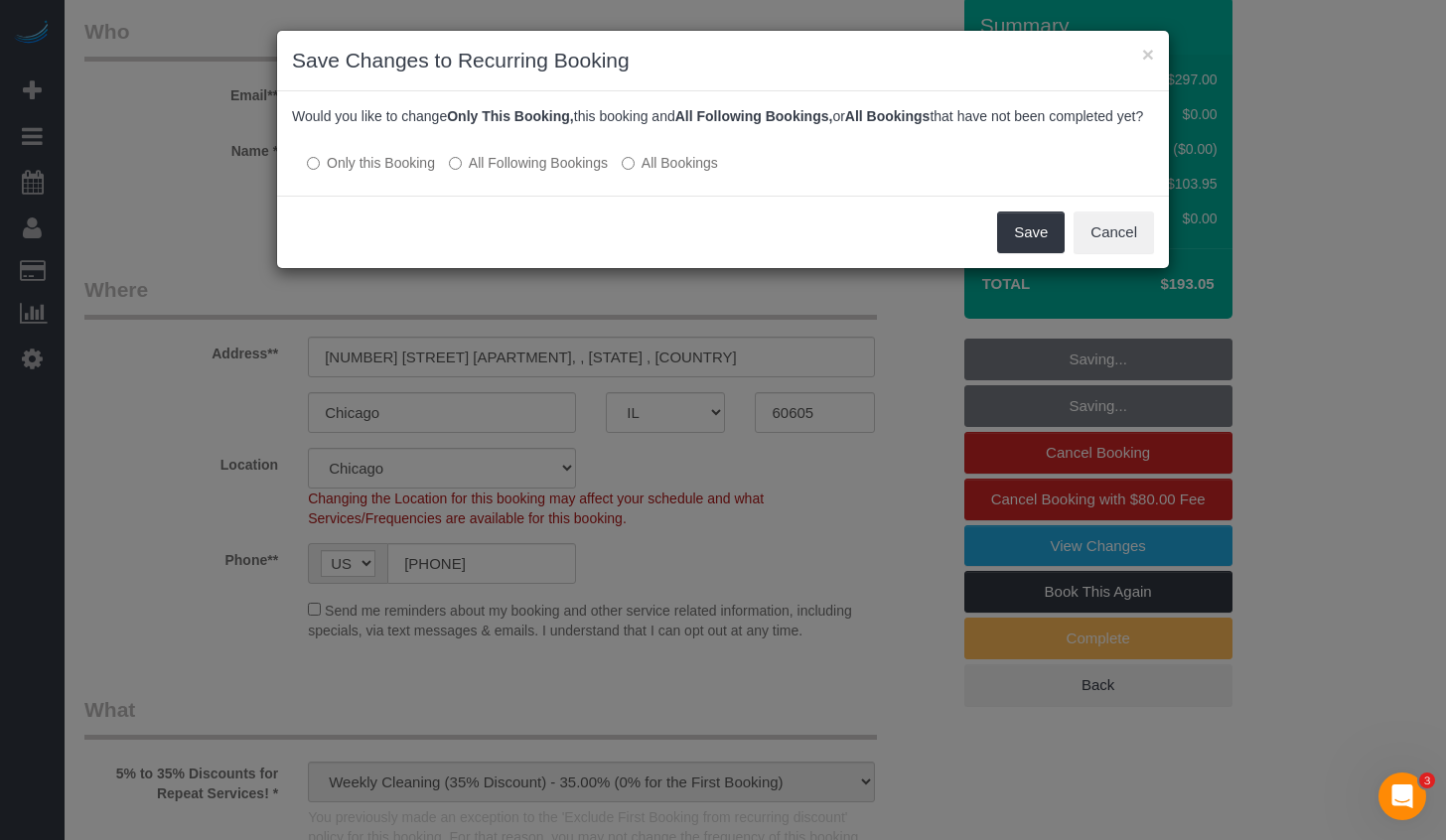 click on "All Following Bookings" at bounding box center [528, 163] 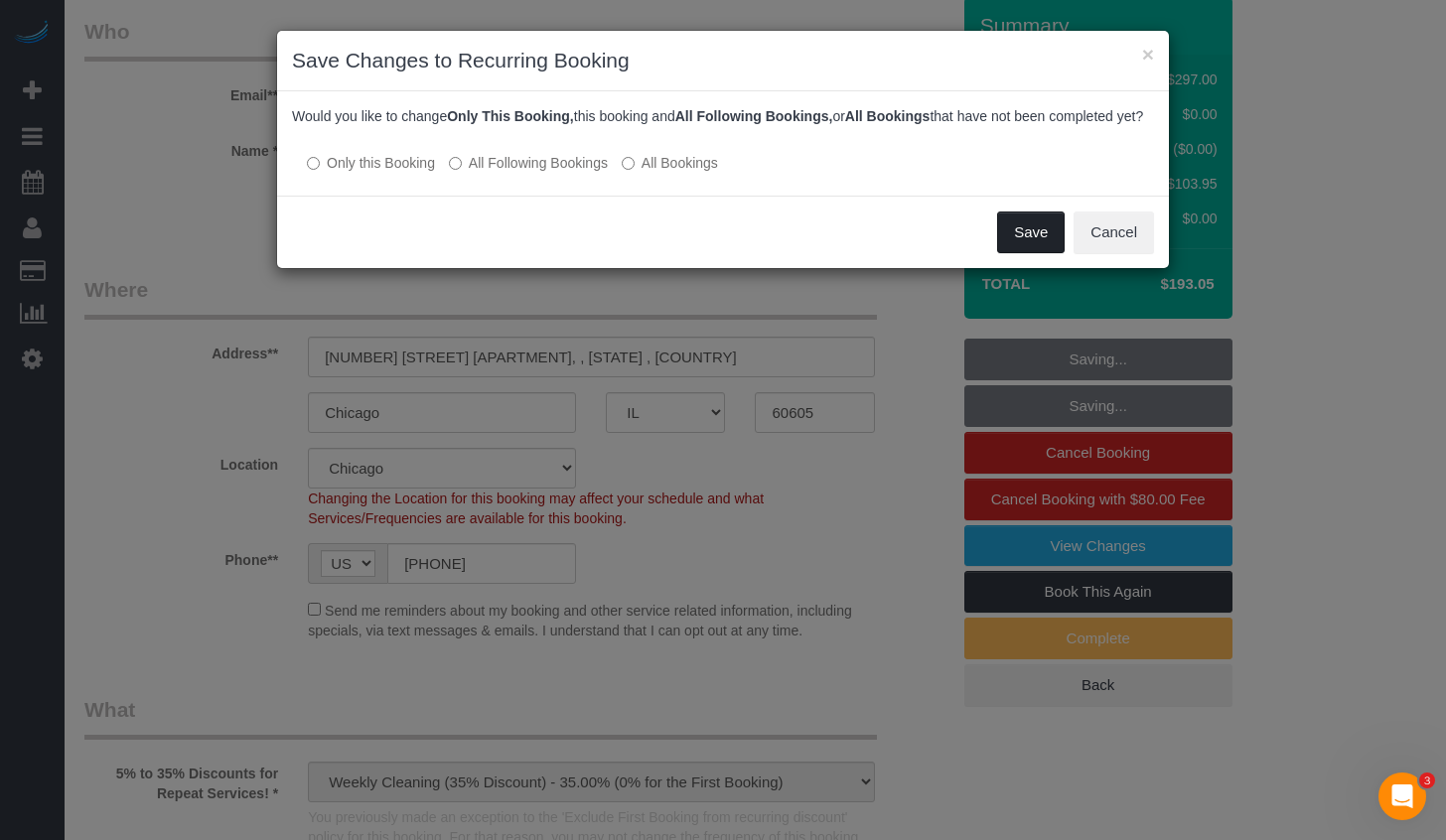 click on "Save" at bounding box center (1031, 232) 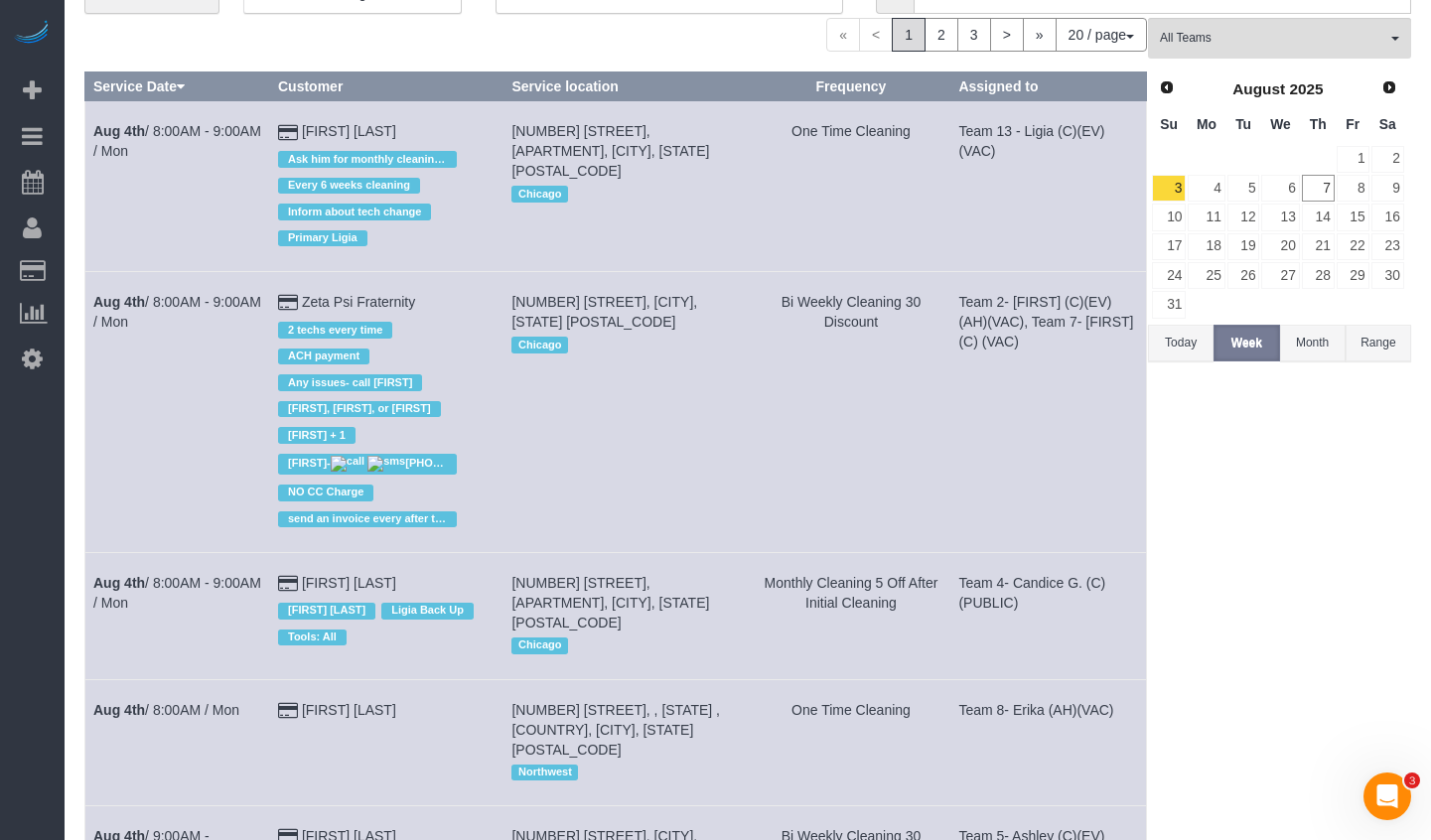 scroll, scrollTop: 0, scrollLeft: 0, axis: both 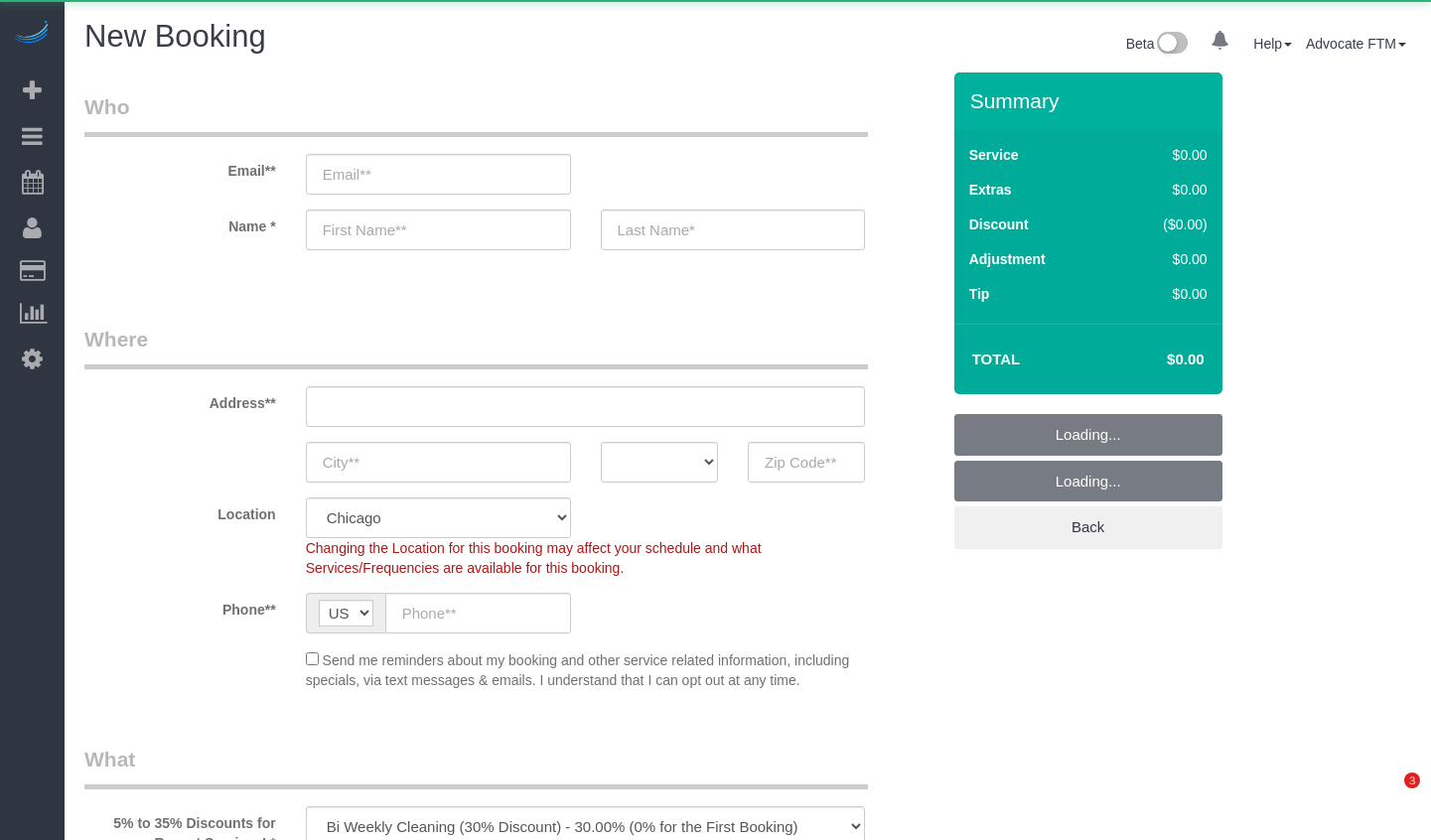 select on "512" 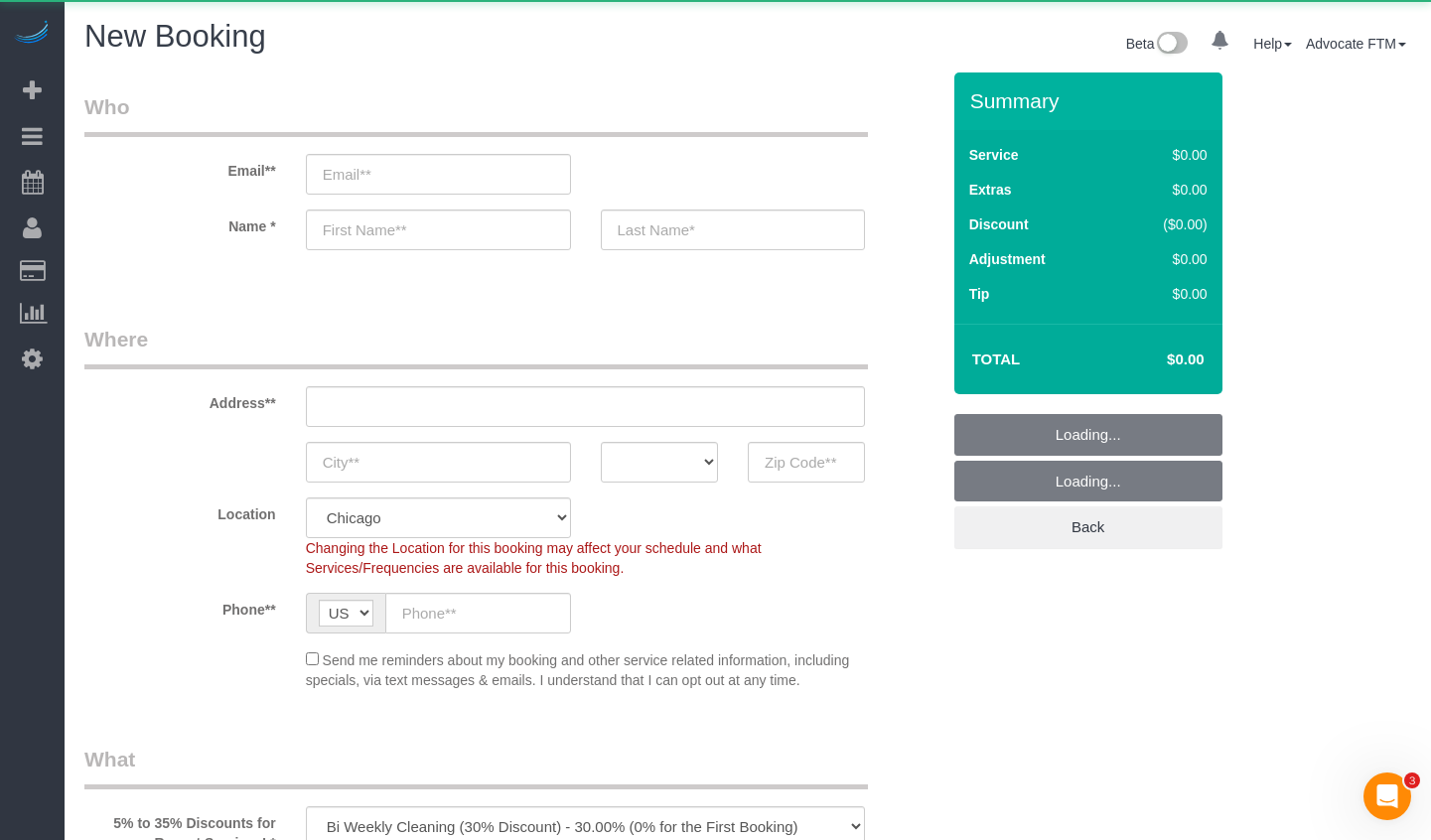 scroll, scrollTop: 0, scrollLeft: 0, axis: both 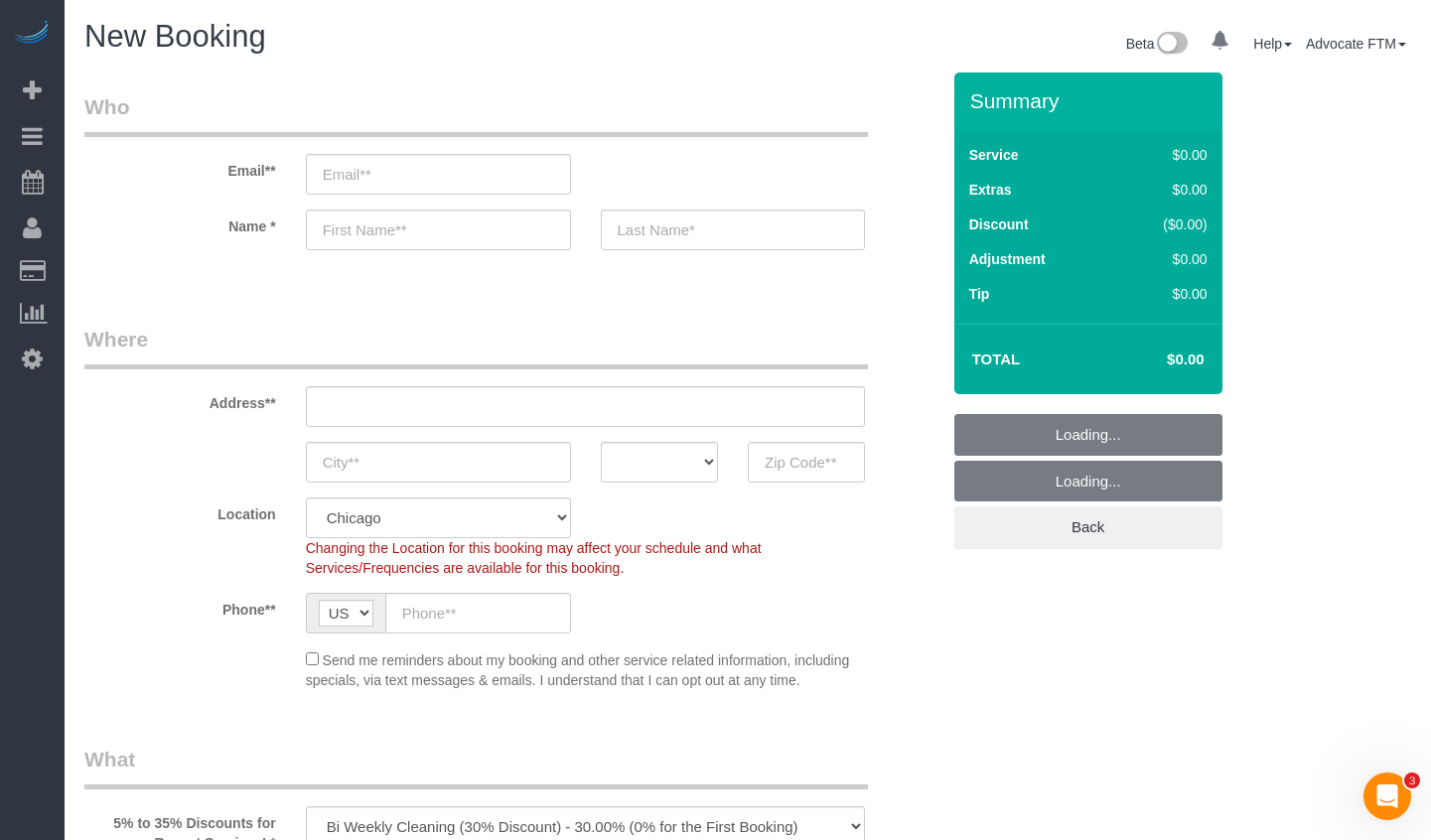 select on "object:1223" 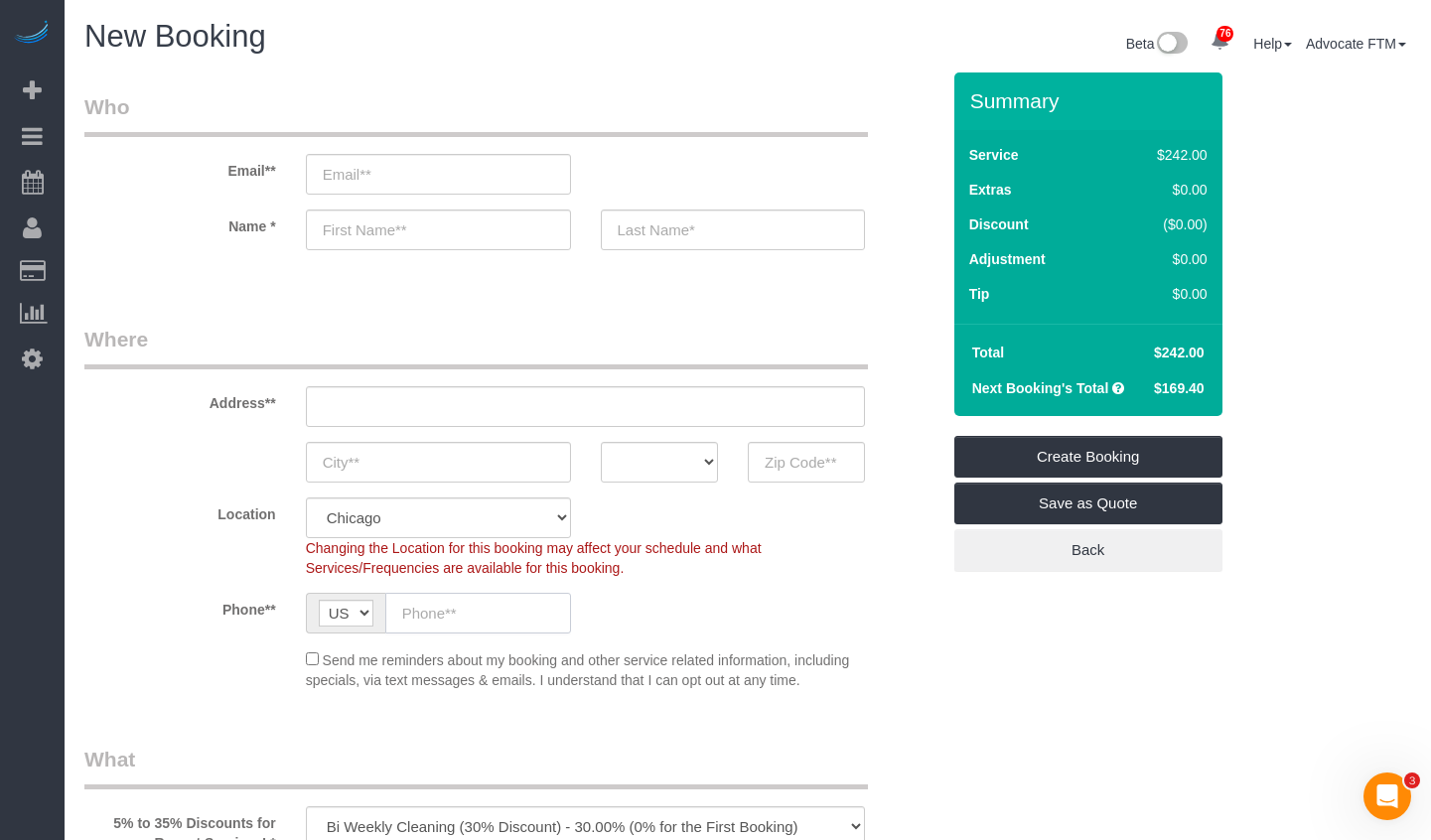 click 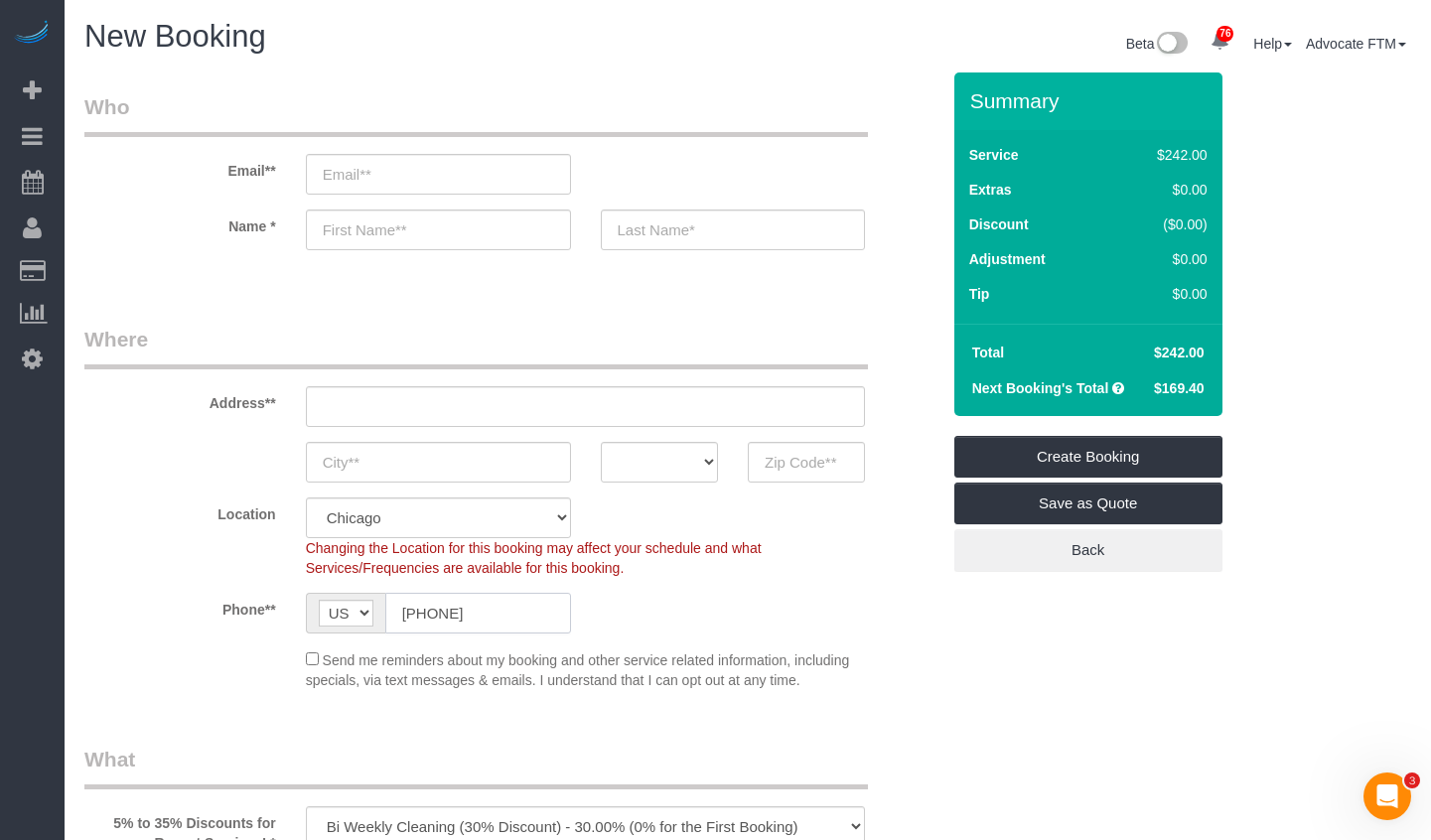 type on "[PHONE]" 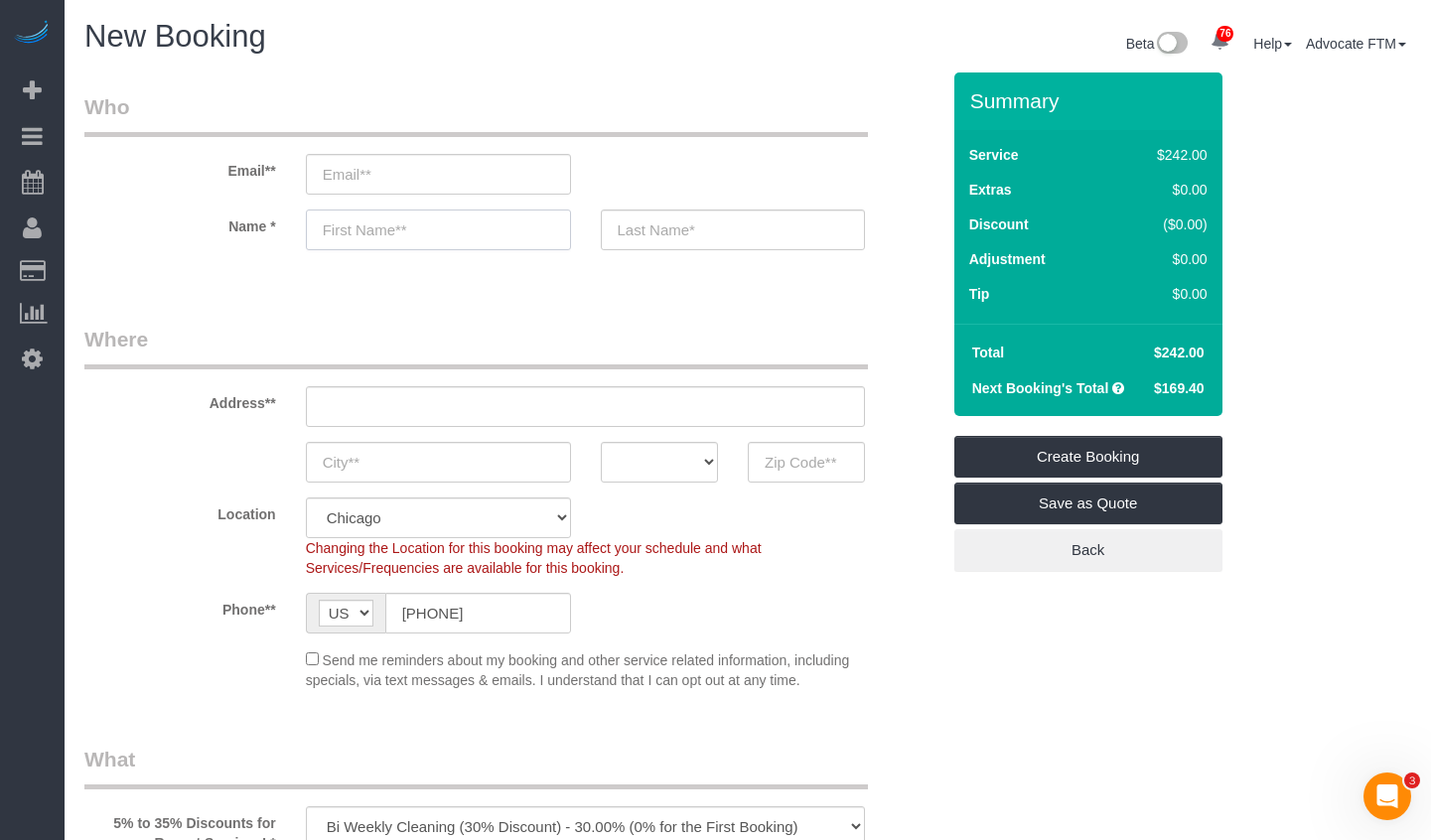 click at bounding box center (438, 229) 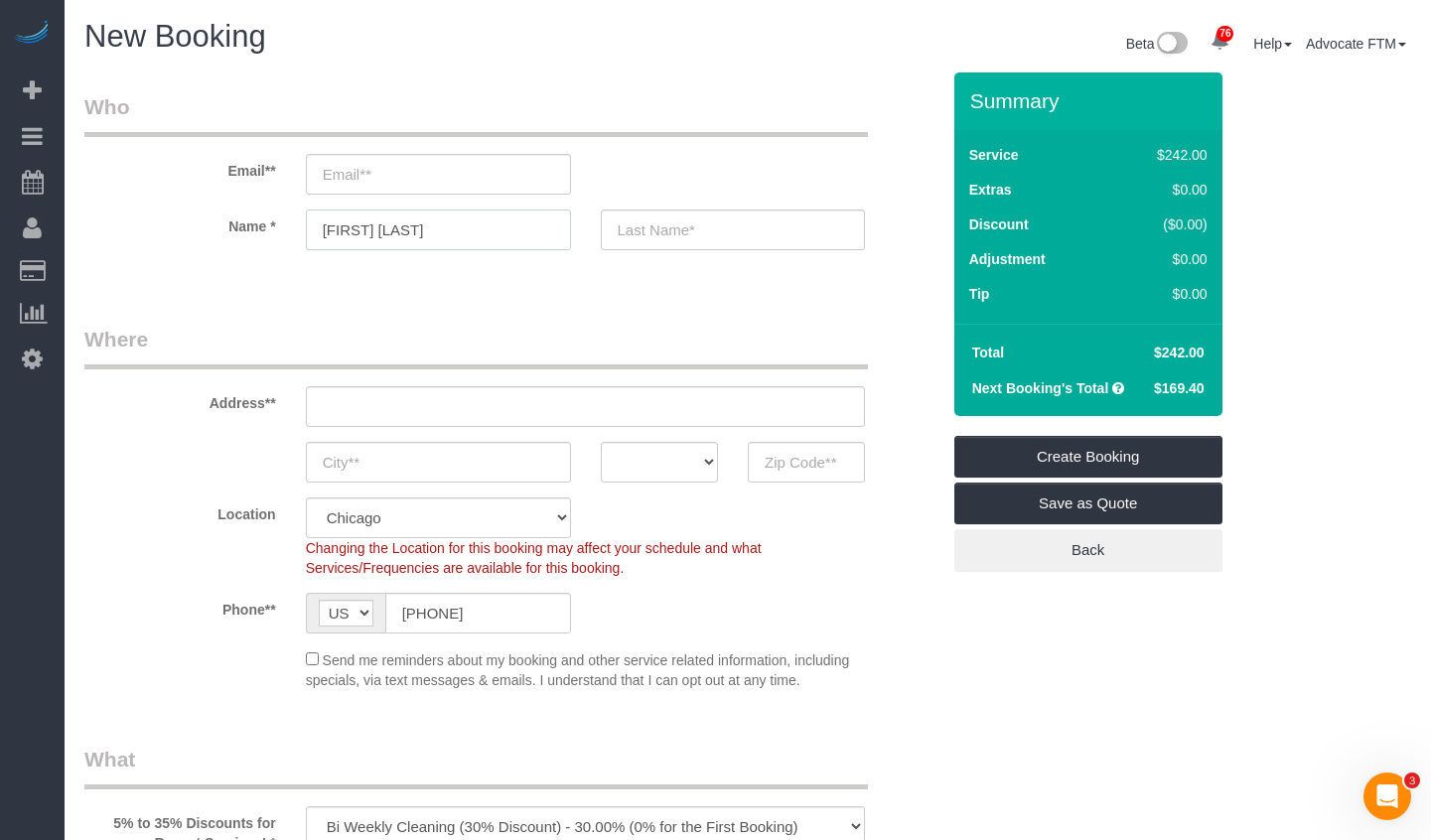 click on "[FIRST] [LAST]" at bounding box center (438, 229) 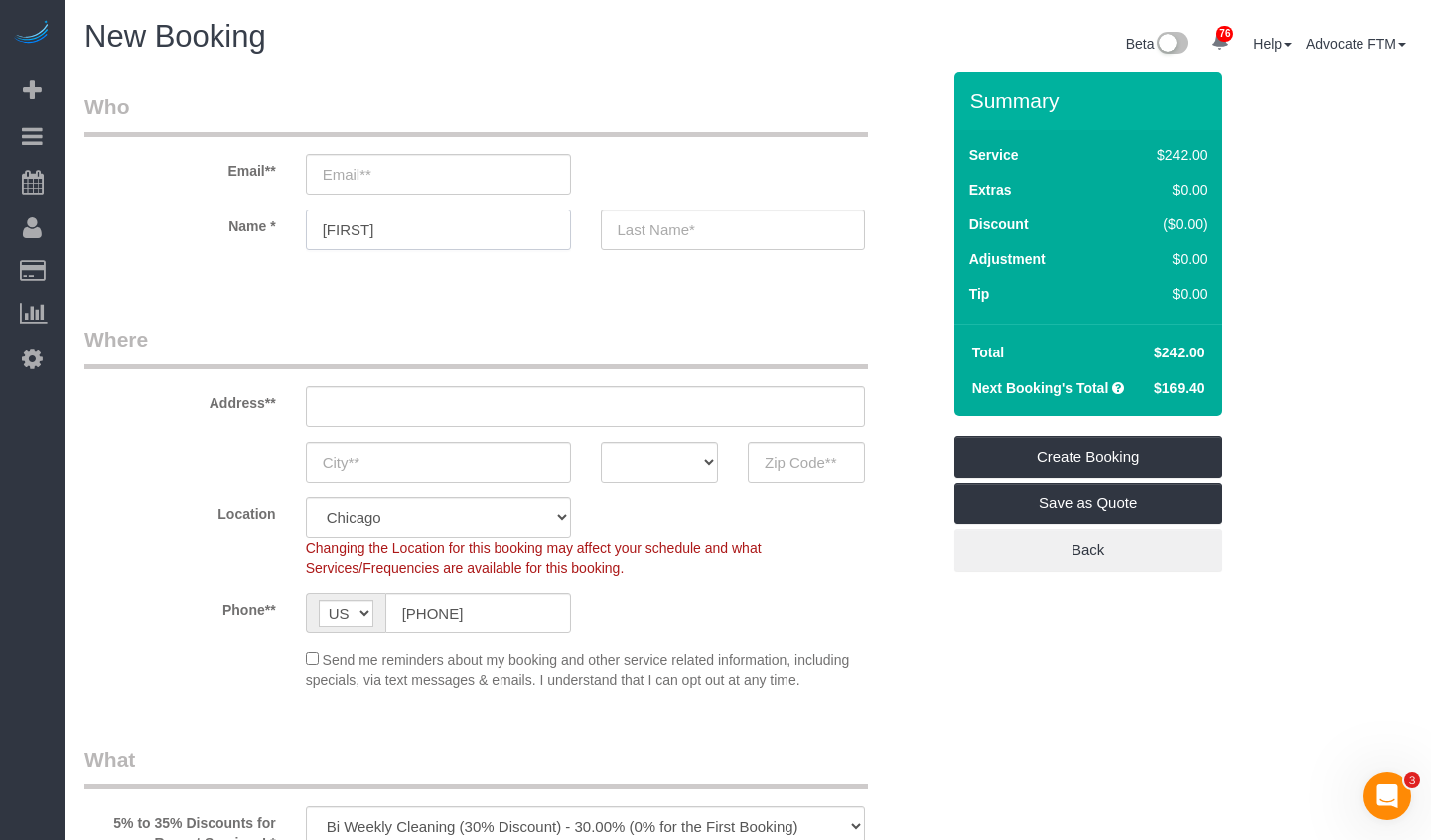 type on "[FIRST]" 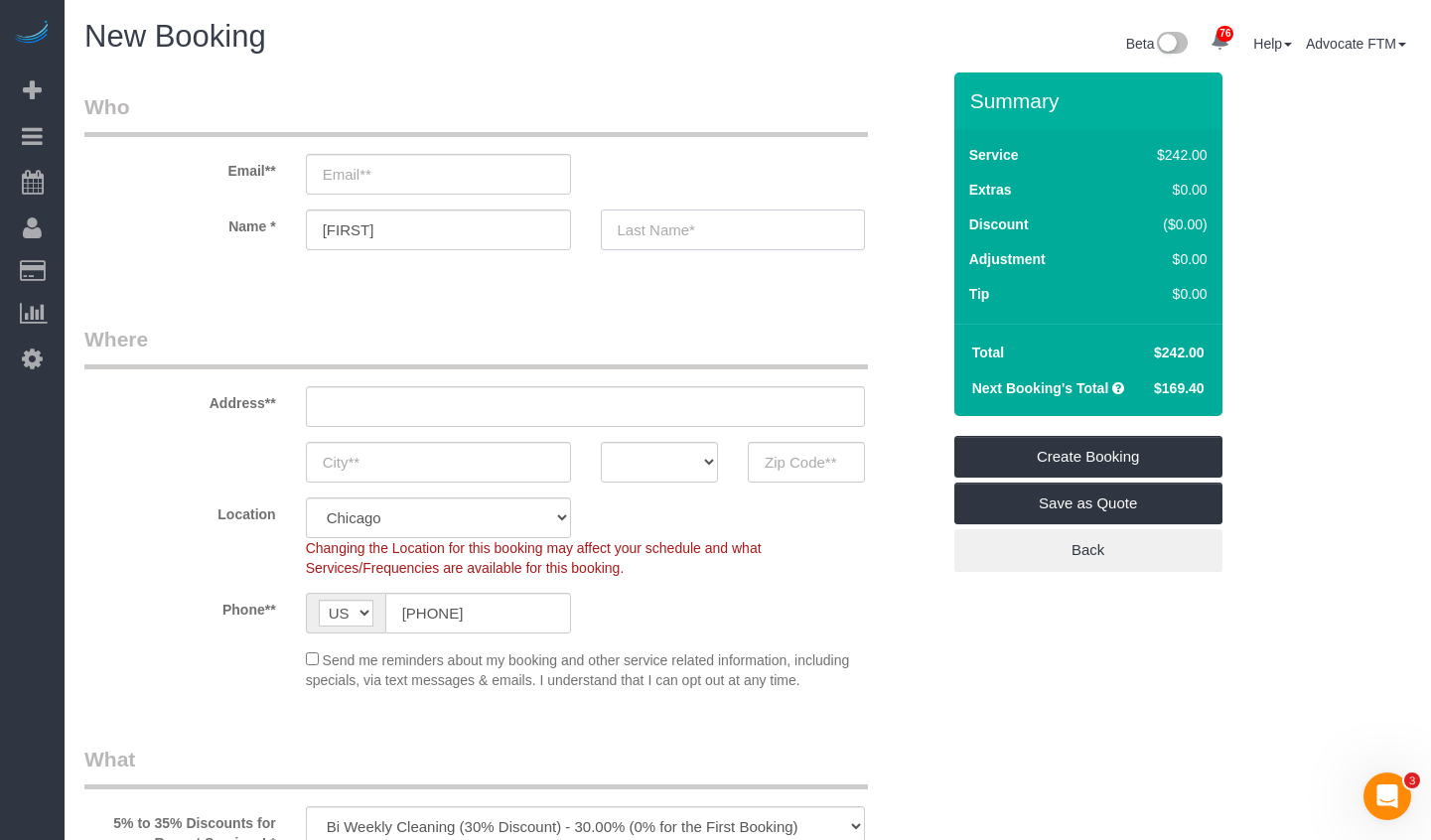 click at bounding box center (733, 229) 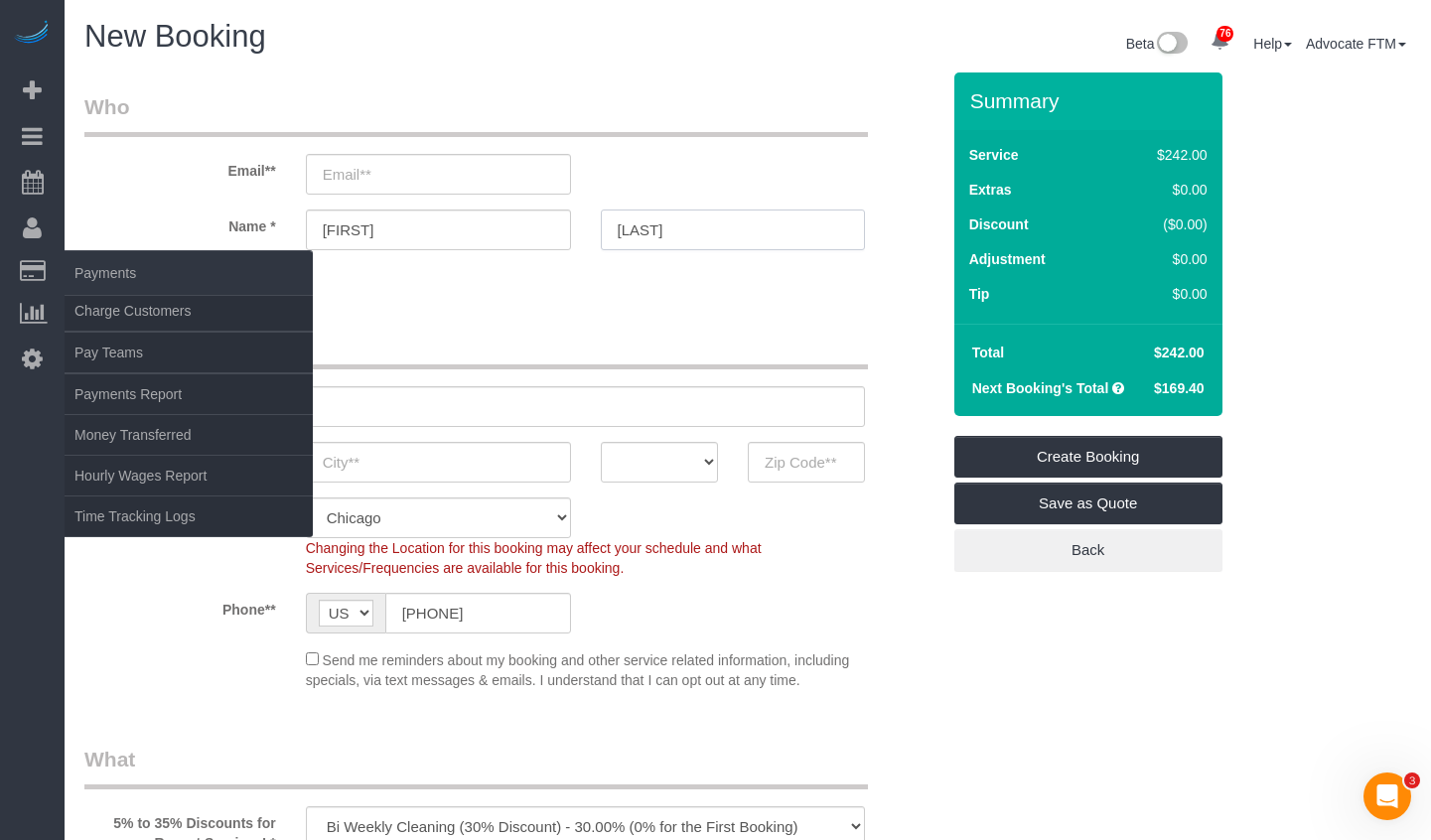 type on "[LAST]" 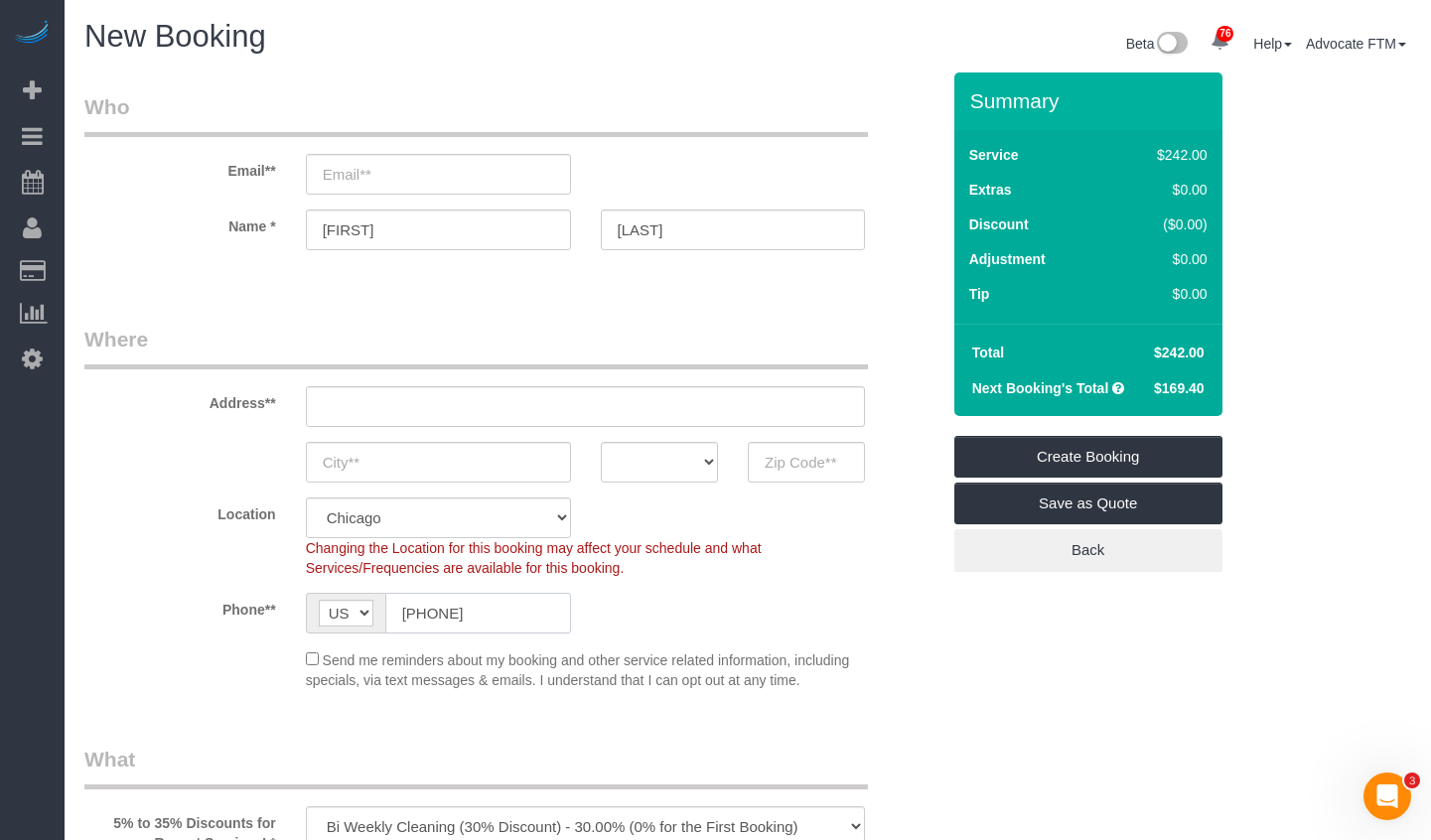 drag, startPoint x: 540, startPoint y: 622, endPoint x: 310, endPoint y: 614, distance: 230.1391 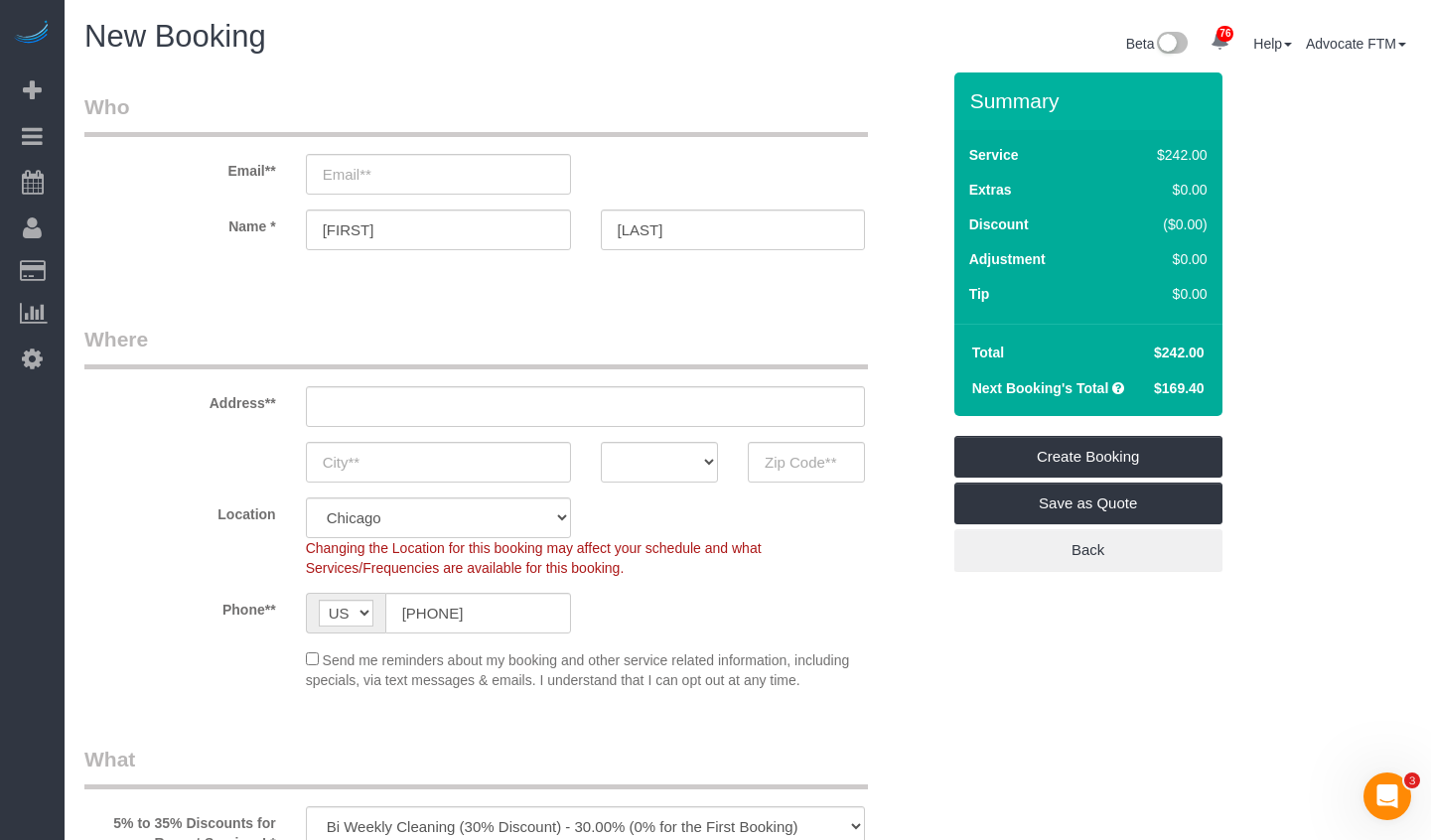 click on "Phone**
AF AL DZ AD AO AI AQ AG AR AM AW AU AT AZ BS BH BD BB BY BE BZ BJ BM BT BO BA BW BR GB IO BN BG BF BI KH CM CA CV BQ KY CF TD CL CN CX CC CO KM CD CG CK CR HR CU CW CY CZ CI DK DJ DM DO TL EC EG SV GQ ER EE ET FK FO FJ FI FR GF PF TF GA GM GE DE GH GI GR GL GD GP GU GT GG GN GW GY HT HN HK HU IS IN ID IR IQ IE IM IL IT JM JP JE JO KZ KE KI KP KR KW KG LA LV LB LS LR LY LI LT LU MO MK MG MW MY MV ML MT MH MQ MR MU YT MX FM MD MC MN ME MS MA MZ MM NA NR NP NL NC NZ NI NE NG NU NF MP NO OM PK PW PS PA PG PY PE PH PN PL PT PR QA RO RU RW RE AS WS SM ST SA SN RS SC SL SG SK SI SB SO ZA GS SS ES LK BL SH KN LC SX MF PM VC SD SR SJ SZ SE CH SY TW TJ TZ TH TG TK TO TT TN TR TM TC TV UM UG UA AE US UY UZ VU VA VE VN VG VI WF EH YE ZM ZW AX
([AREA_CODE]) [PHONE_NUMBER]" 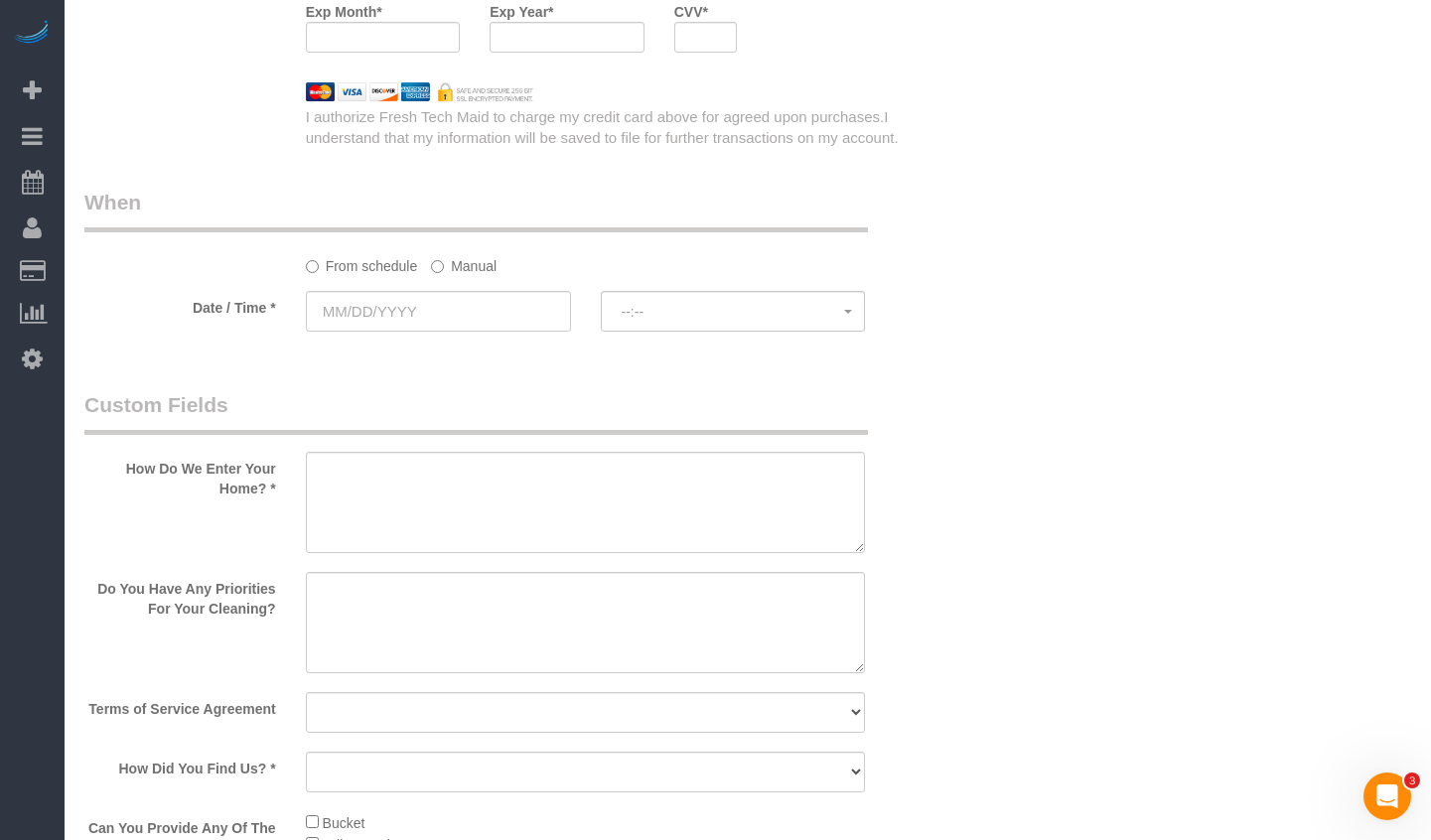 scroll, scrollTop: 2681, scrollLeft: 0, axis: vertical 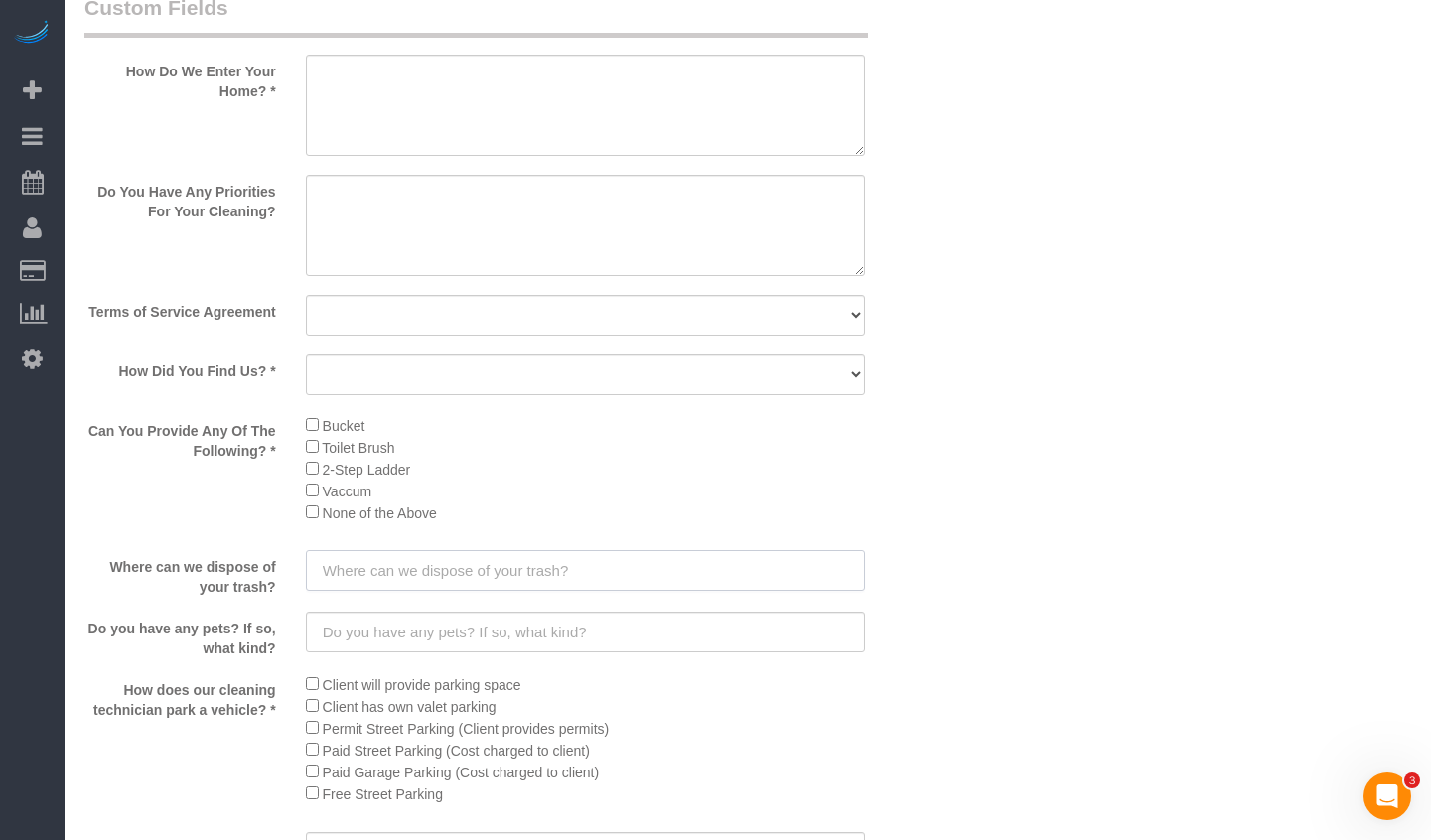 click at bounding box center (586, 570) 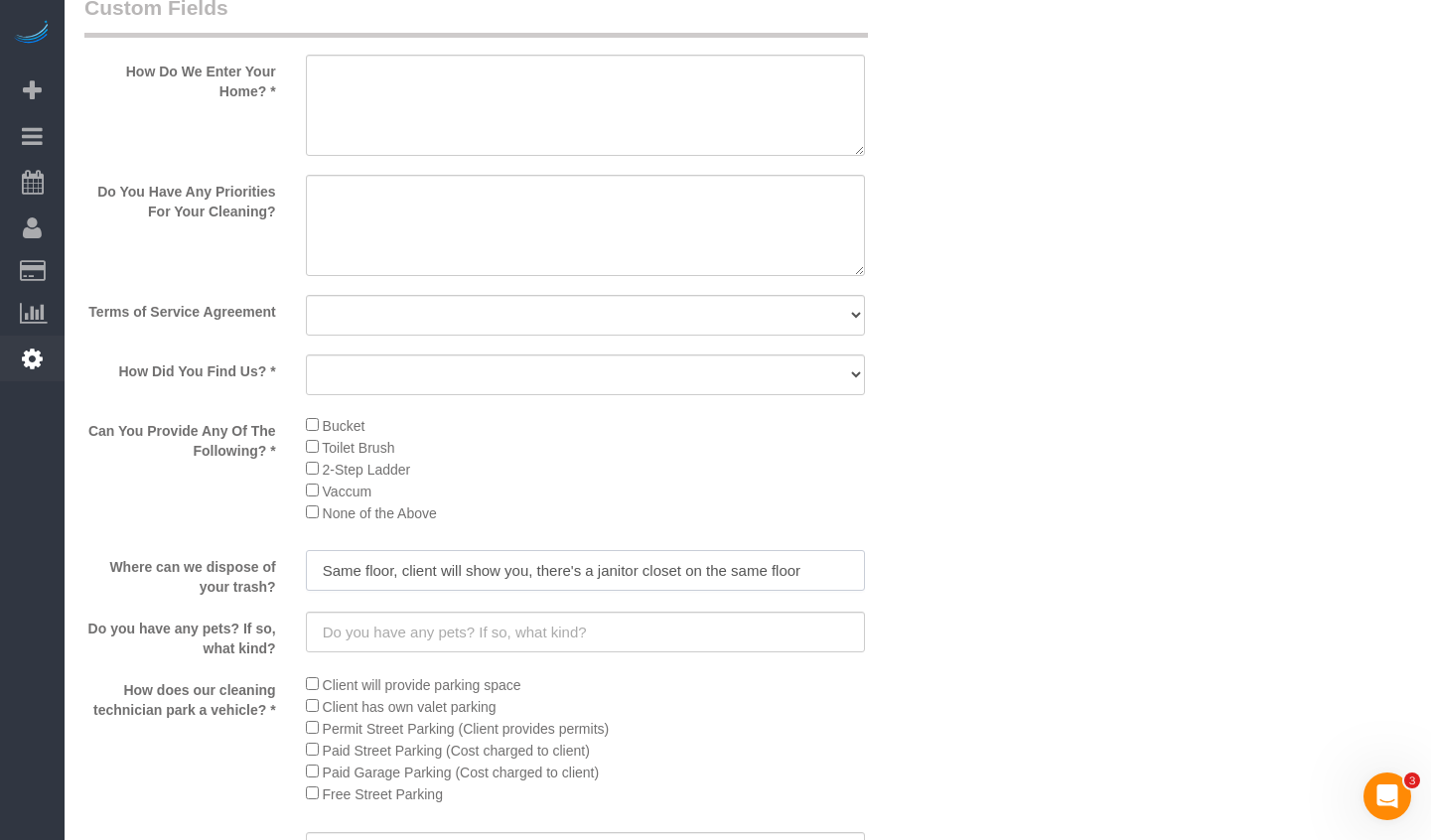 type on "Same floor, client will show you, there's a janitor closet on the same floor" 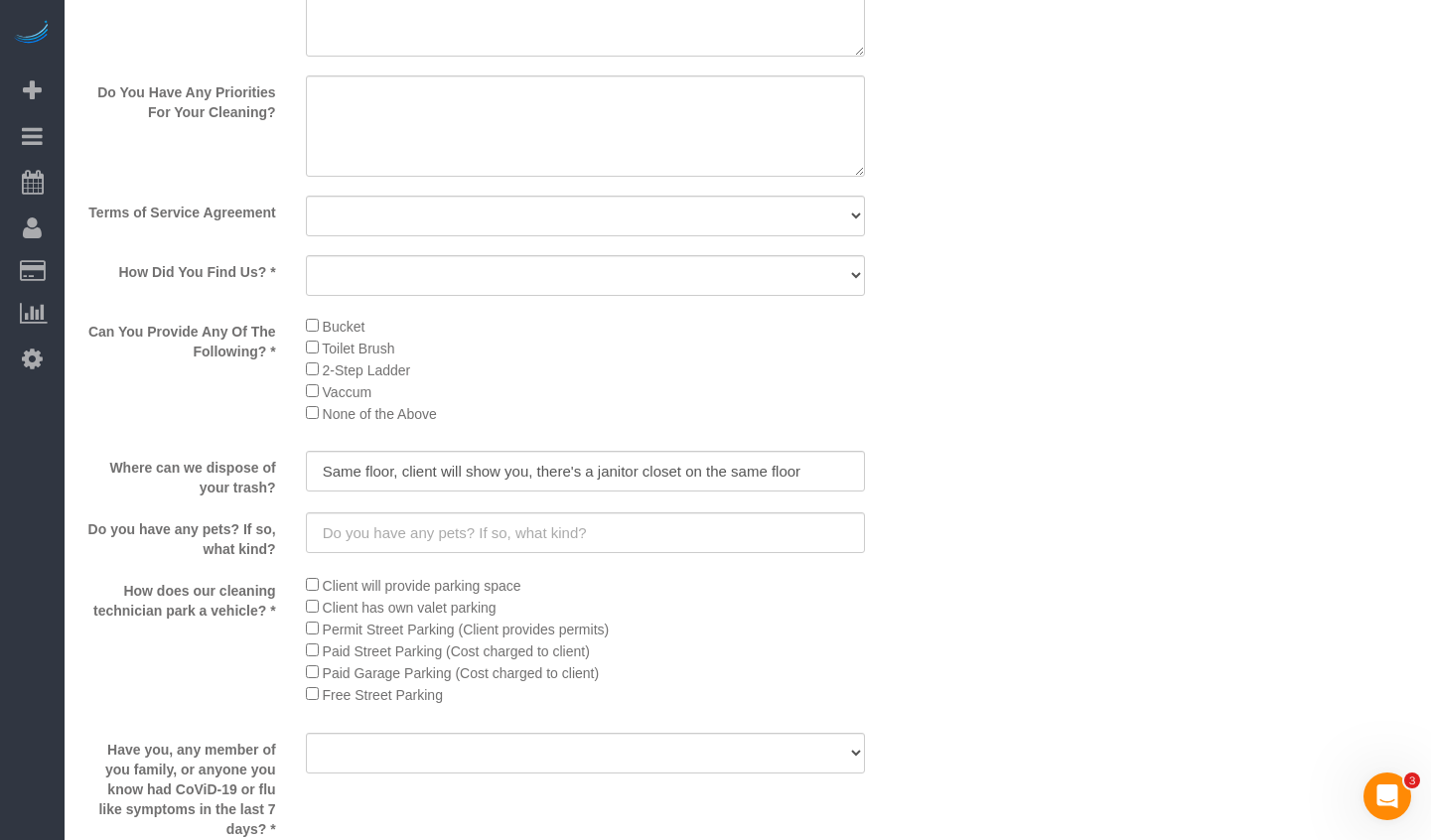 scroll, scrollTop: 2681, scrollLeft: 0, axis: vertical 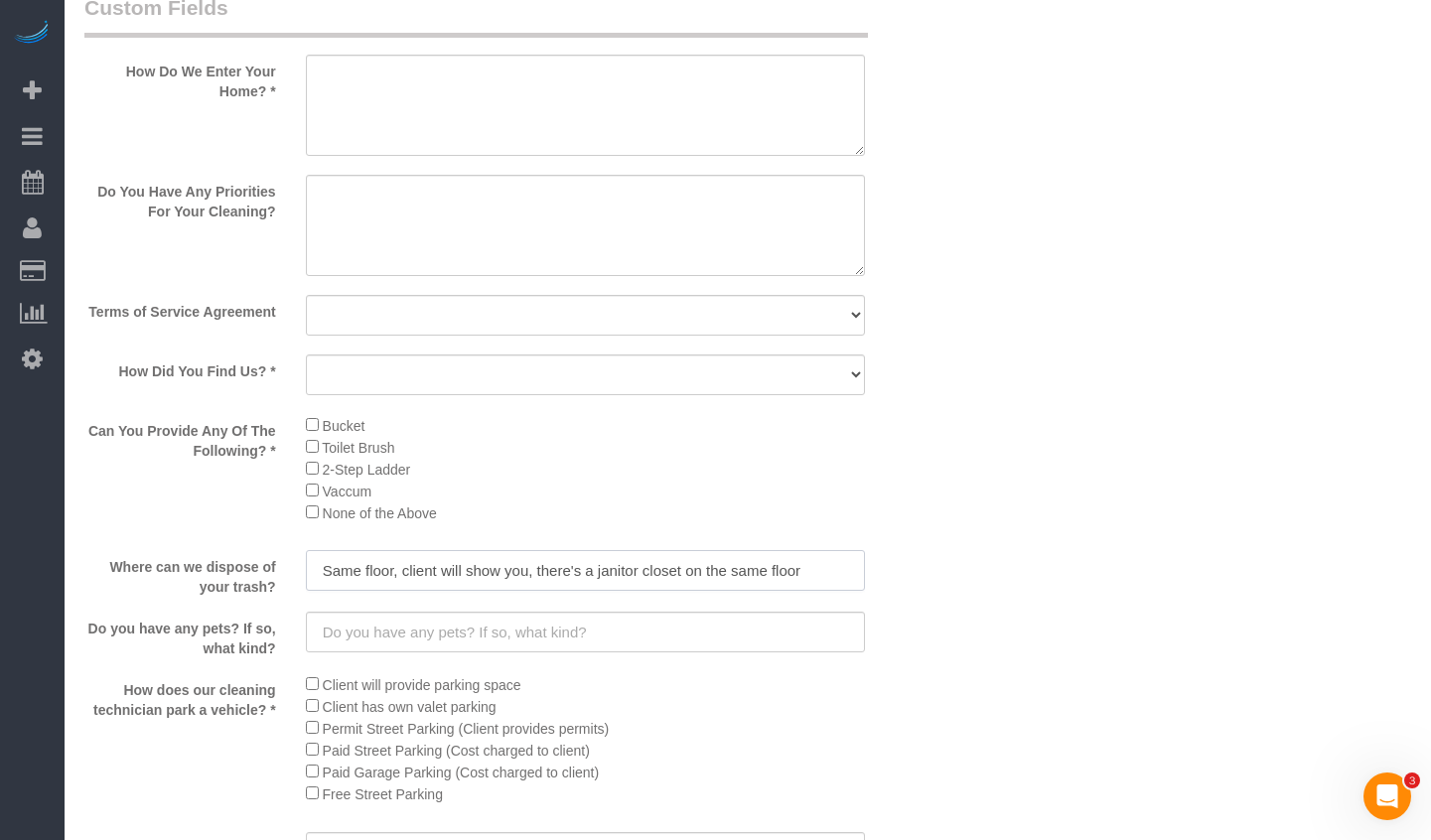 drag, startPoint x: 818, startPoint y: 576, endPoint x: 102, endPoint y: 565, distance: 716.0845 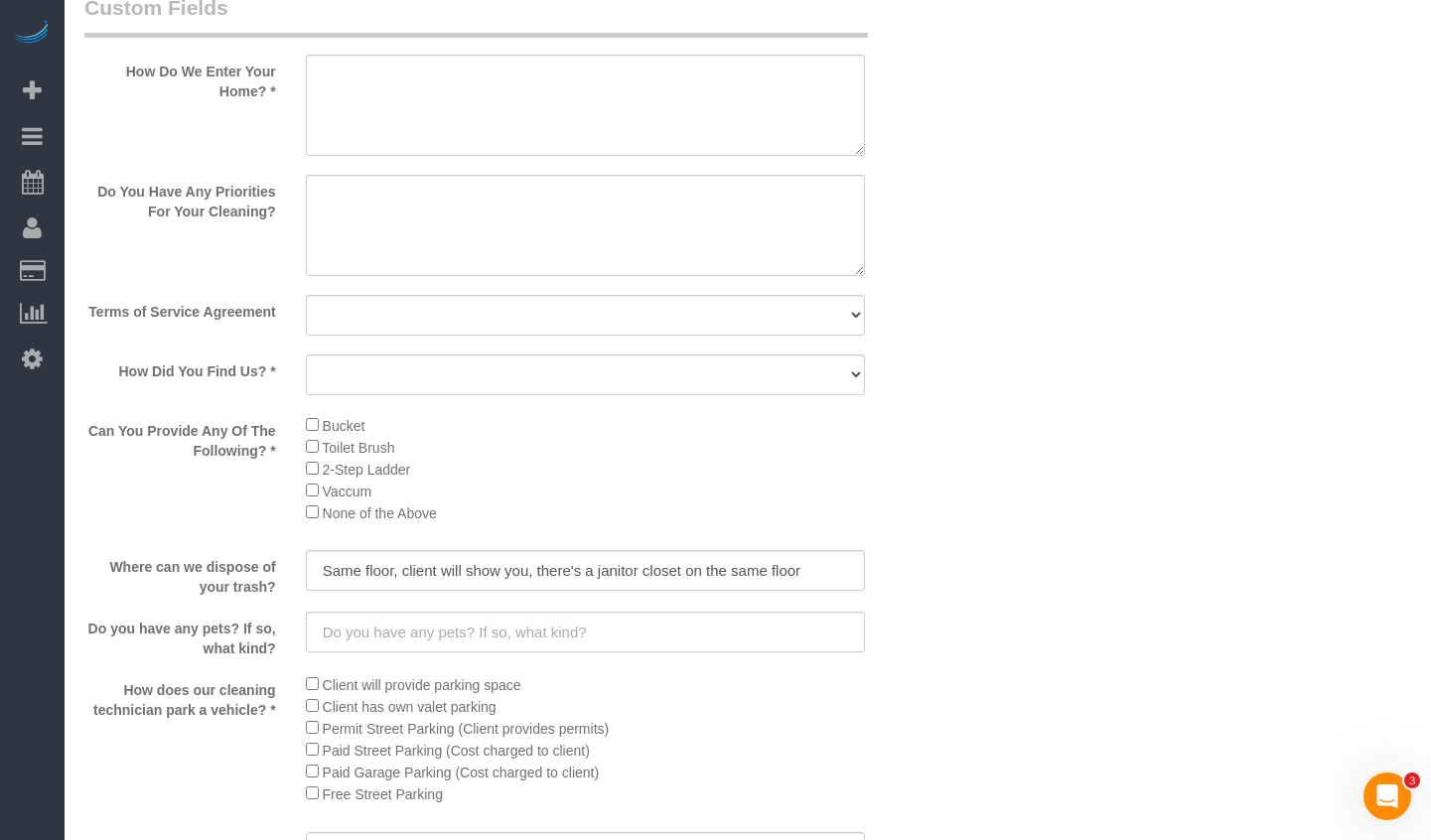 scroll, scrollTop: 2780, scrollLeft: 0, axis: vertical 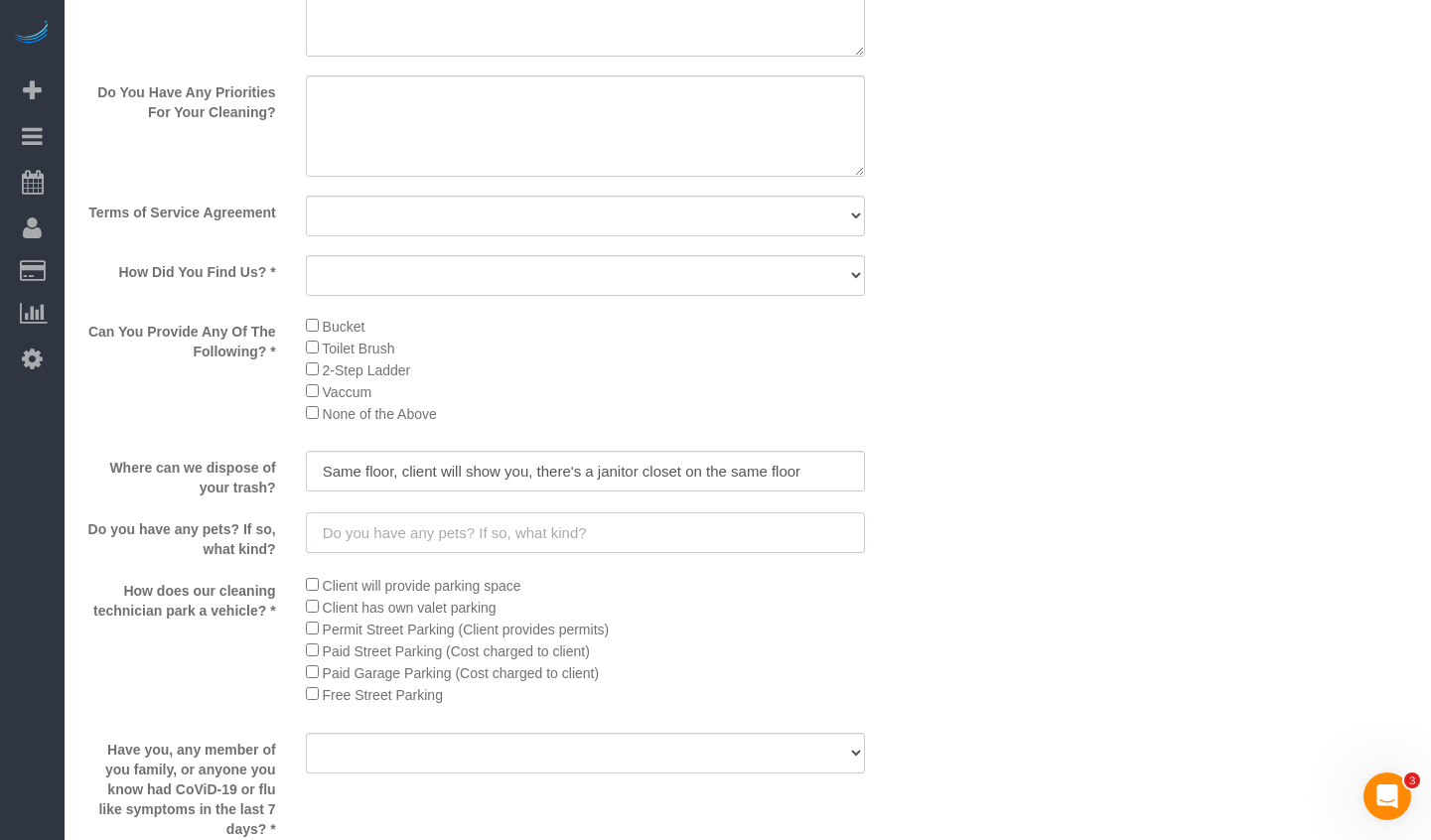 click at bounding box center (586, 532) 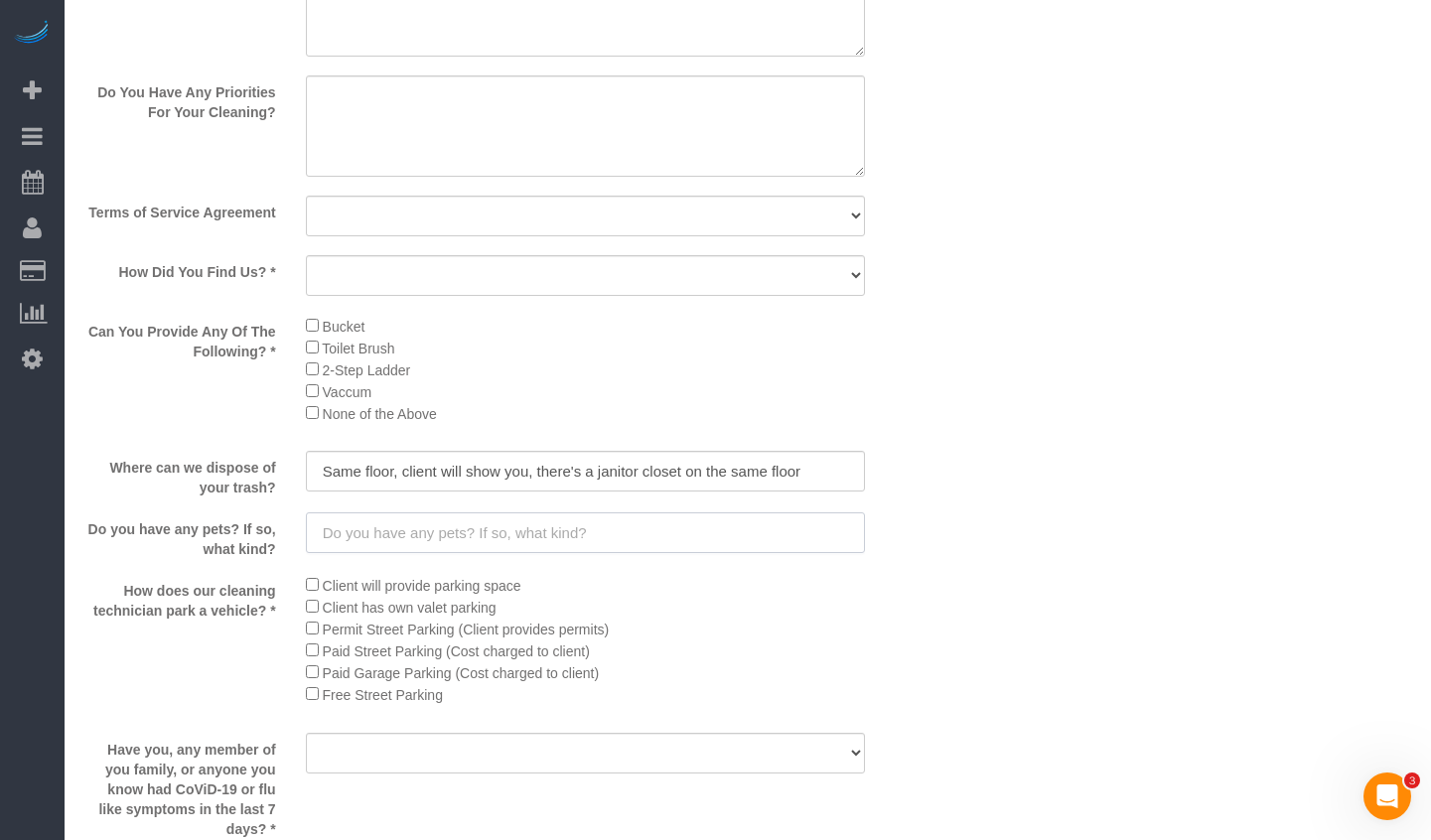 scroll, scrollTop: 3078, scrollLeft: 0, axis: vertical 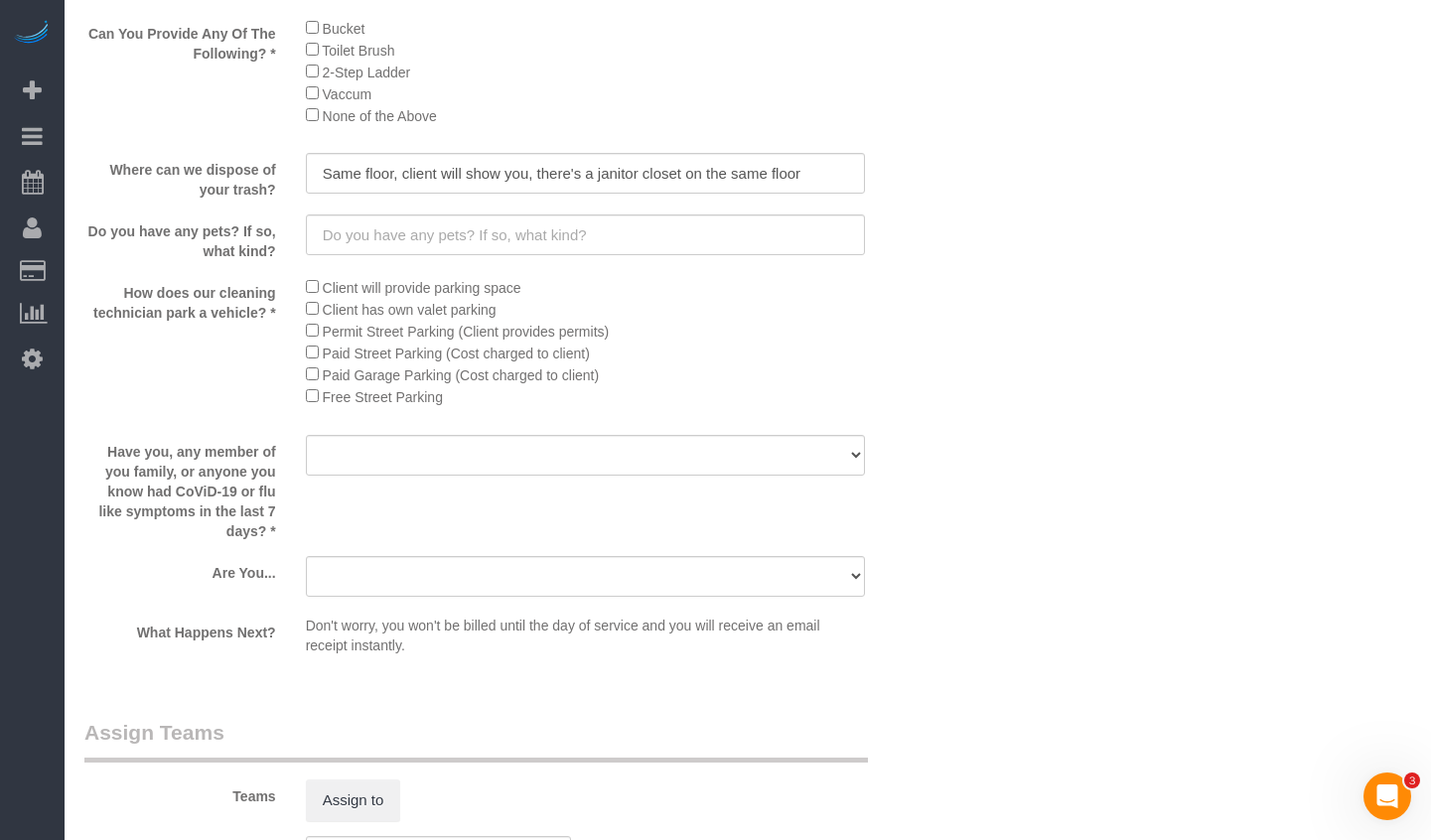 click at bounding box center (586, 478) 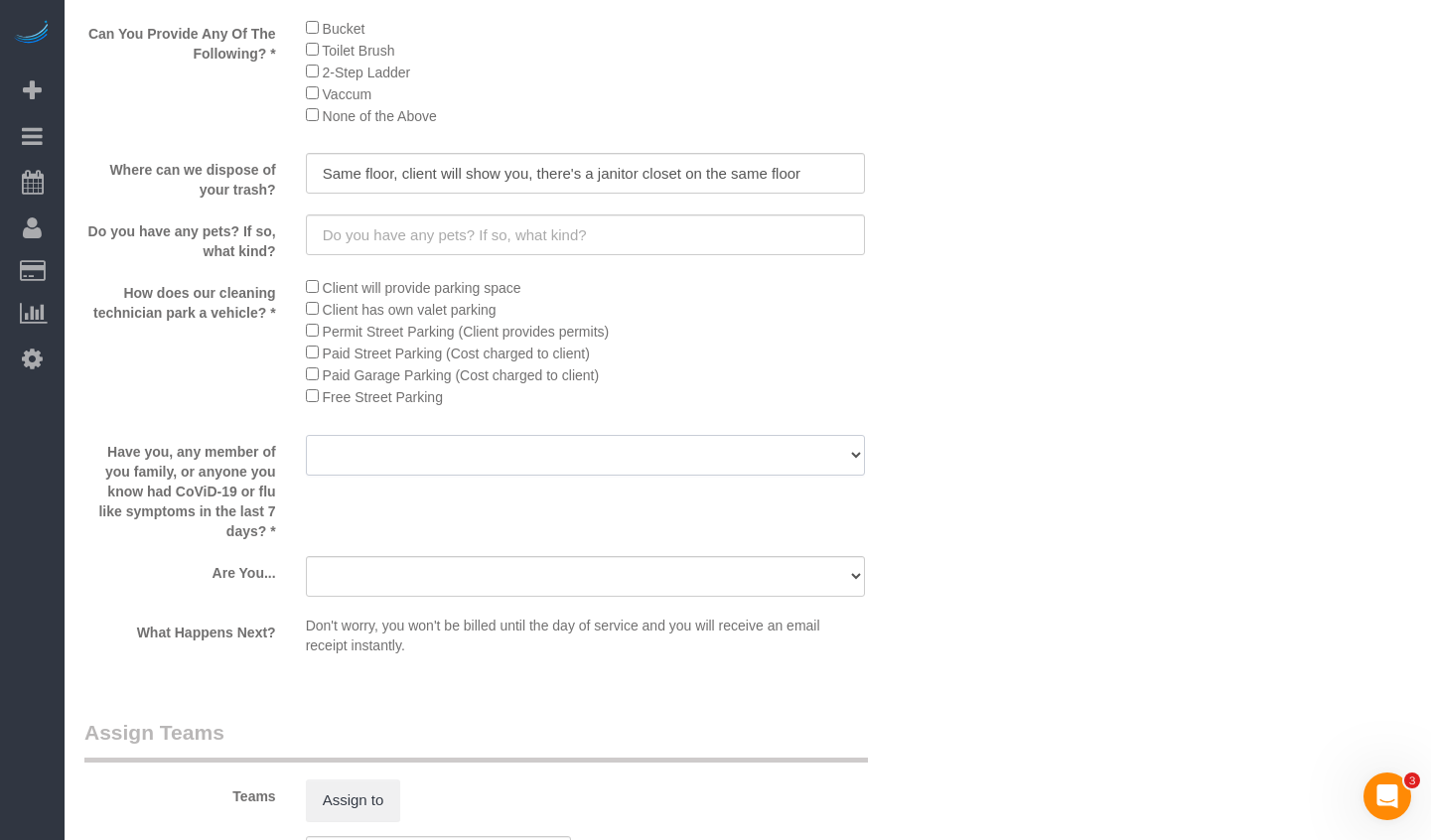 click on "Yes No" at bounding box center (586, 455) 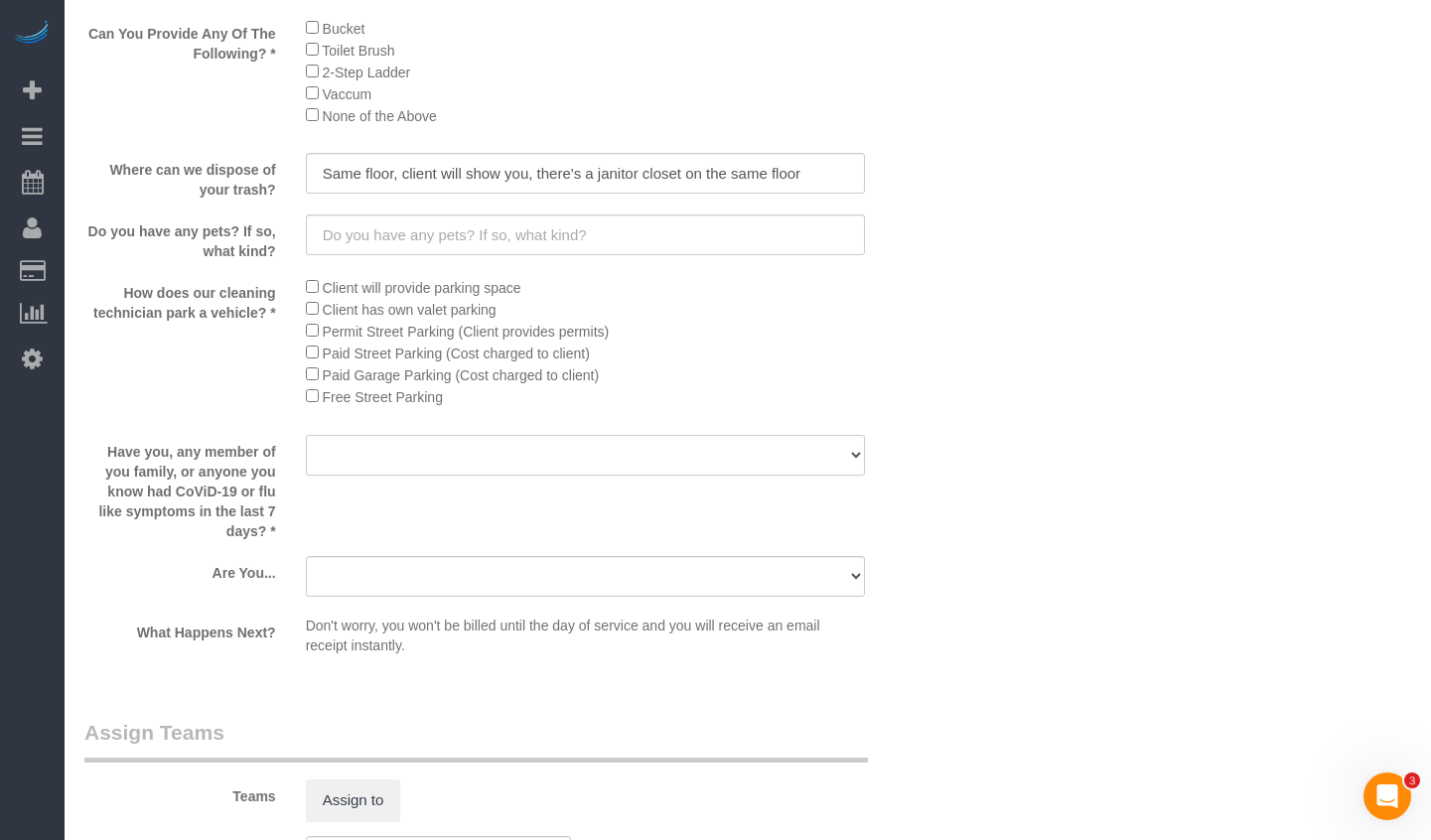 select on "number:139" 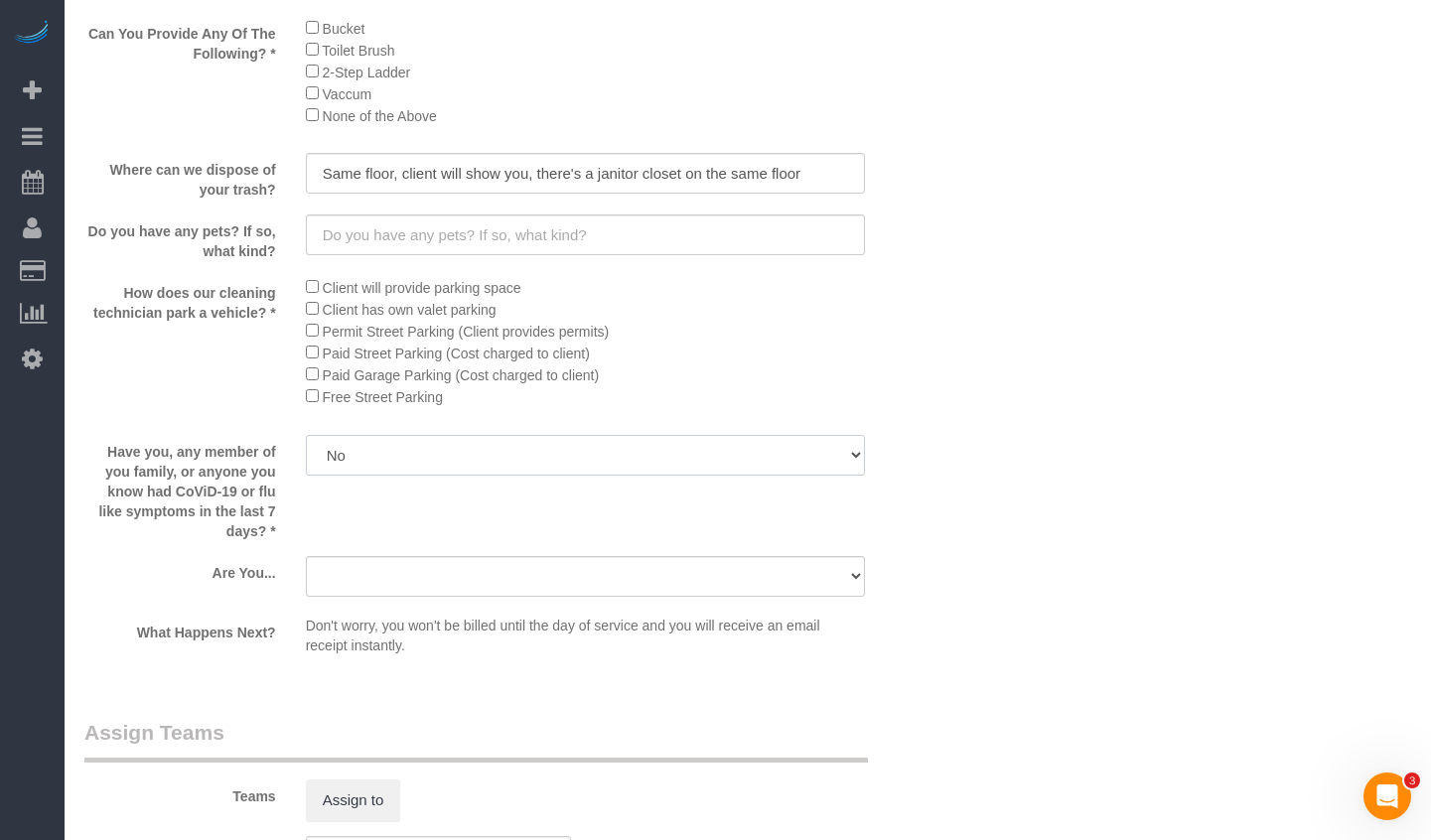 click on "Yes No" at bounding box center [586, 455] 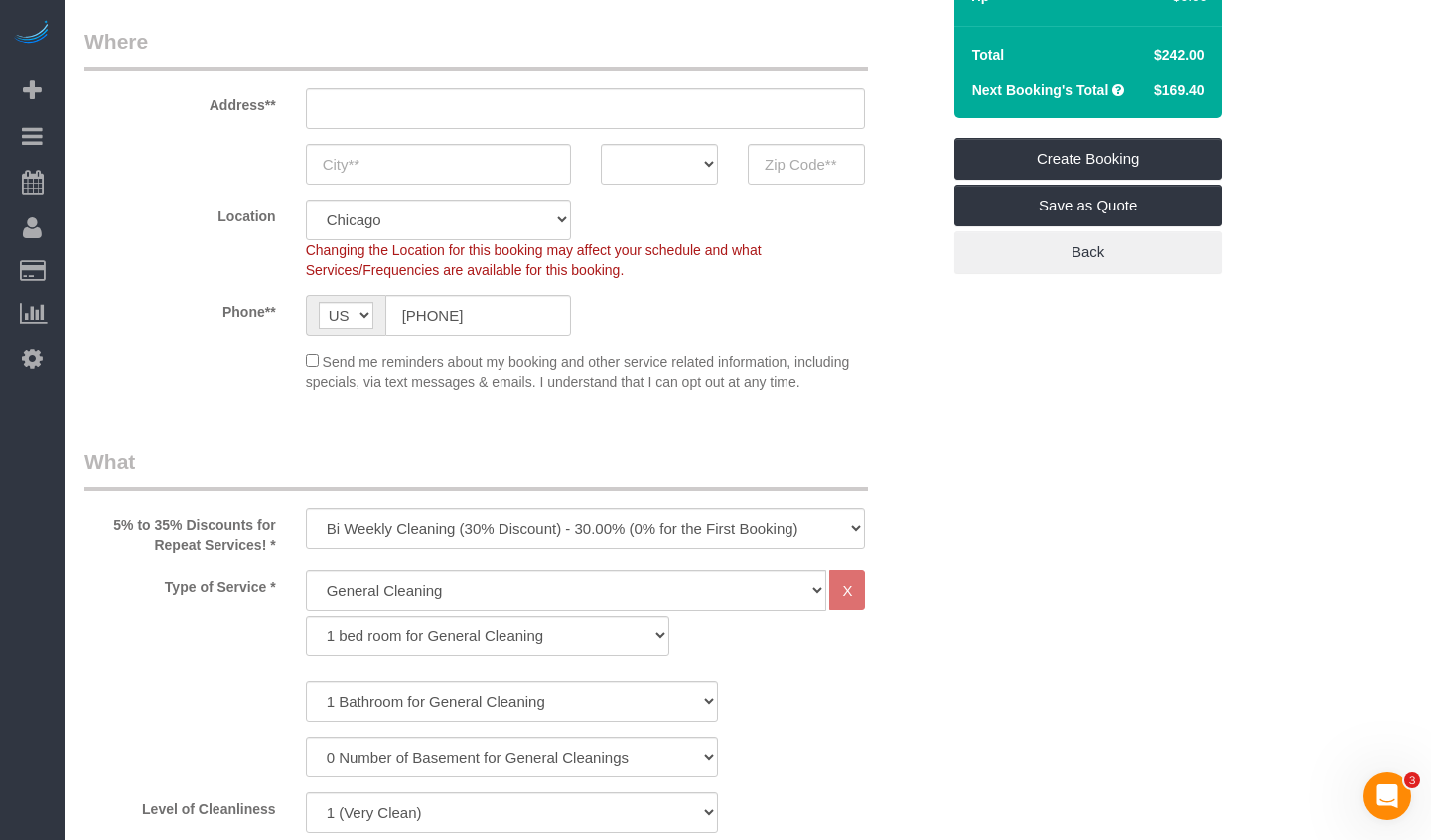 scroll, scrollTop: 99, scrollLeft: 0, axis: vertical 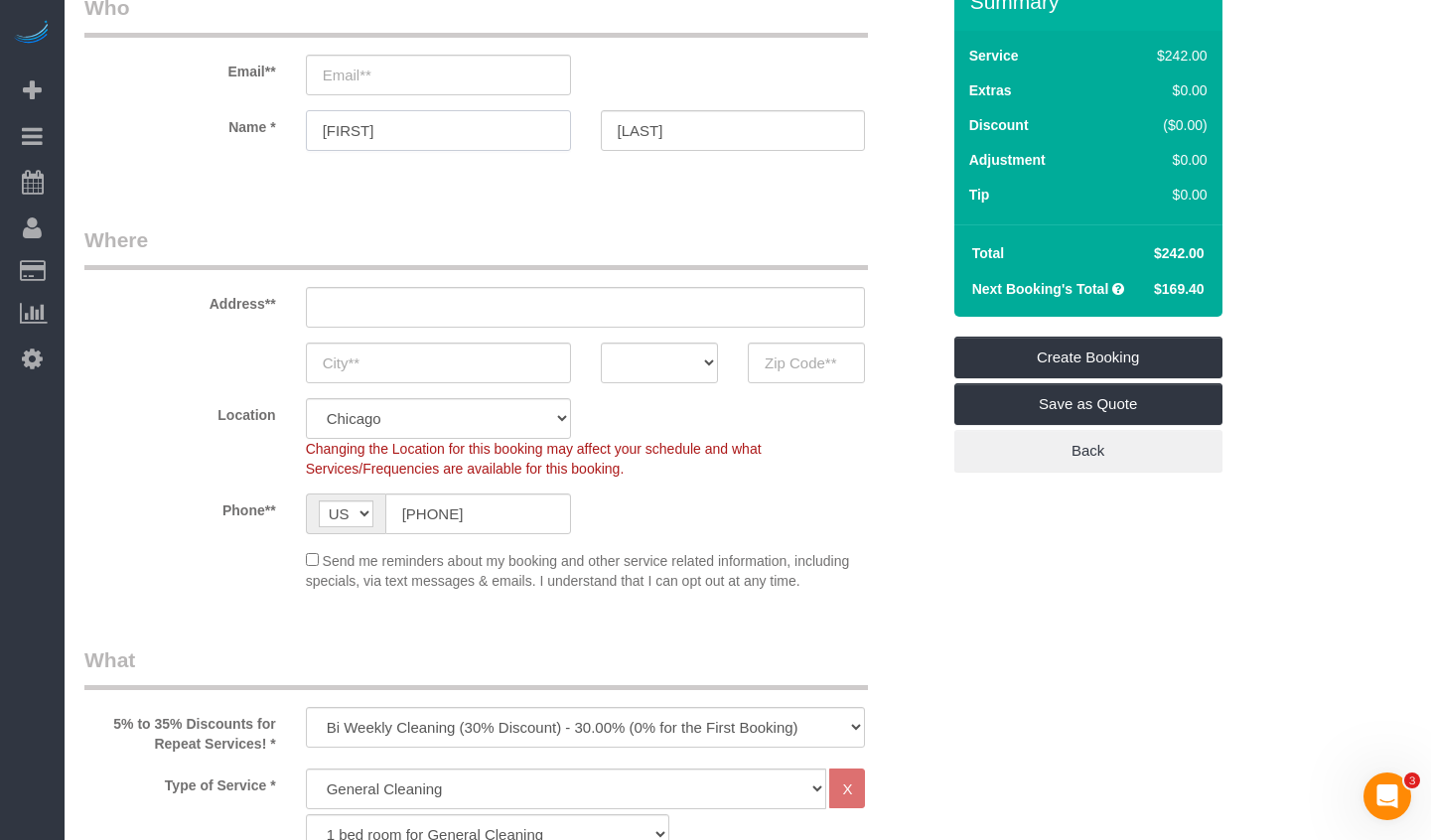 drag, startPoint x: 350, startPoint y: 131, endPoint x: 277, endPoint y: 134, distance: 73.061618 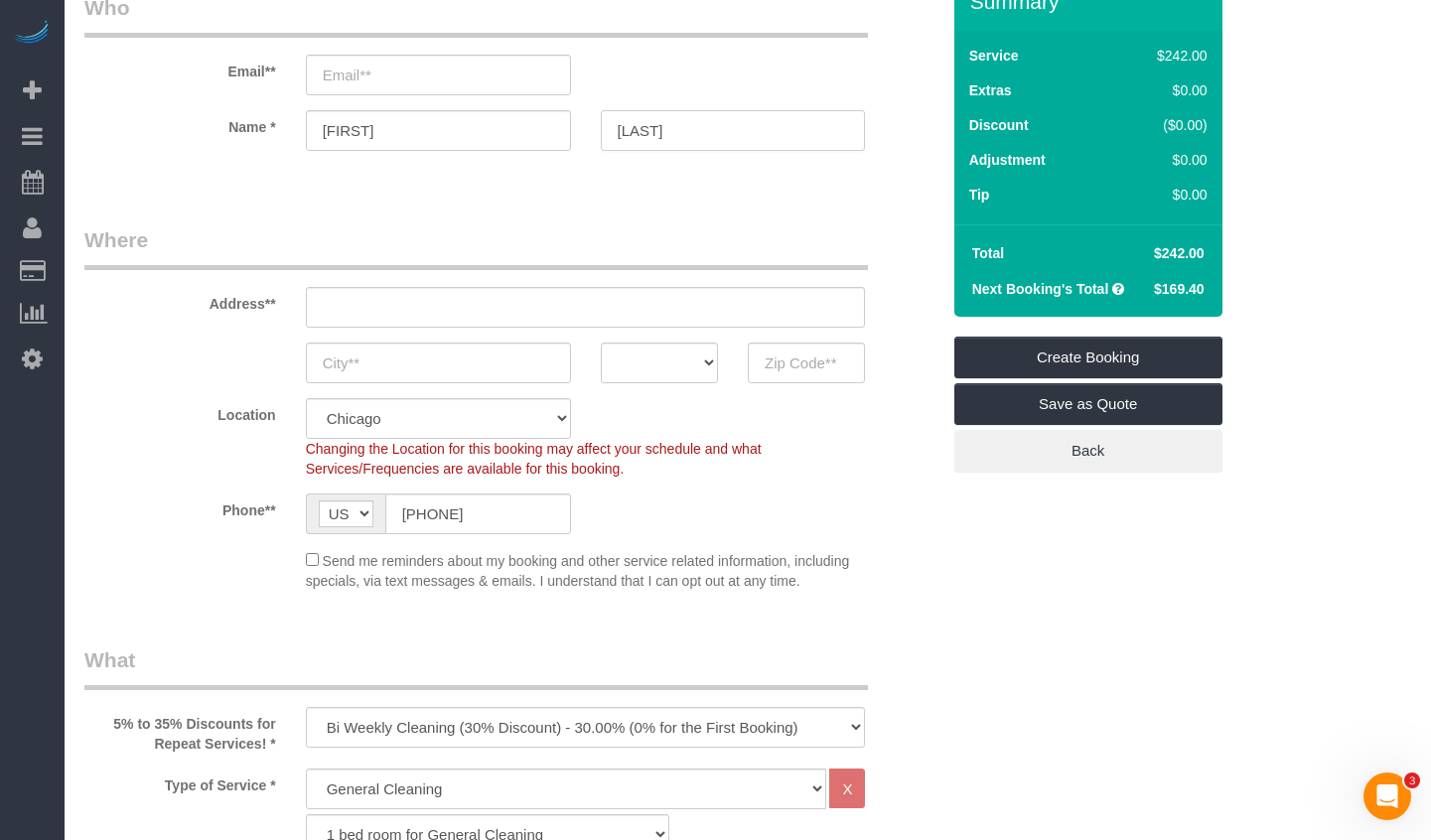 drag, startPoint x: 708, startPoint y: 130, endPoint x: 505, endPoint y: 117, distance: 203.4158 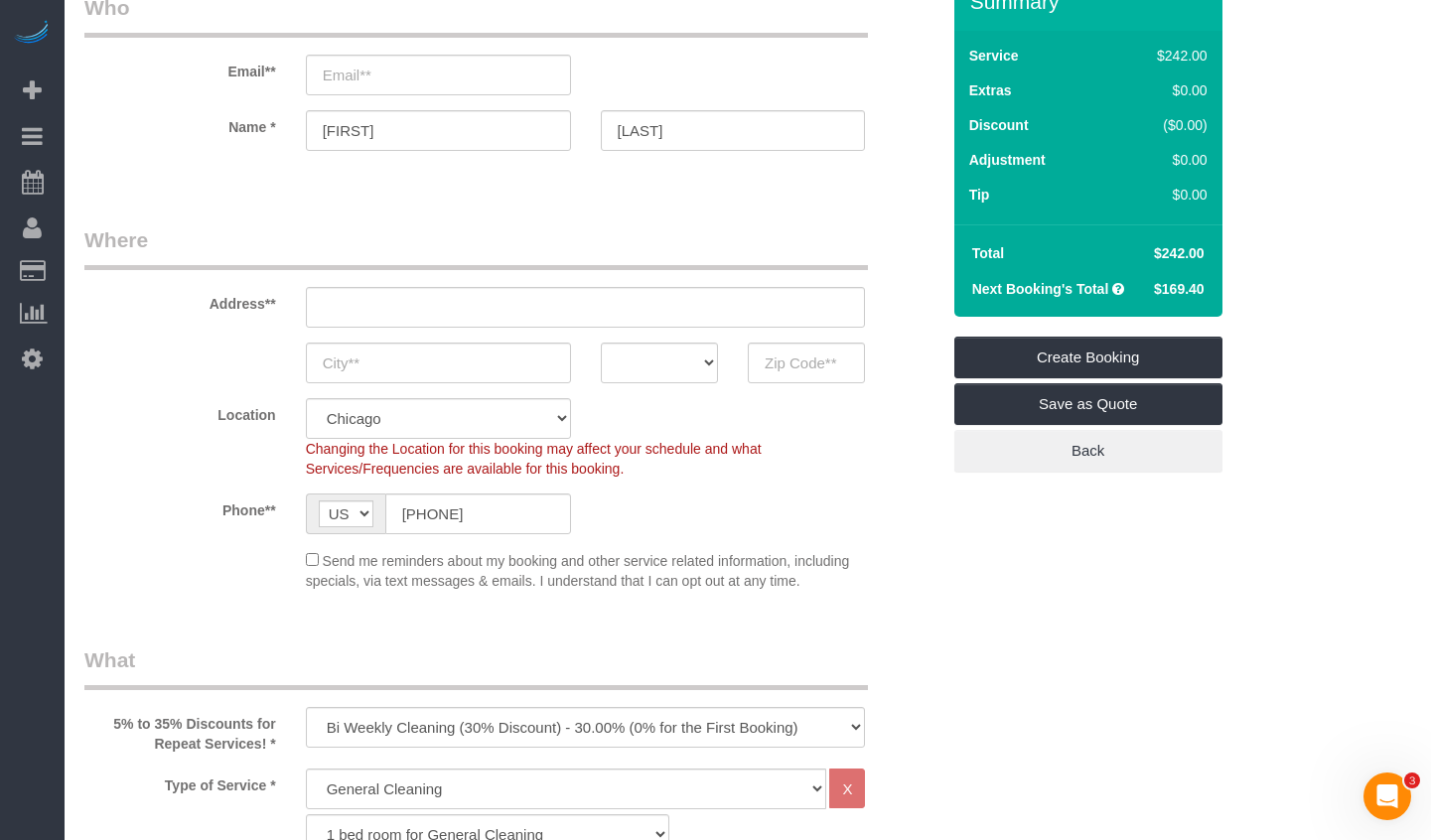 click on "Who
Email**
Name *
[FIRST]
[LAST]
Where
Address**
AK
AL
AR
AZ
CA
CO
CT
DC
DE
FL
GA
HI
IA
ID
IL
IN
KS
KY
LA
MA
MD
ME
MI
MN
MO
MS
MT
NC
ND
NE
NH
NJ
NM" at bounding box center (511, 2117) 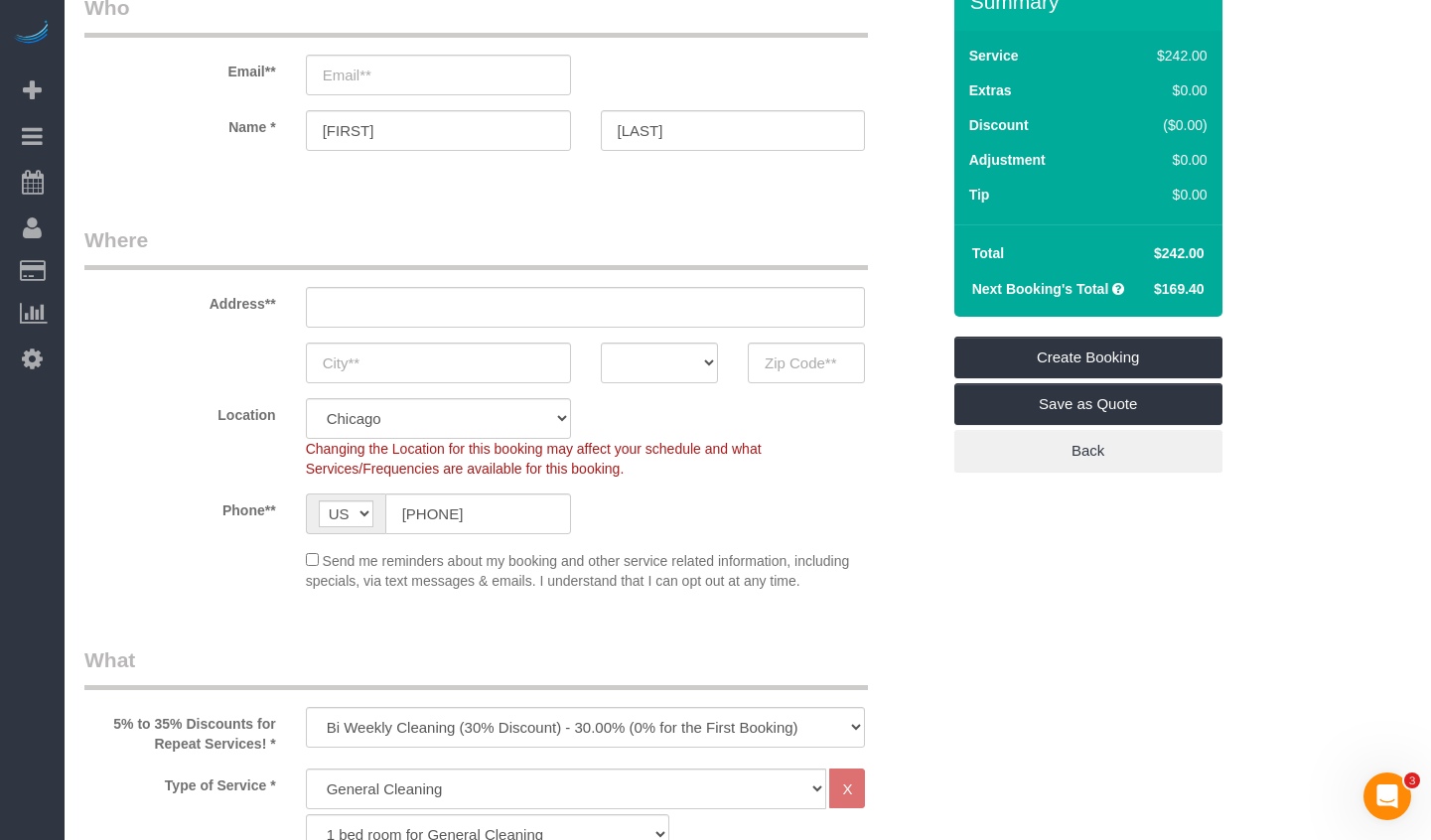 scroll, scrollTop: 0, scrollLeft: 0, axis: both 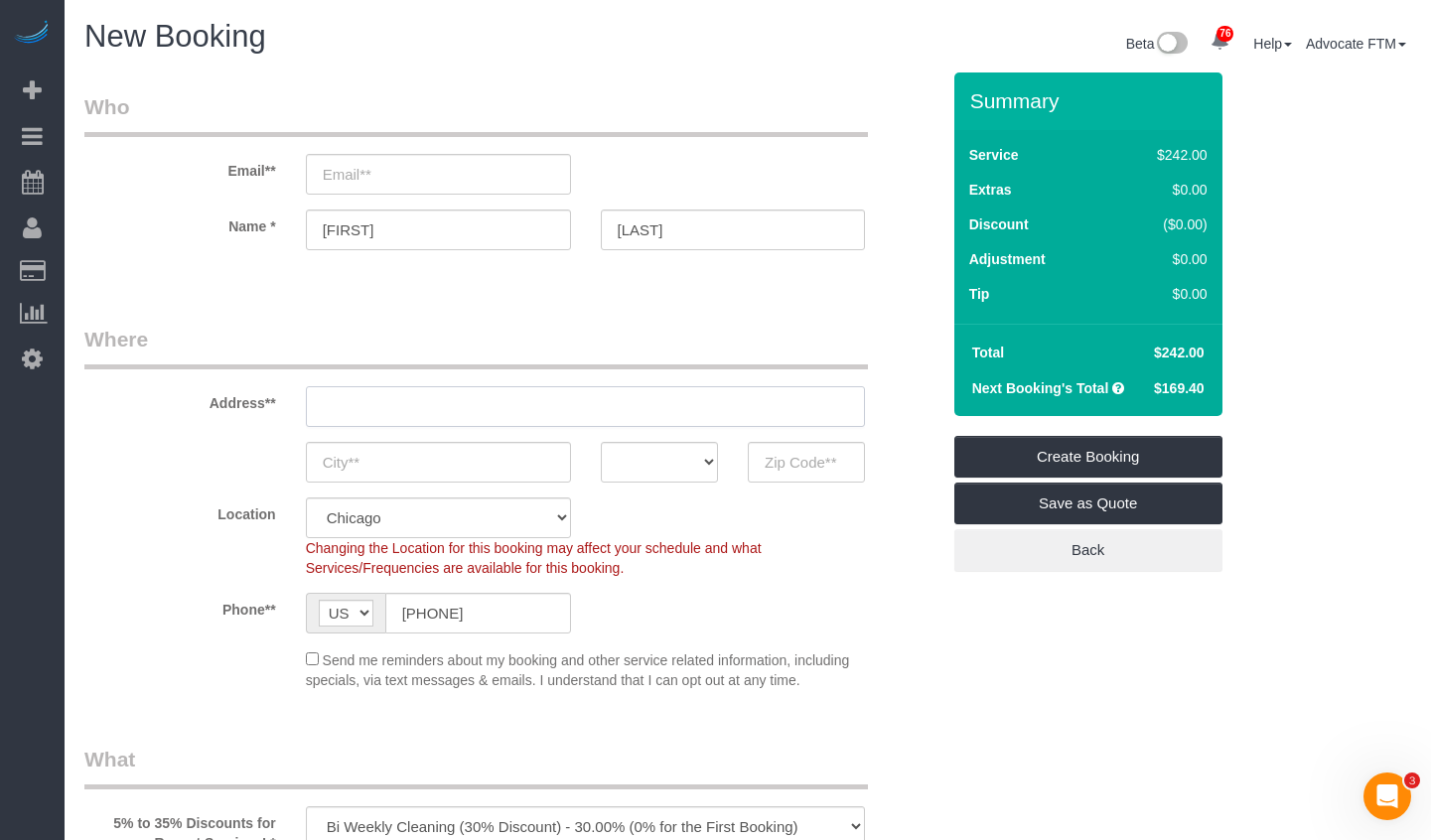 click at bounding box center (586, 406) 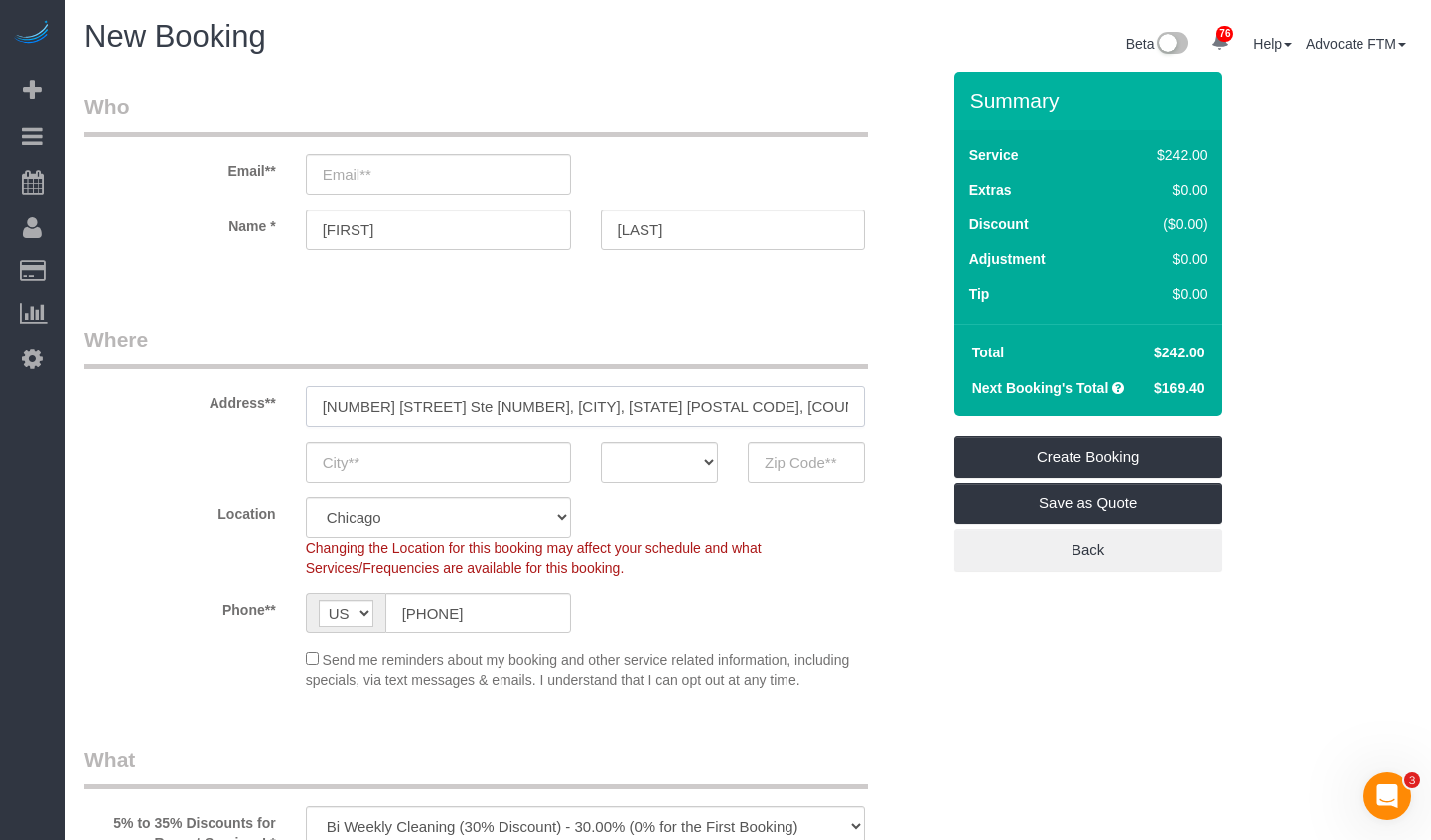 click on "[NUMBER] [STREET] Ste [NUMBER], [CITY], [STATE] [POSTAL CODE], [COUNTRY]" at bounding box center (586, 406) 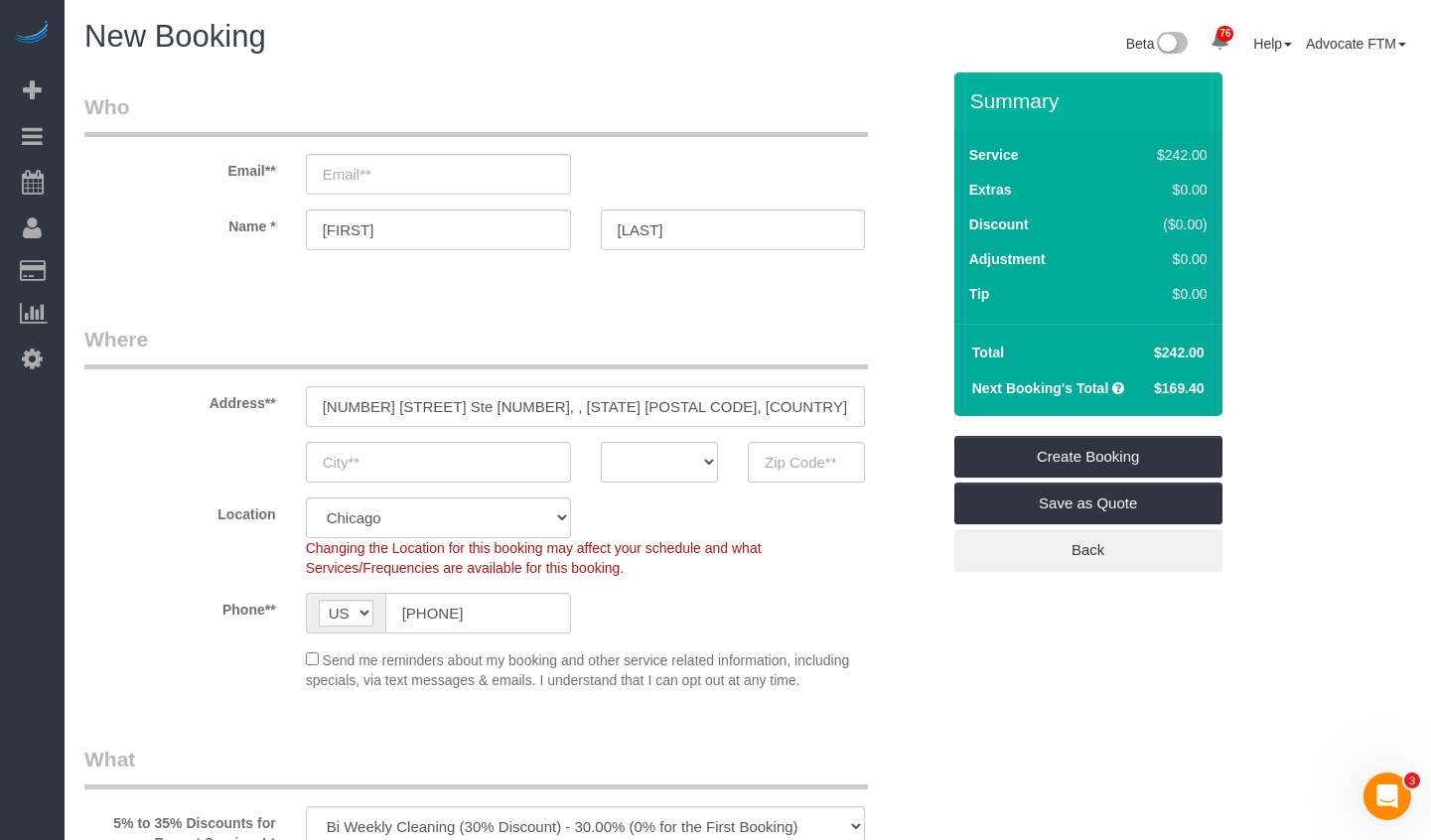 type on "[NUMBER] [STREET] Ste [NUMBER], , [STATE] [POSTAL CODE], [COUNTRY]" 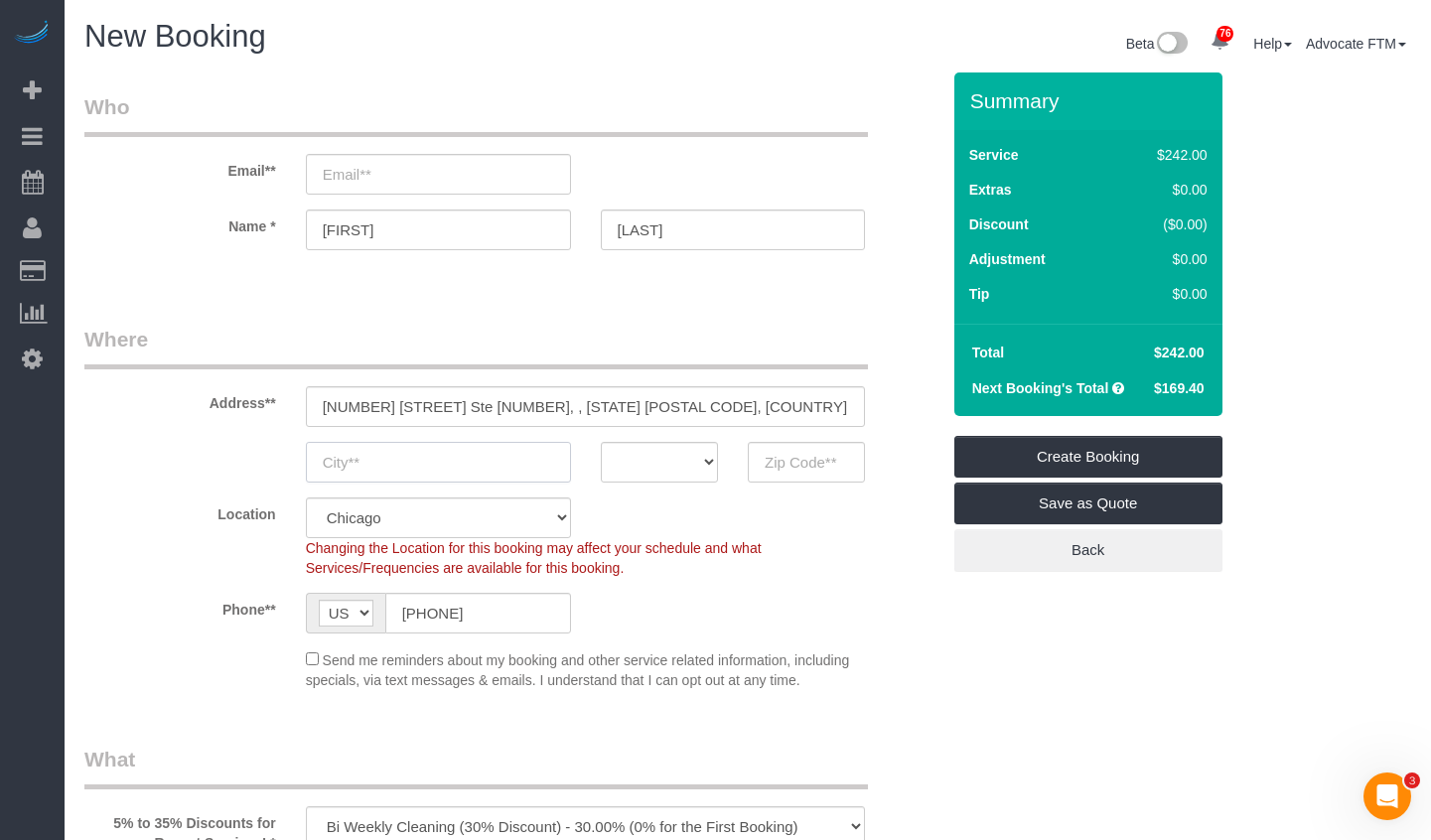 click at bounding box center (438, 462) 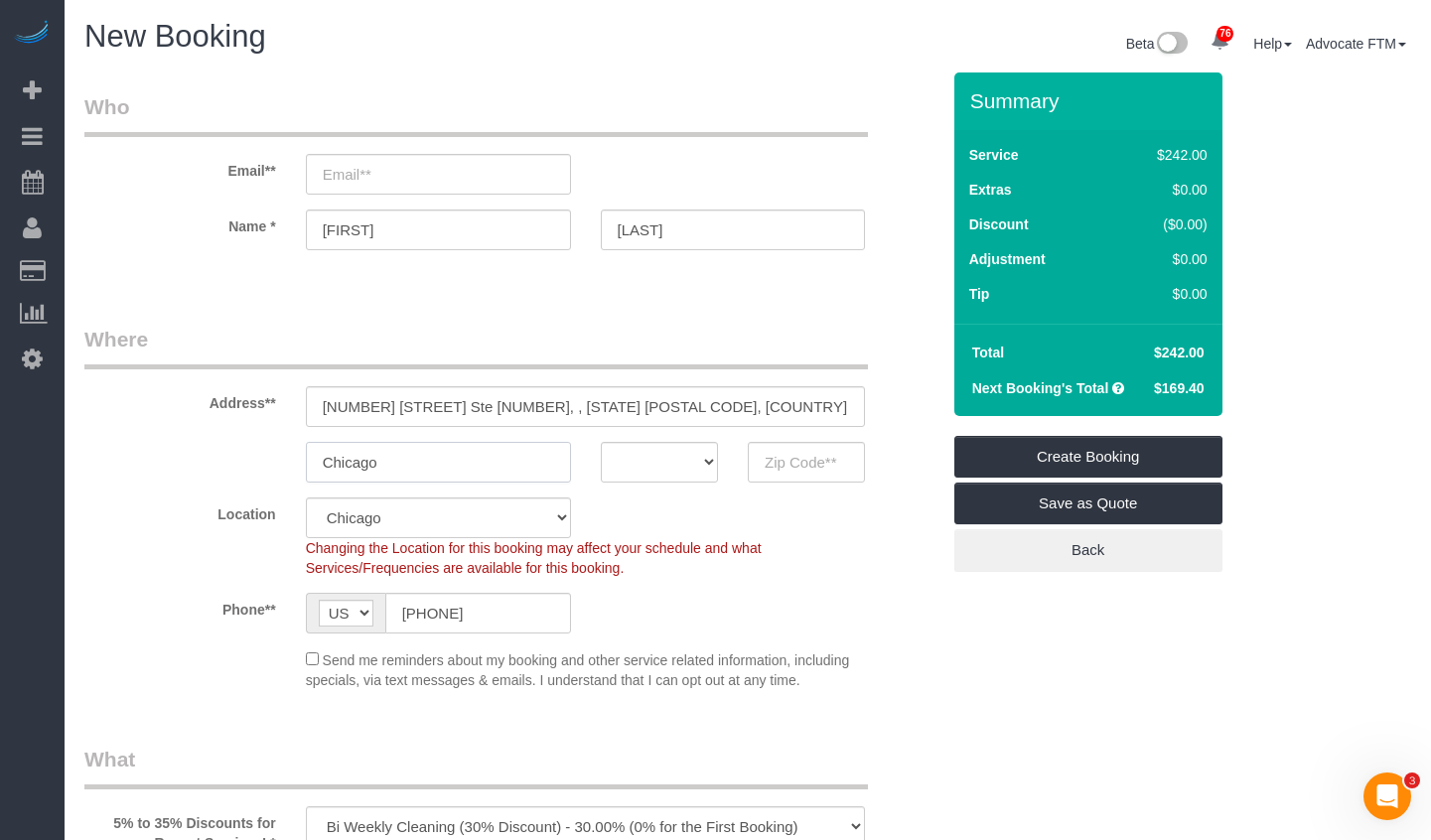 type on "Chicago" 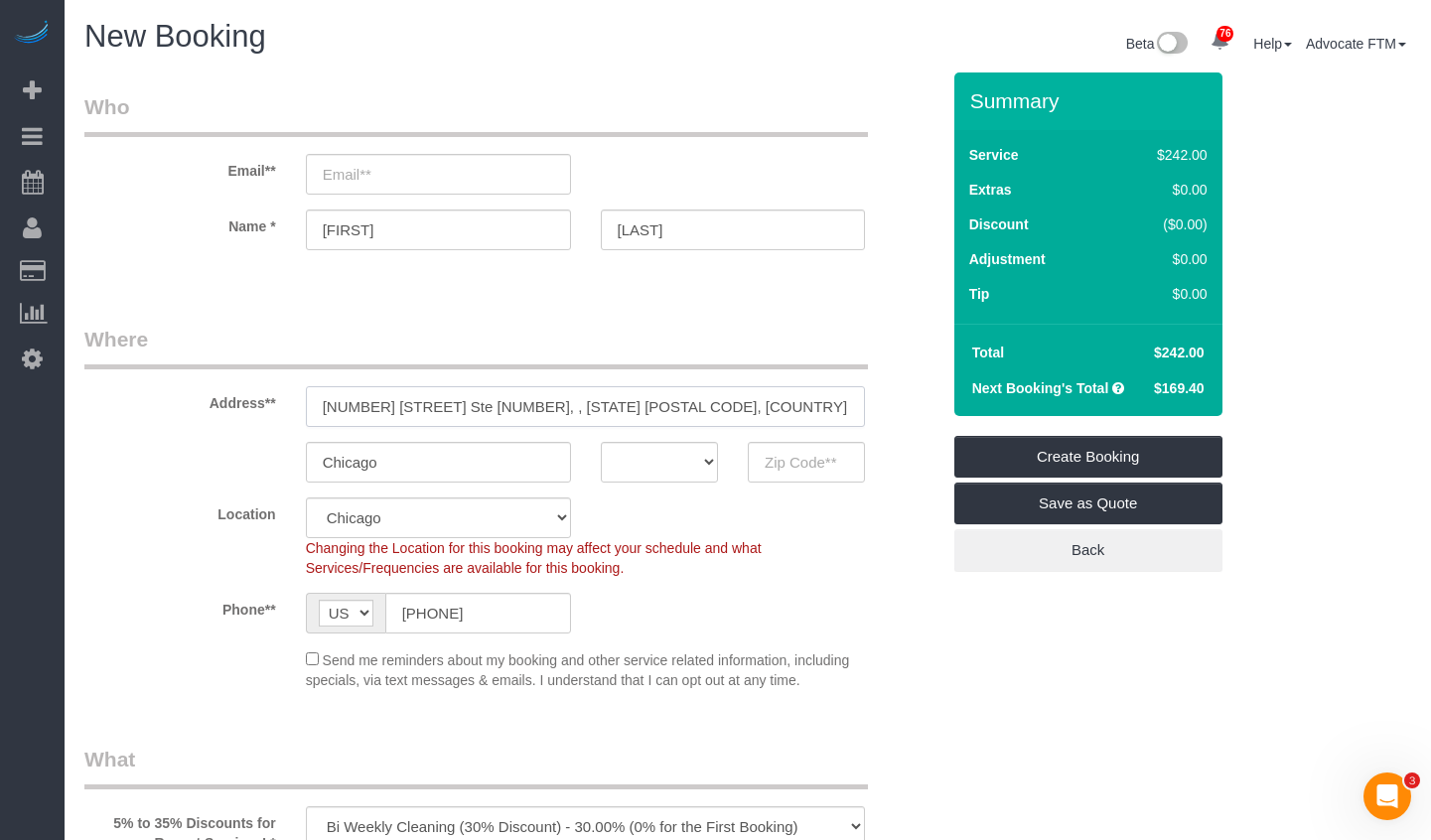 click on "[NUMBER] [STREET] Ste [NUMBER], , [STATE] [POSTAL CODE], [COUNTRY]" at bounding box center [586, 406] 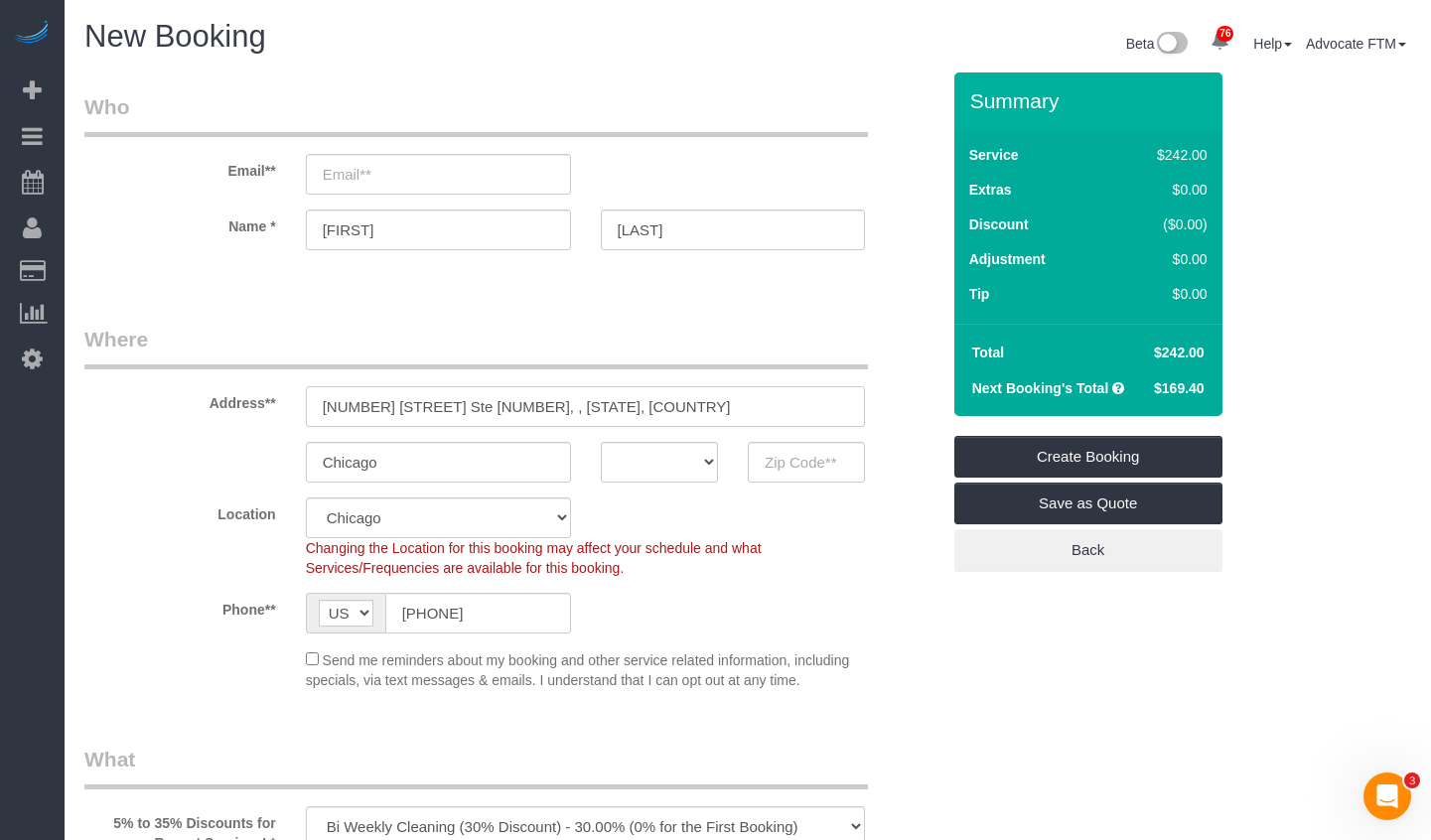 type on "[NUMBER] [STREET] Ste [NUMBER], , [STATE], [COUNTRY]" 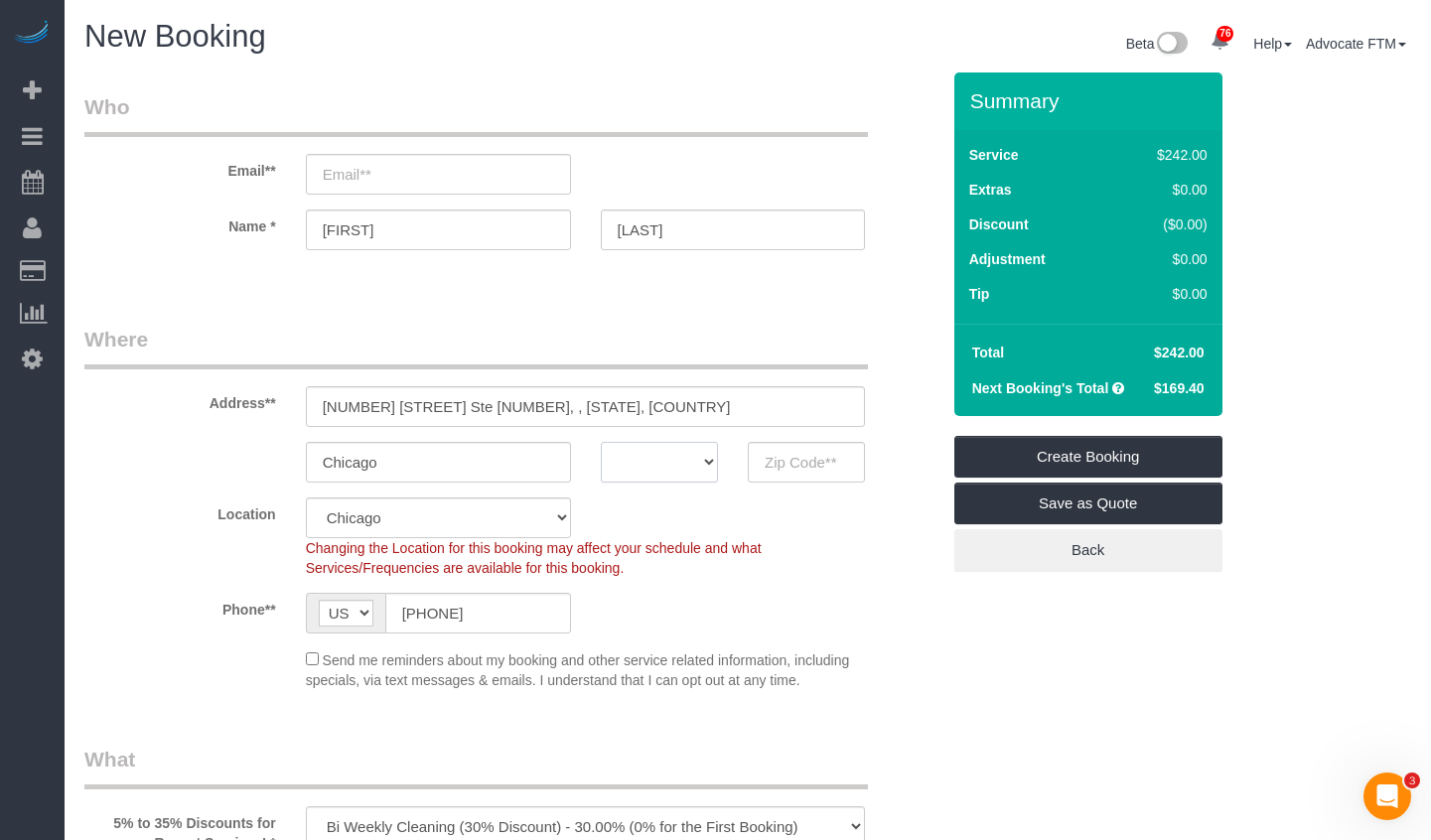 click on "AK
AL
AR
AZ
CA
CO
CT
DC
DE
FL
GA
HI
IA
ID
IL
IN
KS
KY
LA
MA
MD
ME
MI
MN
MO
MS
MT
NC
ND
NE
NH
NJ
NM
NV
NY
OH
OK
OR
PA
RI
SC
SD
TN
TX
UT
VA
VT
WA
WI
WV
WY" at bounding box center (659, 462) 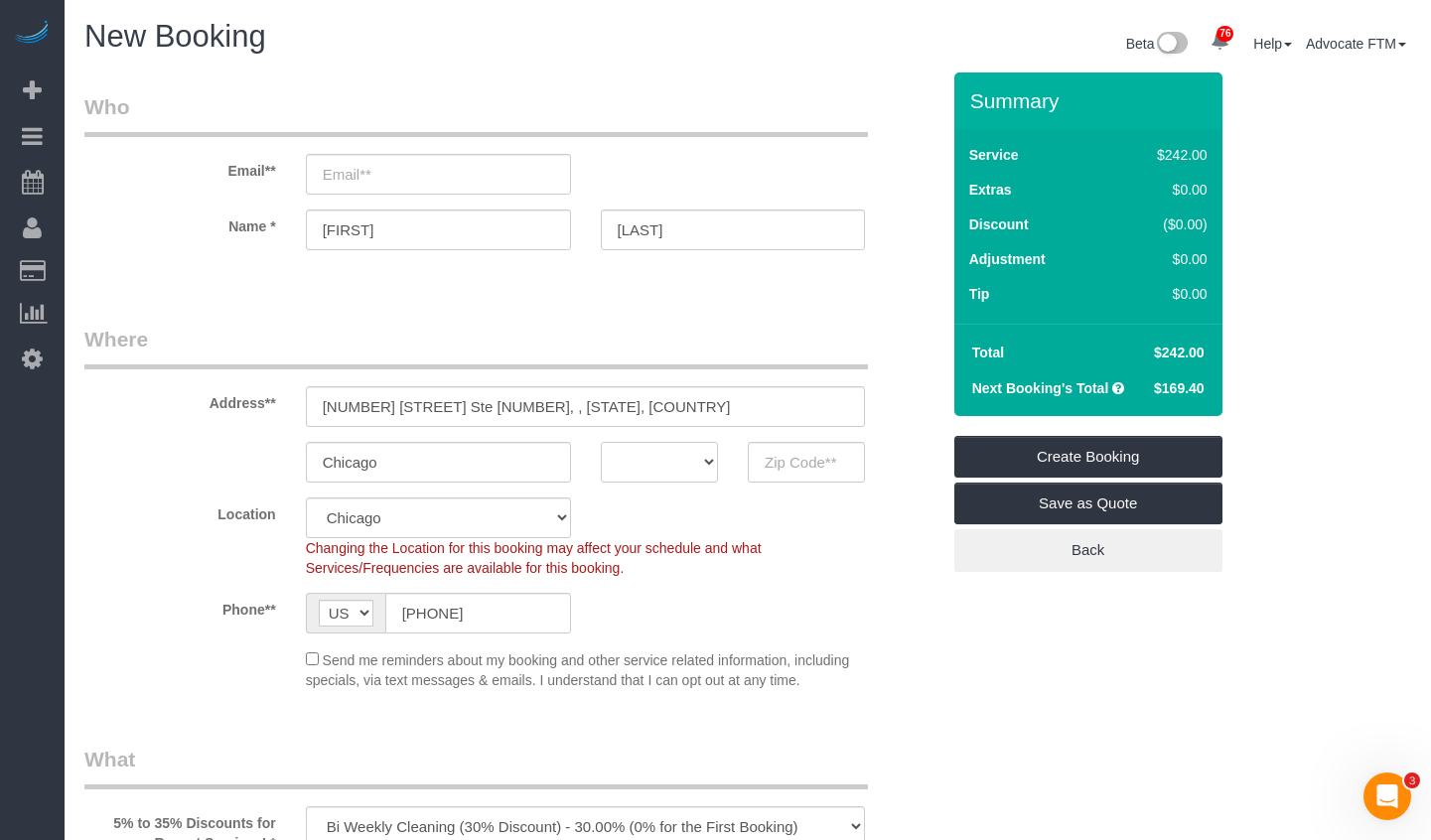 select on "IL" 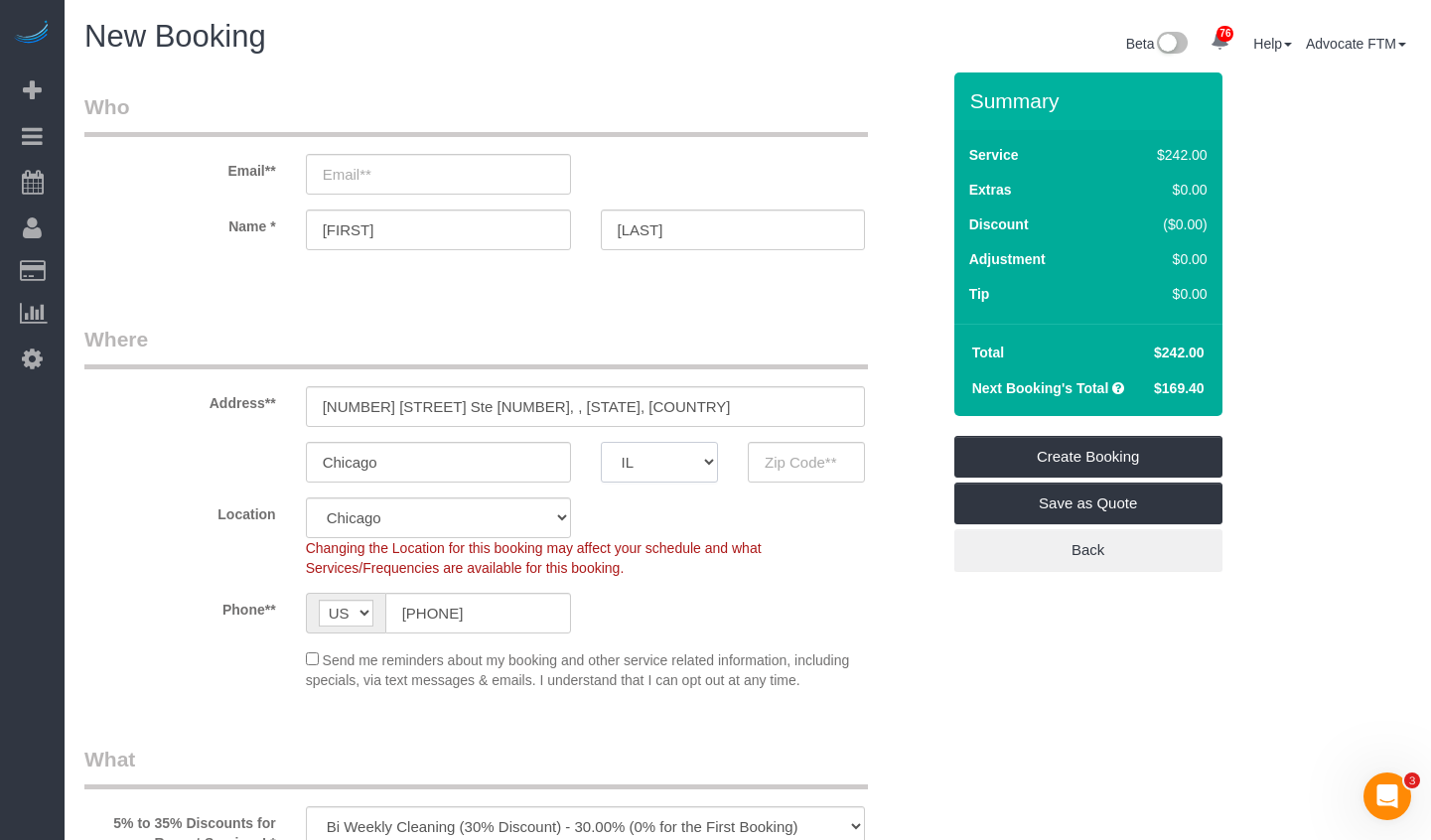 click on "AK
AL
AR
AZ
CA
CO
CT
DC
DE
FL
GA
HI
IA
ID
IL
IN
KS
KY
LA
MA
MD
ME
MI
MN
MO
MS
MT
NC
ND
NE
NH
NJ
NM
NV
NY
OH
OK
OR
PA
RI
SC
SD
TN
TX
UT
VA
VT
WA
WI
WV
WY" at bounding box center (659, 462) 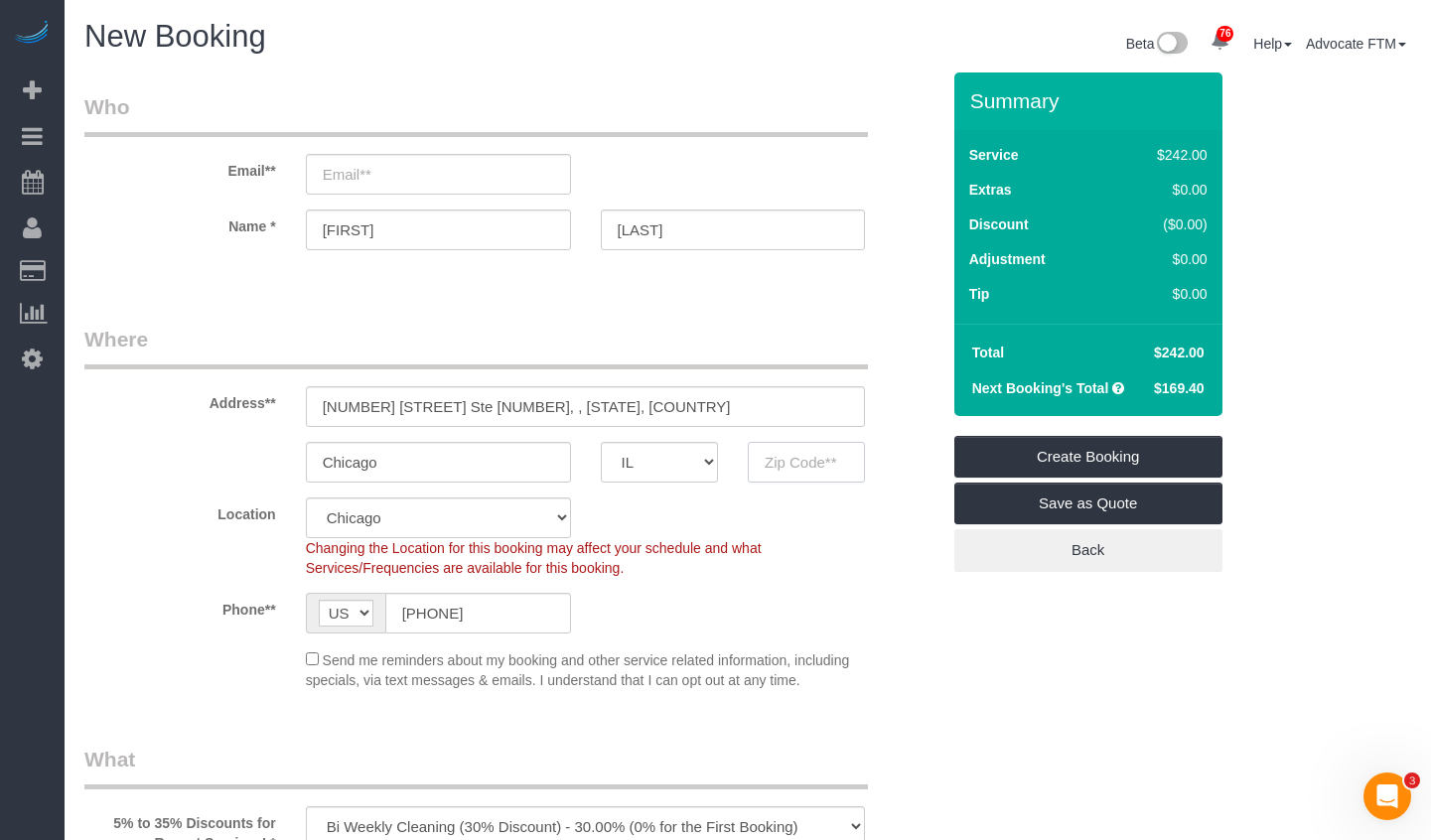 click at bounding box center [806, 462] 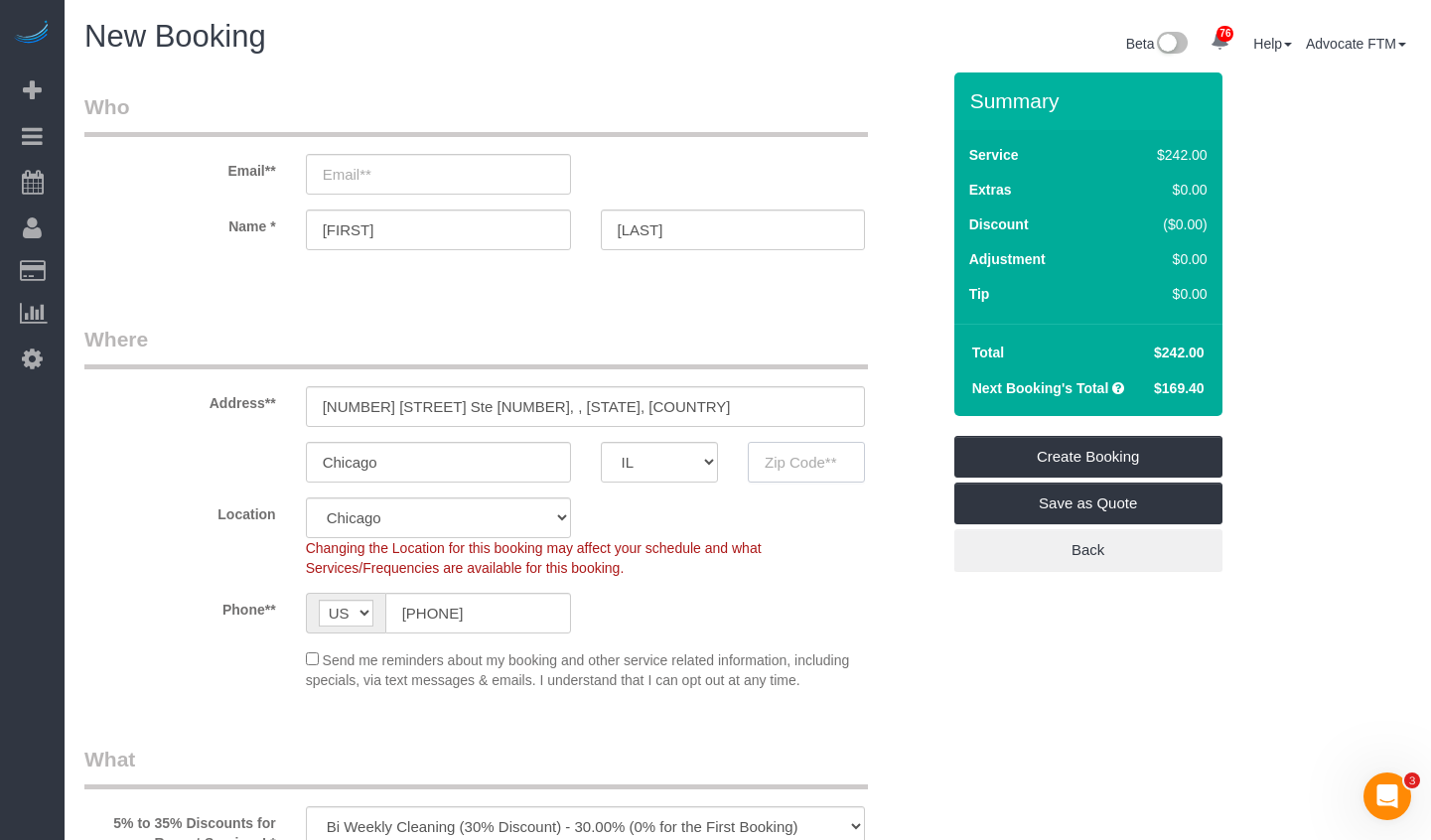 paste on "60605" 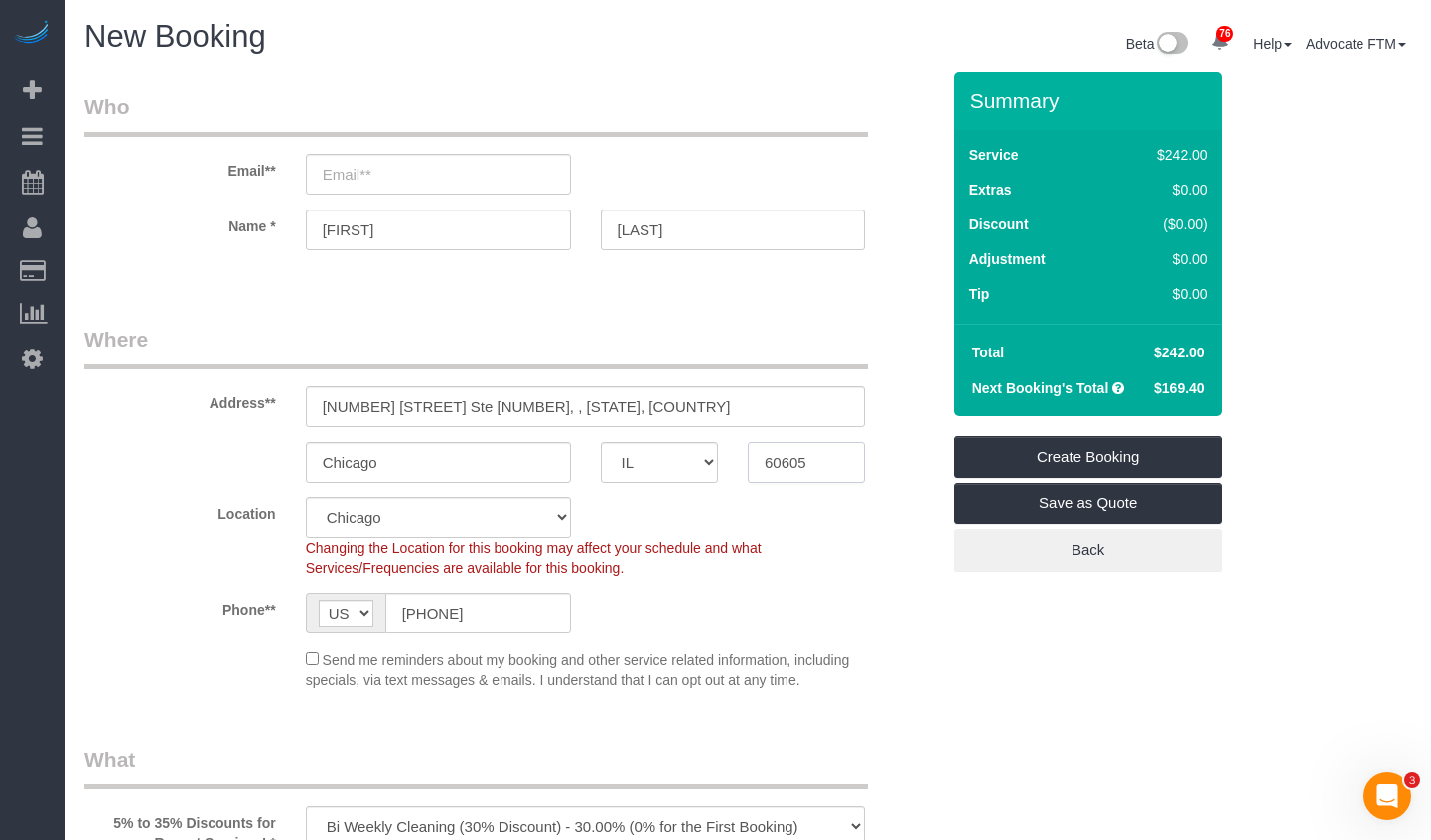 type on "60605" 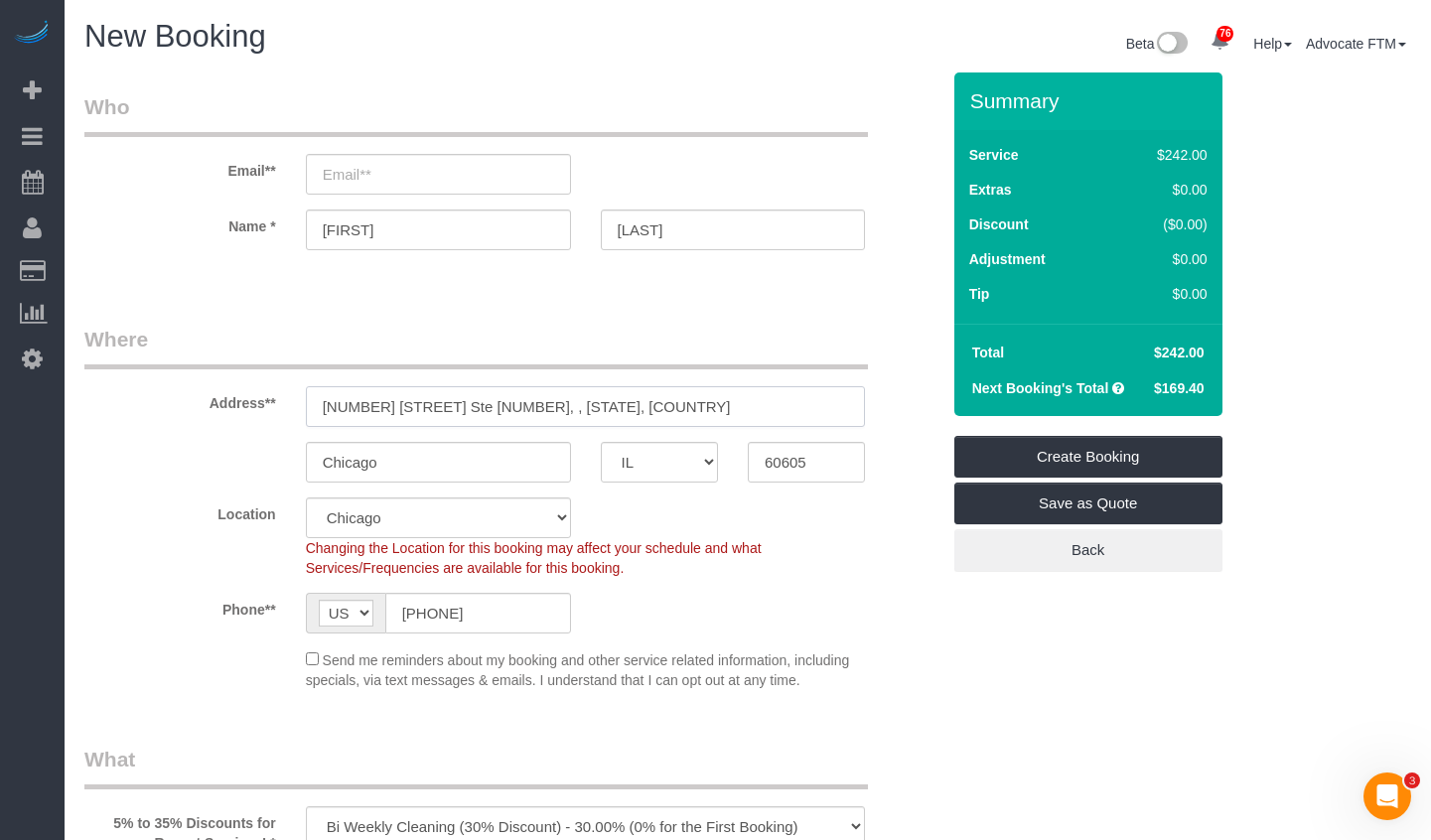 drag, startPoint x: 594, startPoint y: 413, endPoint x: 506, endPoint y: 412, distance: 88.005682 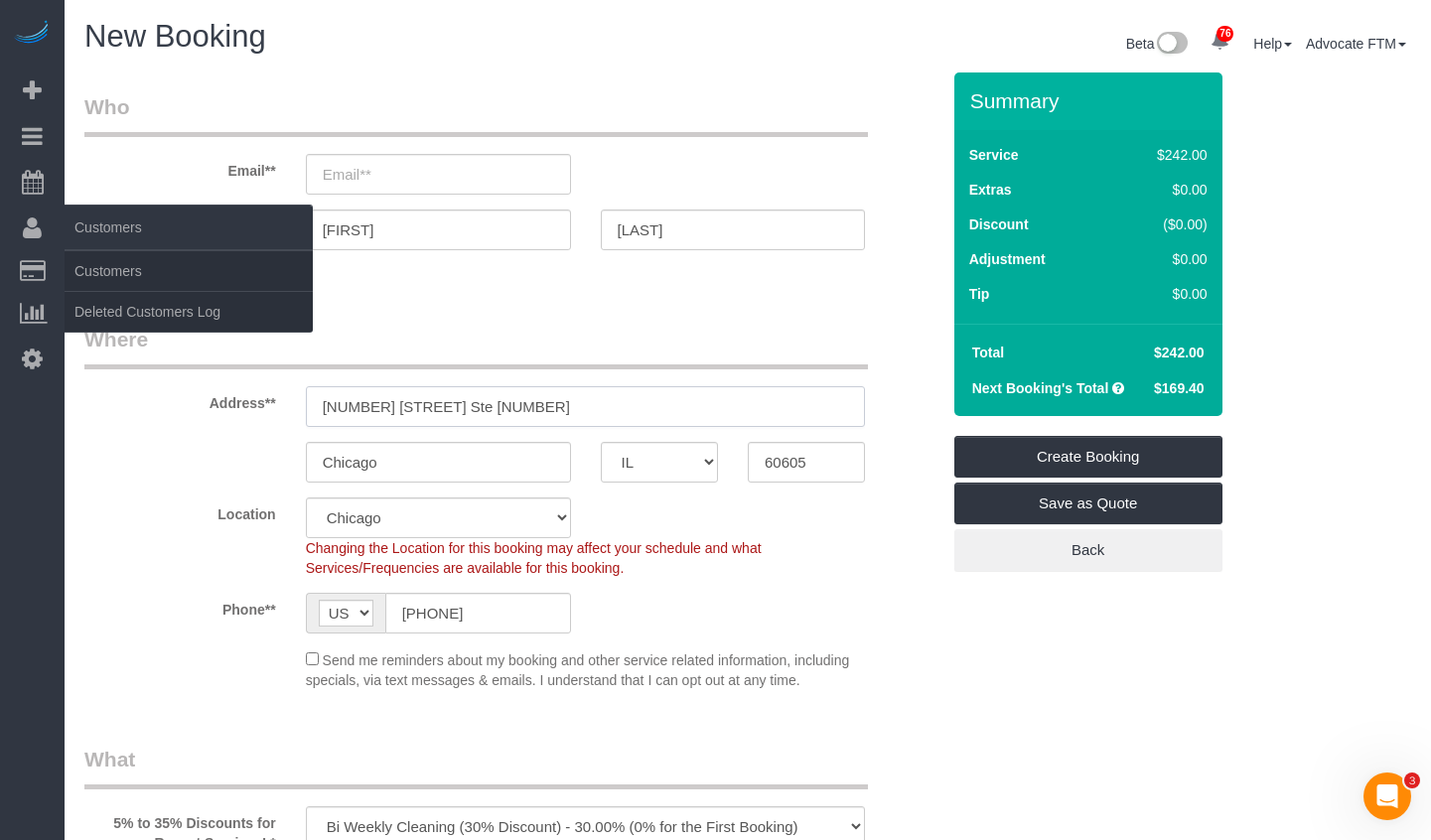 type on "[NUMBER] [STREET] Ste [NUMBER]" 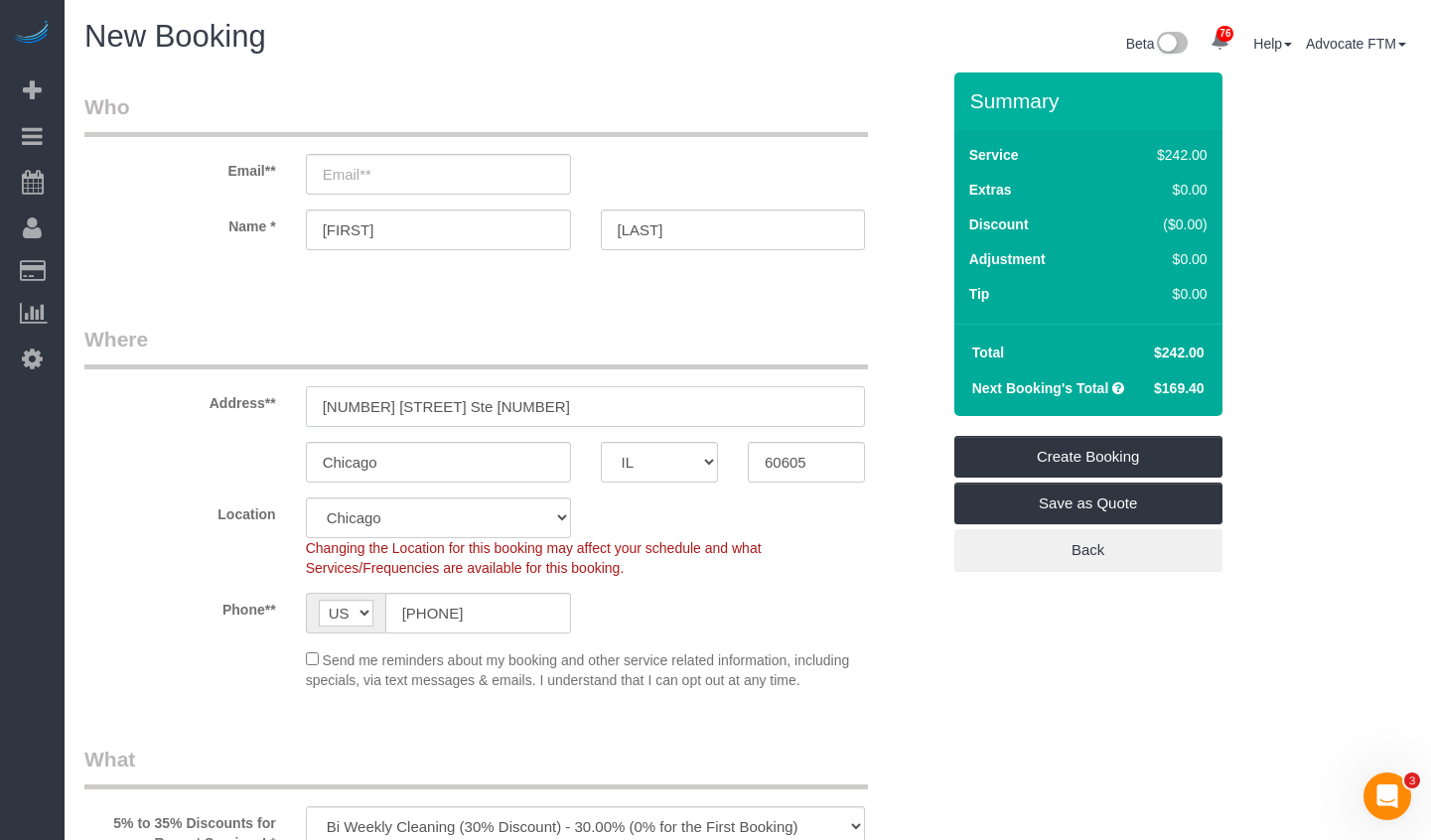 click on "[NUMBER] [STREET] Ste [NUMBER]" at bounding box center (586, 406) 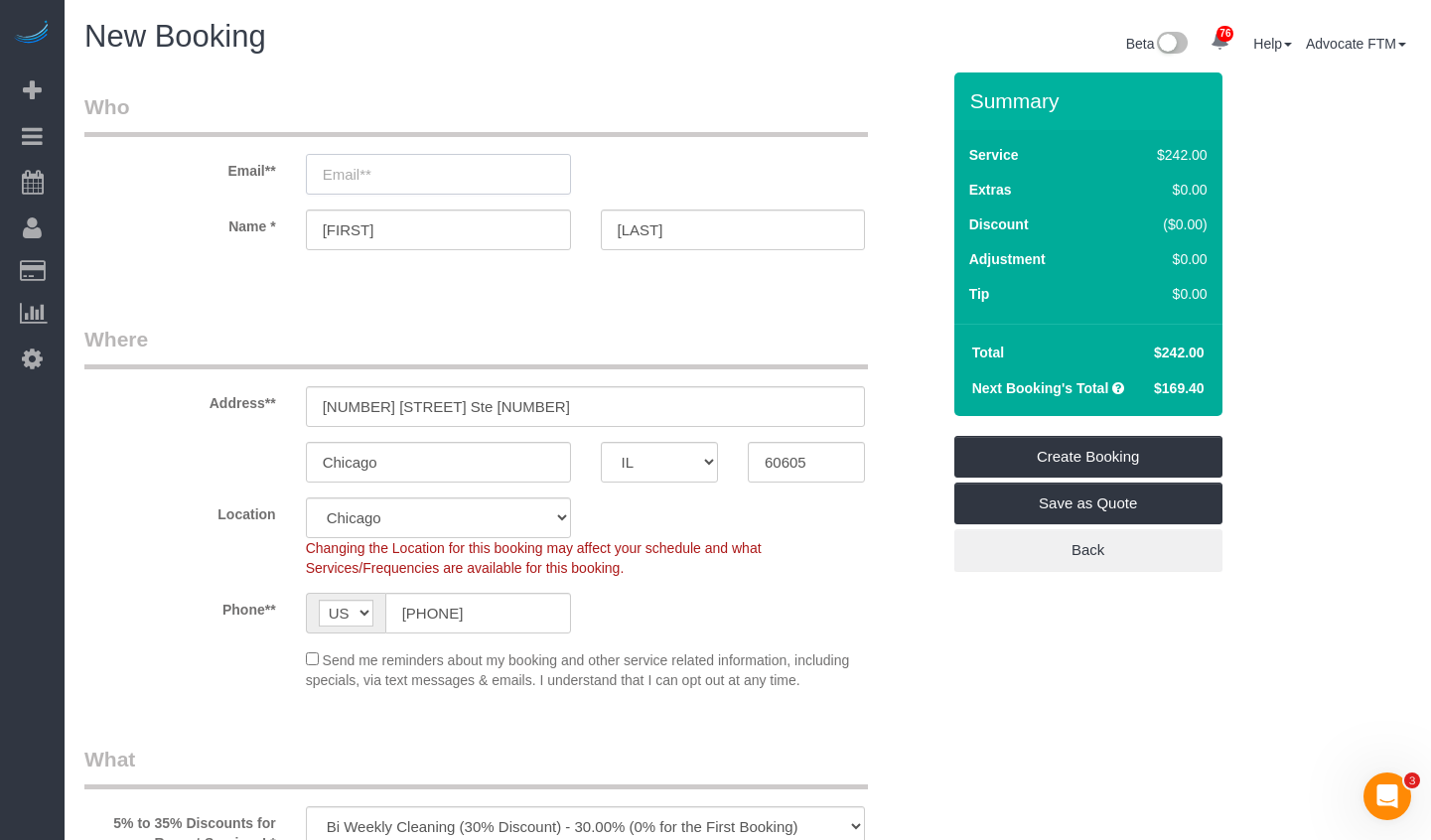 click at bounding box center (438, 174) 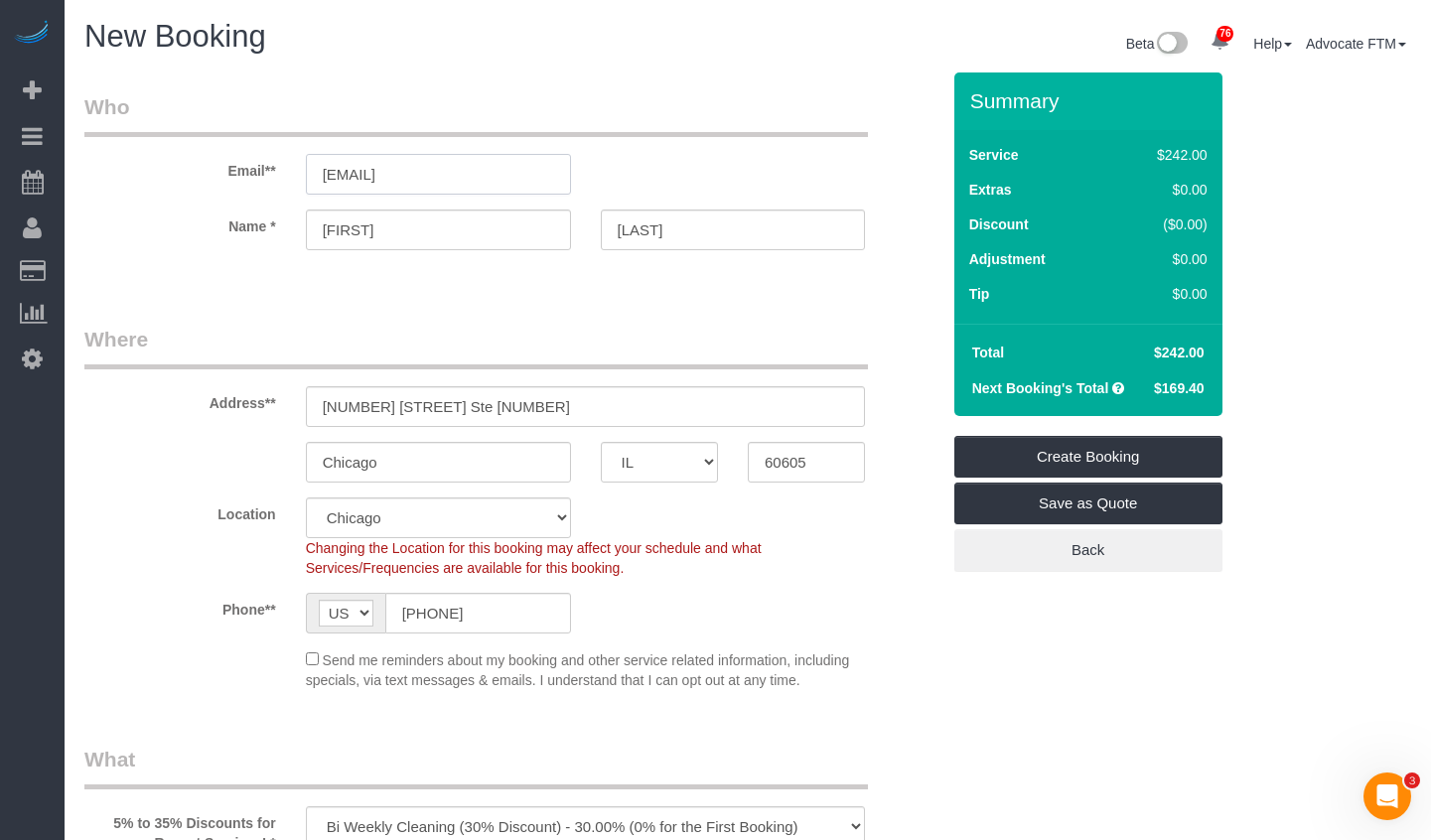 type on "[EMAIL]" 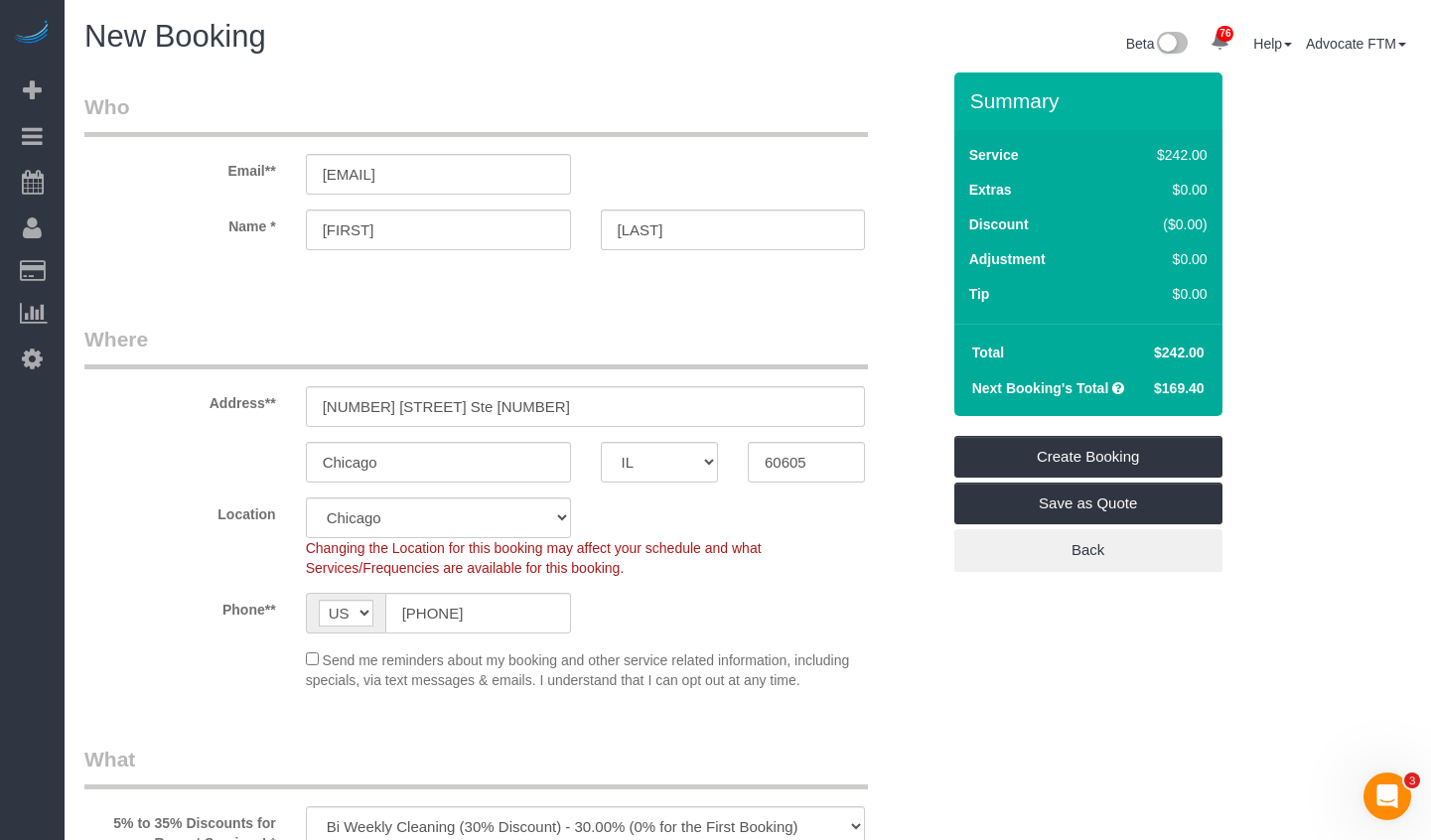 click on "Email**
[EMAIL]
Name *
[FIRST]
[LAST]" at bounding box center (511, 181) 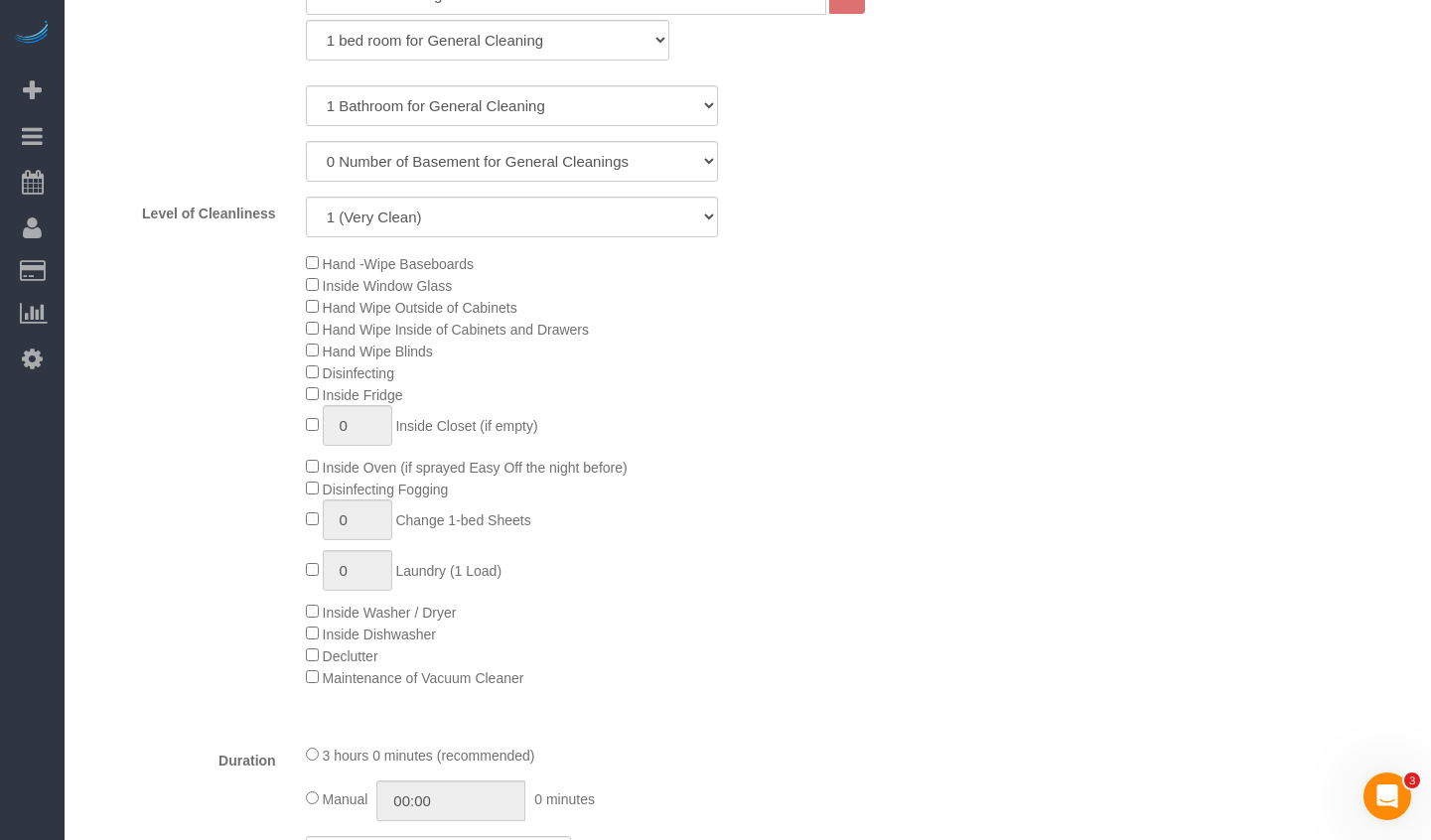 scroll, scrollTop: 596, scrollLeft: 0, axis: vertical 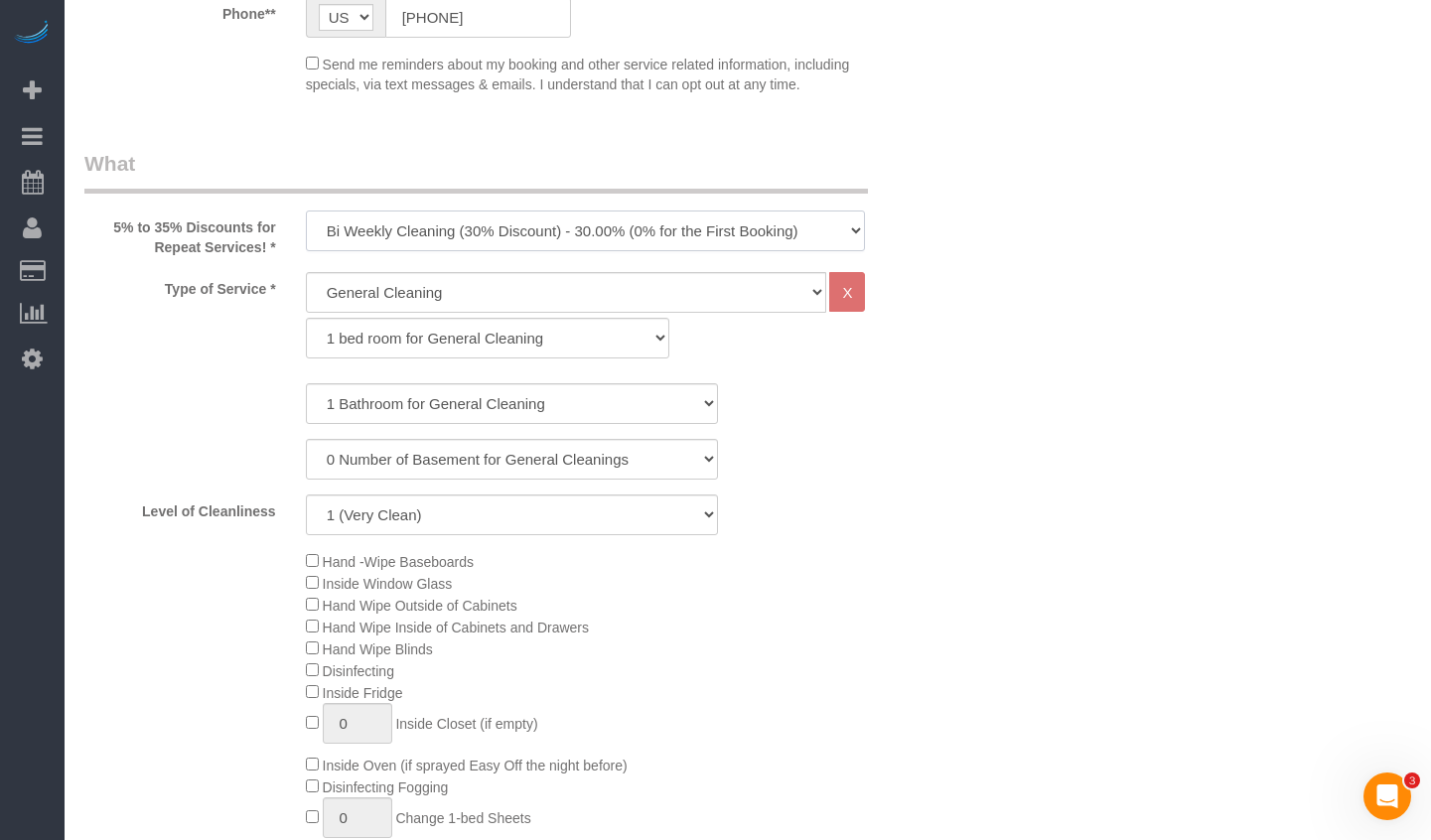 click on "[DURATION] ([PERCENTAGE] for the First Booking) [DURATION] ([PERCENTAGE] for the First Booking) [DURATION] ([PERCENTAGE] for the First Booking) COUNTS Cleaning" at bounding box center [586, 230] 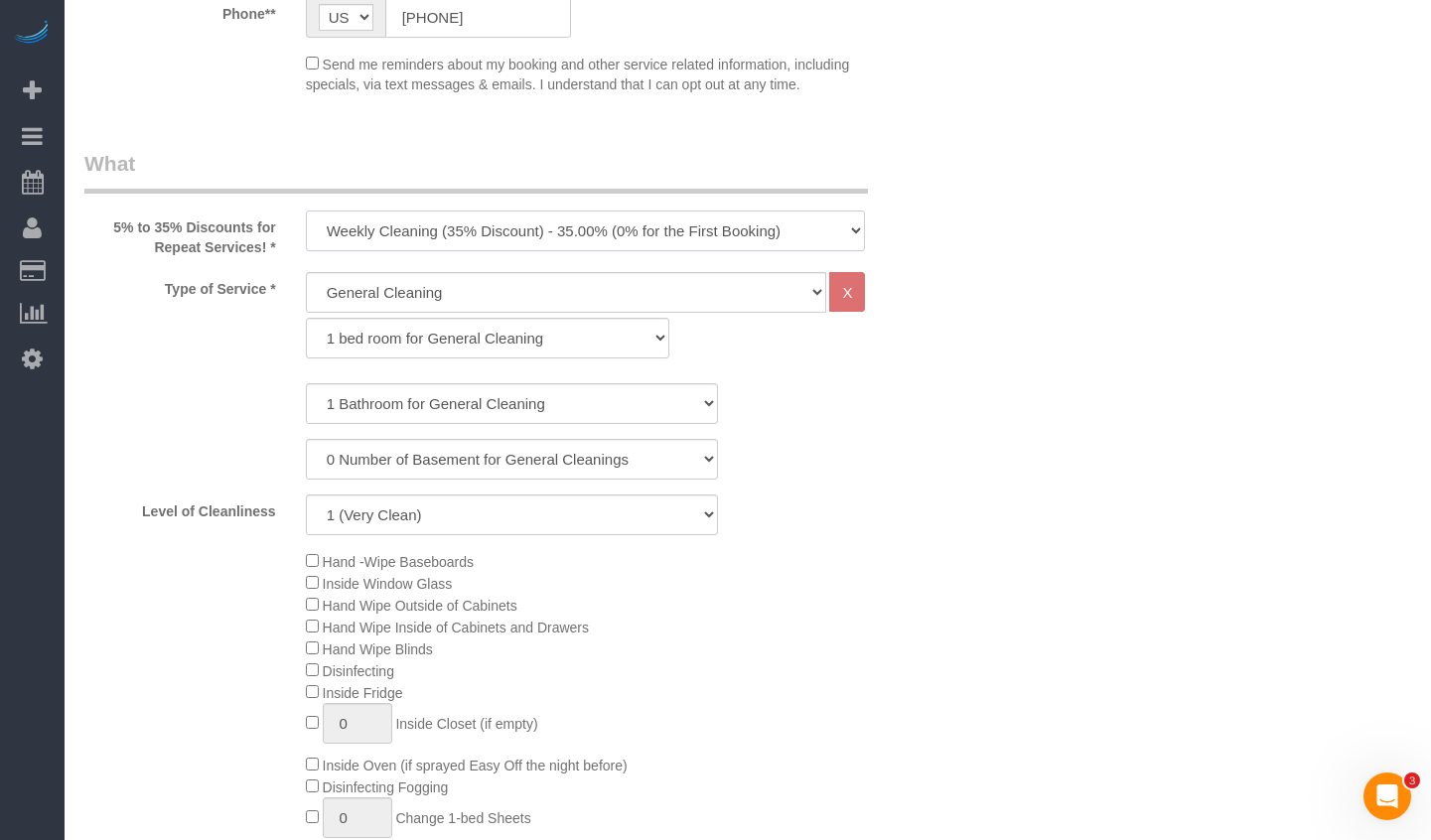 click on "[DURATION] ([PERCENTAGE] for the First Booking) [DURATION] ([PERCENTAGE] for the First Booking) [DURATION] ([PERCENTAGE] for the First Booking) COUNTS Cleaning" at bounding box center (586, 230) 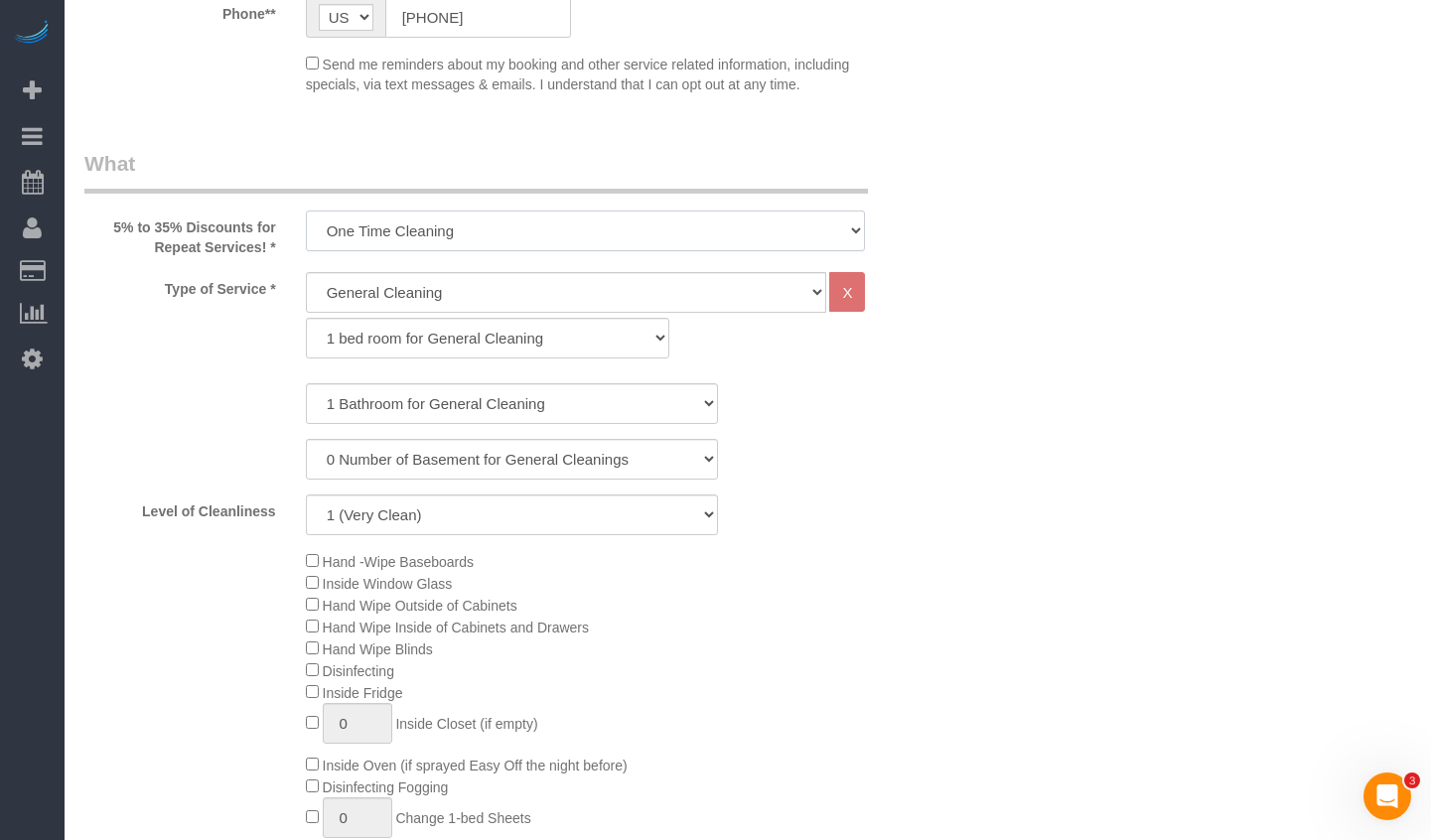 click on "[DURATION] ([PERCENTAGE] for the First Booking) [DURATION] ([PERCENTAGE] for the First Booking) [DURATION] ([PERCENTAGE] for the First Booking) COUNTS Cleaning" at bounding box center (586, 230) 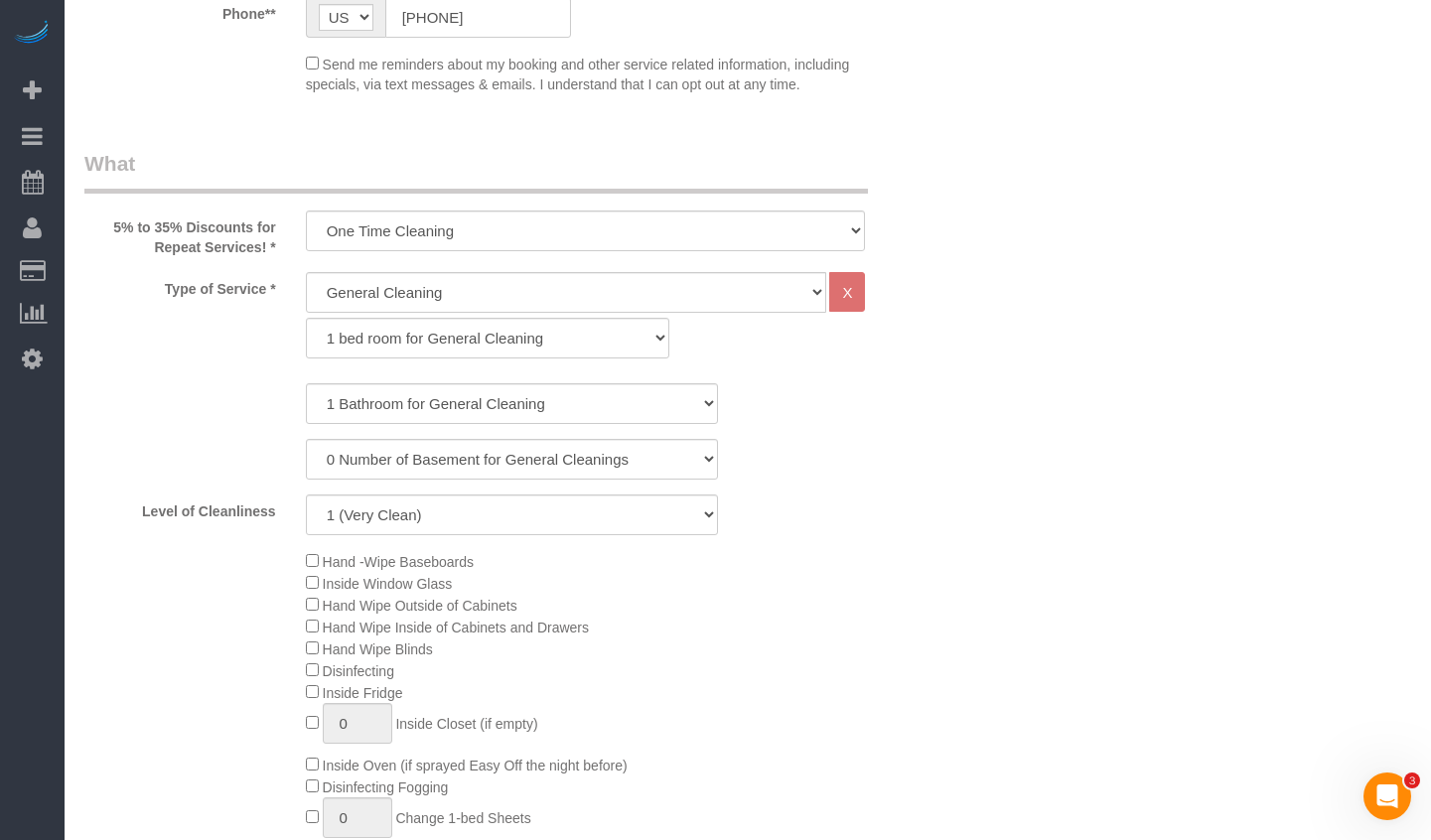click on "1 Bathroom for General Cleaning
2 Bathroom for General Cleanings
3 Bathroom for General Cleanings
4 Bathroom for General Cleanings
5 Bathroom for General Cleanings
6 Bathroom for General Cleanings" 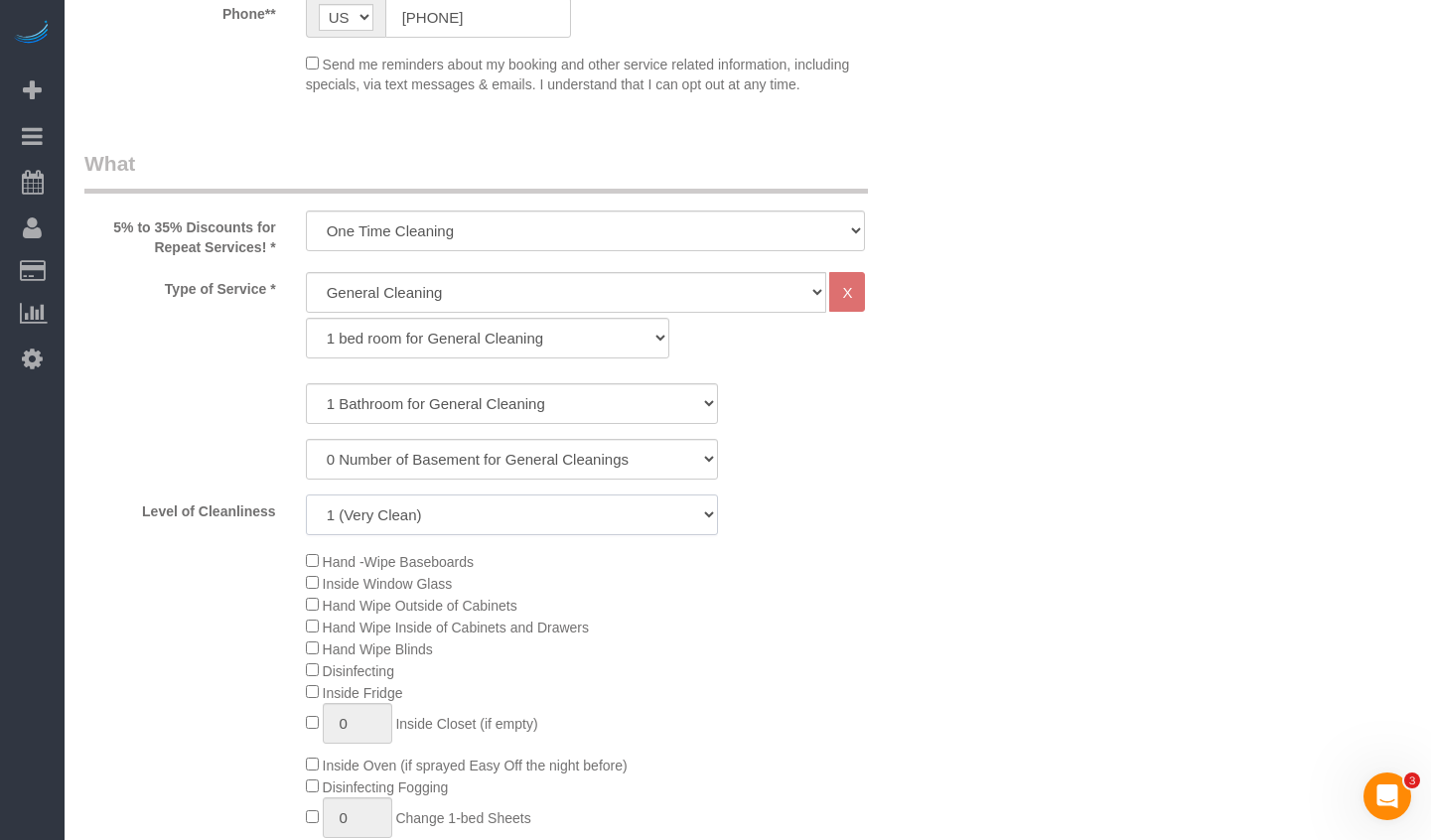 drag, startPoint x: 491, startPoint y: 521, endPoint x: 487, endPoint y: 534, distance: 13.601471 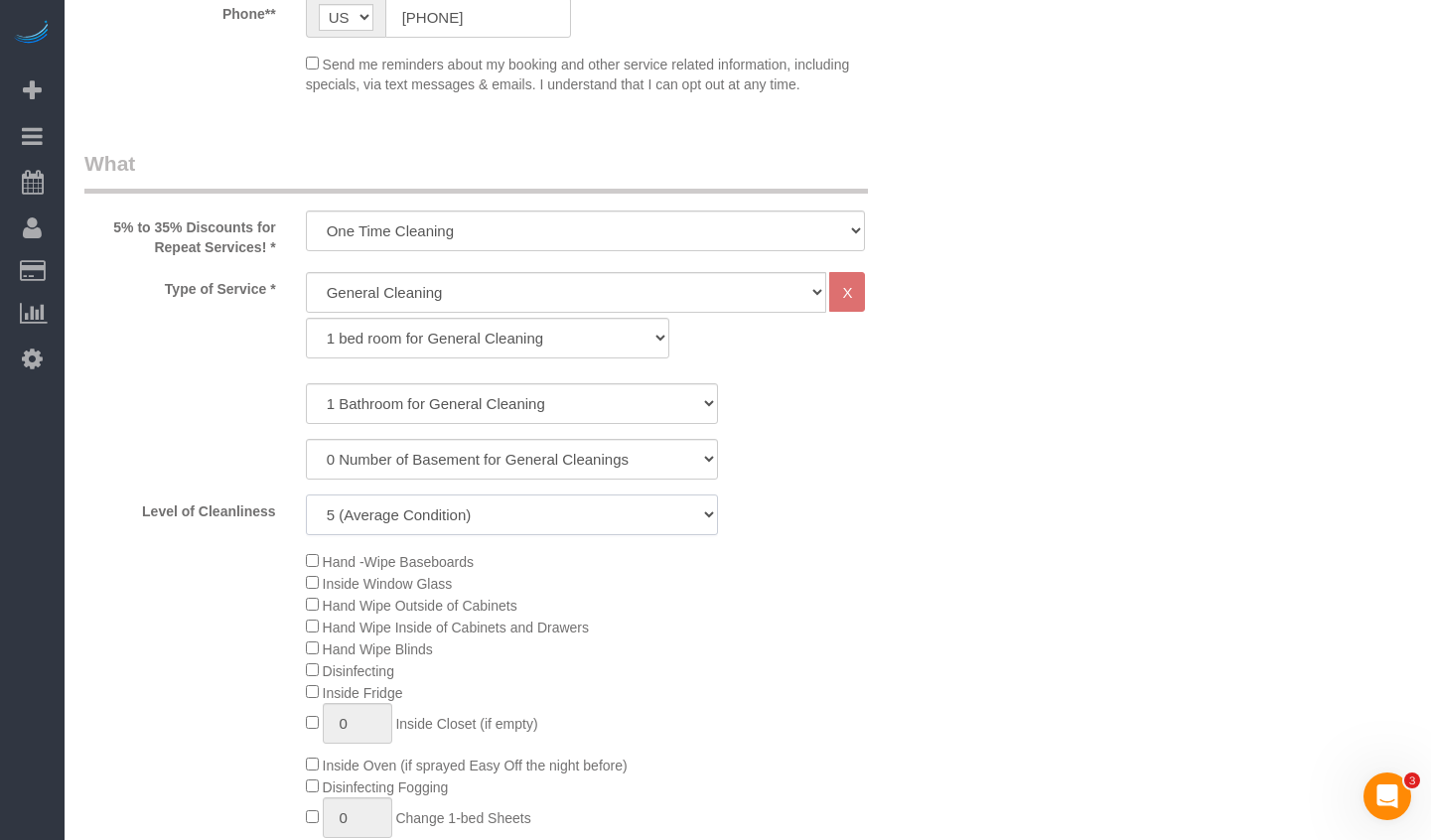 click on "1 (Very Clean)
2
3
4
5 (Average Condition)
6
7
8
9
10 (Extremely Dirty)" 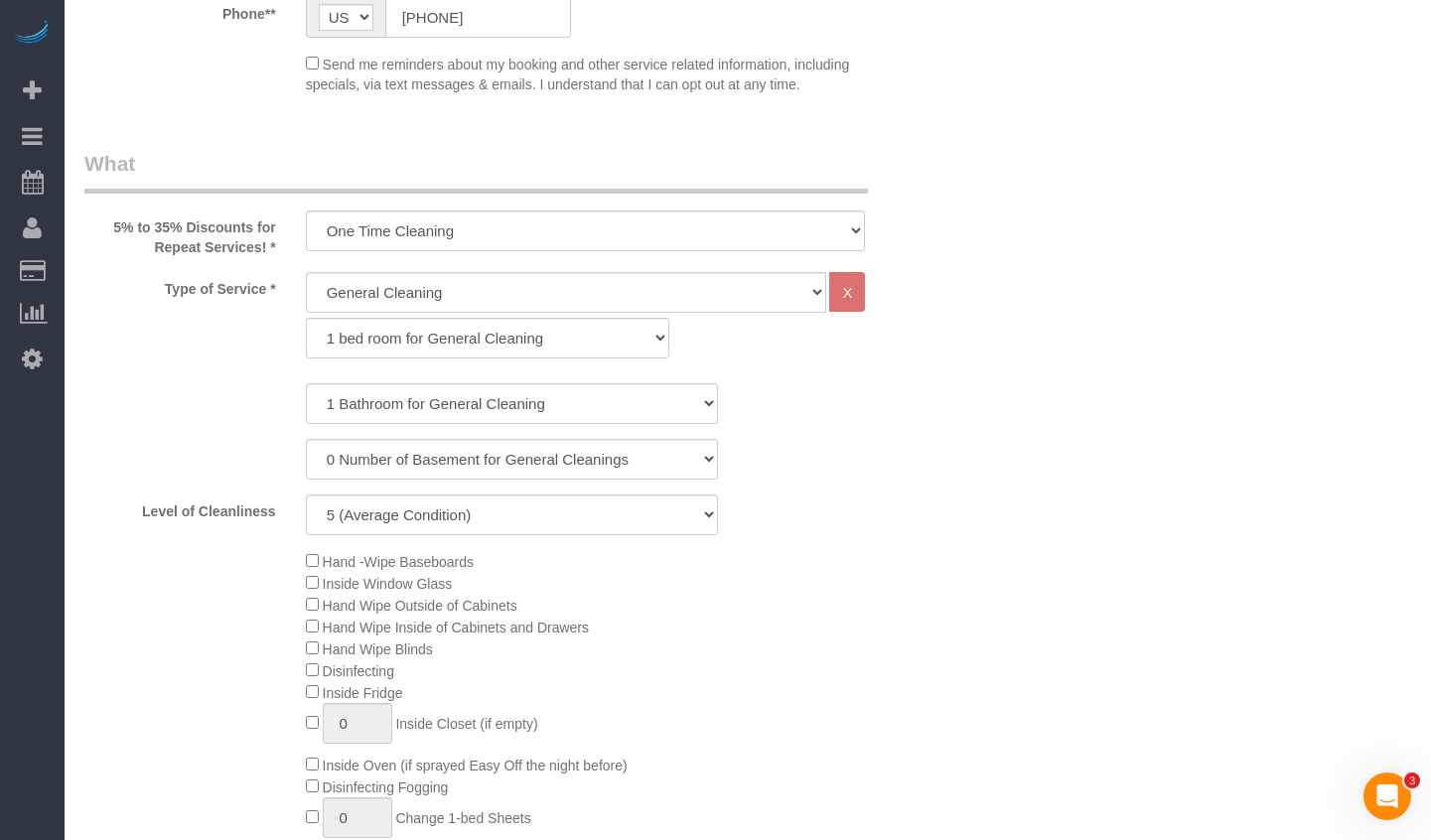click on "Hand -Wipe Baseboards
Inside Window Glass
Hand Wipe Outside of Cabinets
Hand Wipe Inside of Cabinets and Drawers
Hand Wipe Blinds
Disinfecting
Inside Fridge
0
Inside Closet (if empty)
0 0" 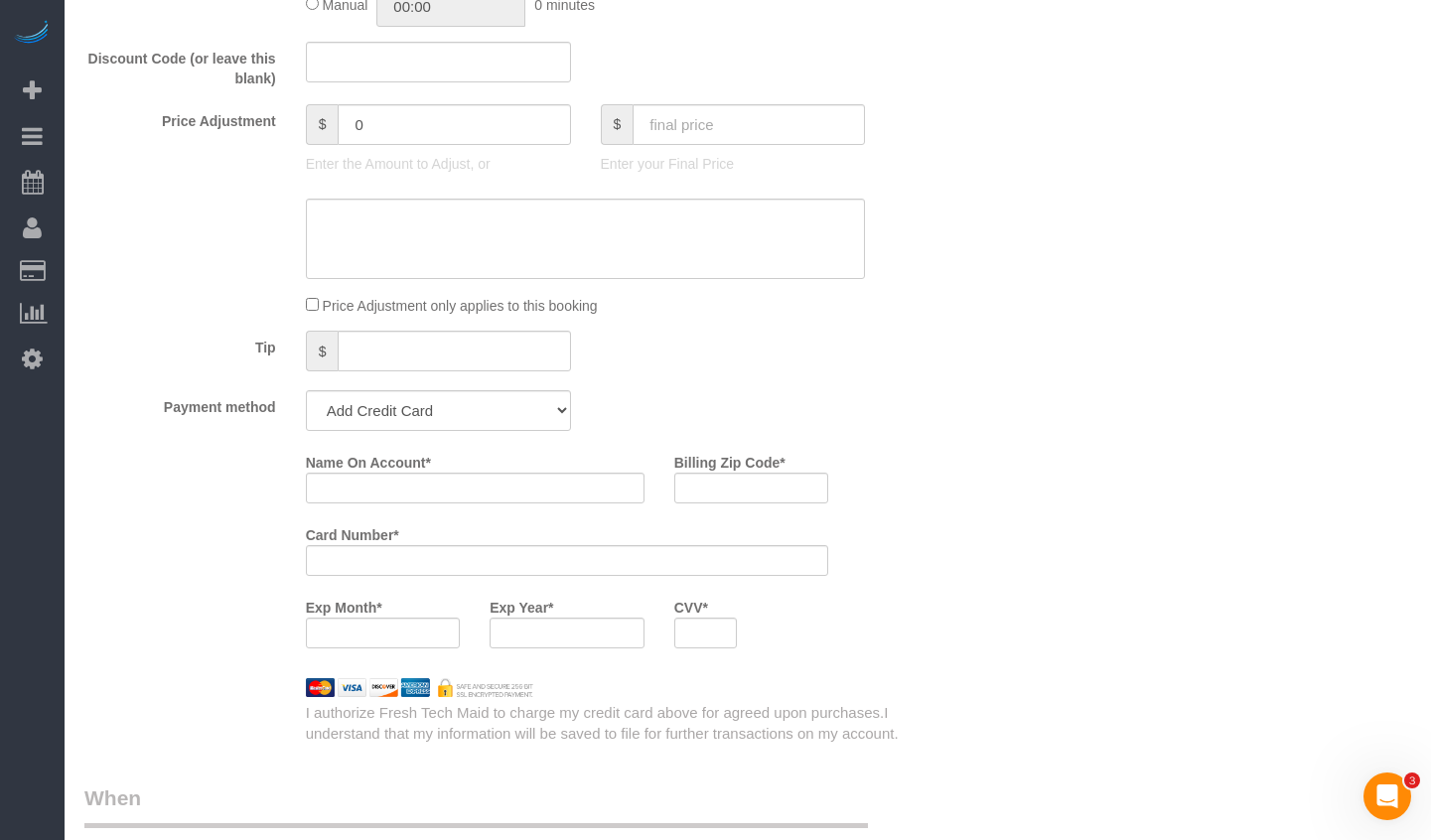 scroll, scrollTop: 1291, scrollLeft: 0, axis: vertical 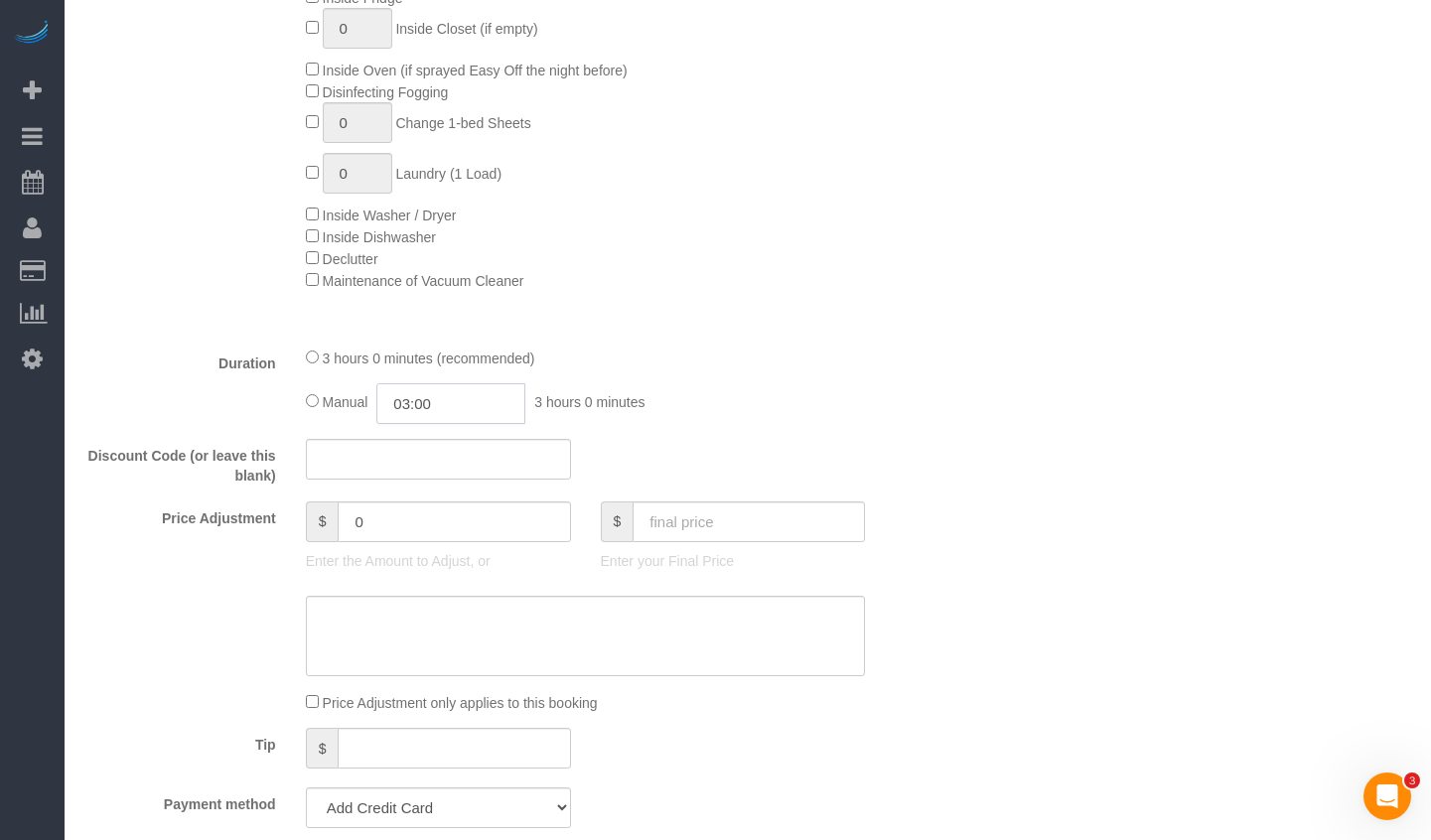 click on "03:00" 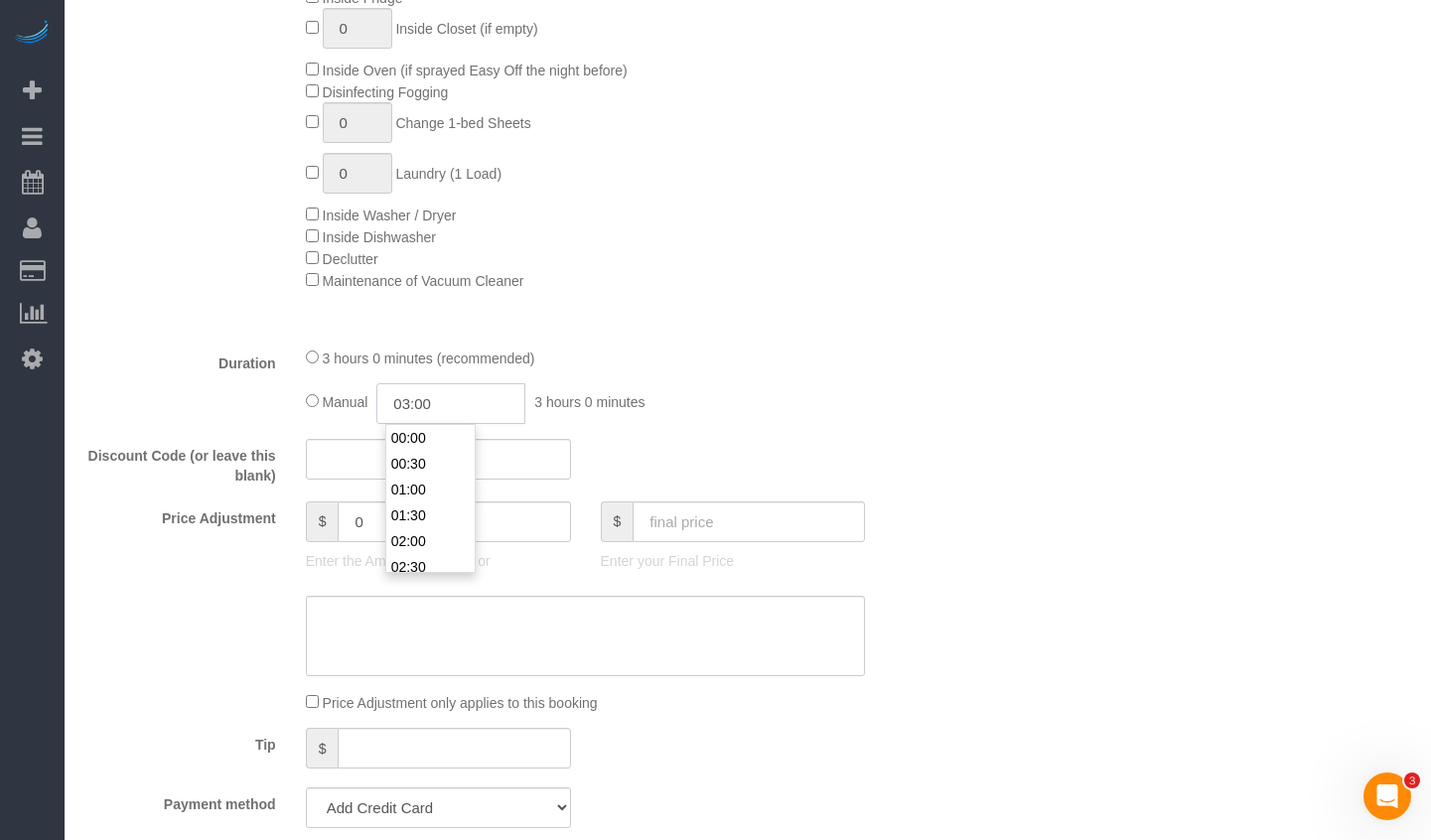 scroll, scrollTop: 129, scrollLeft: 0, axis: vertical 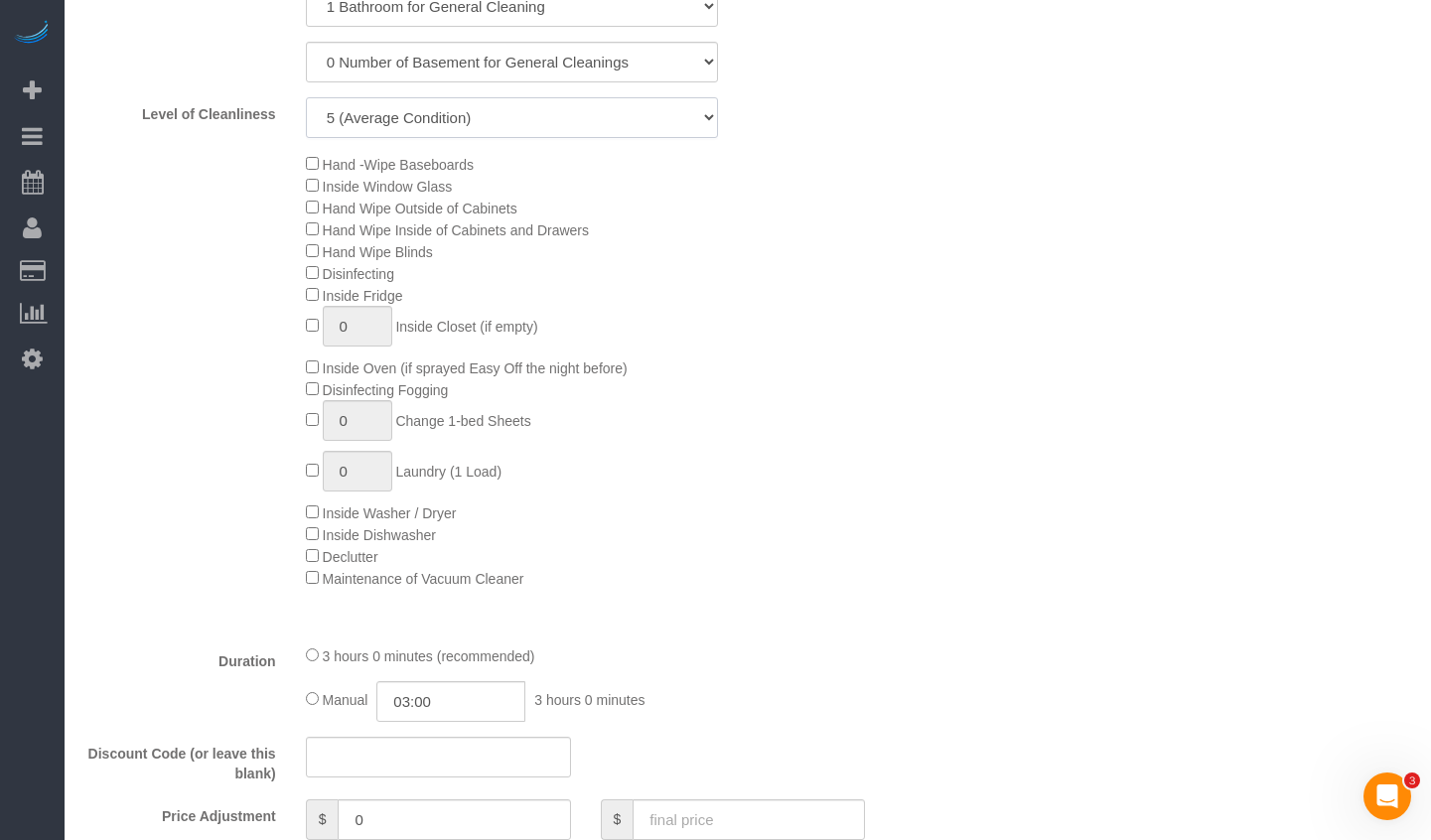 click on "1 (Very Clean)
2
3
4
5 (Average Condition)
6
7
8
9
10 (Extremely Dirty)" 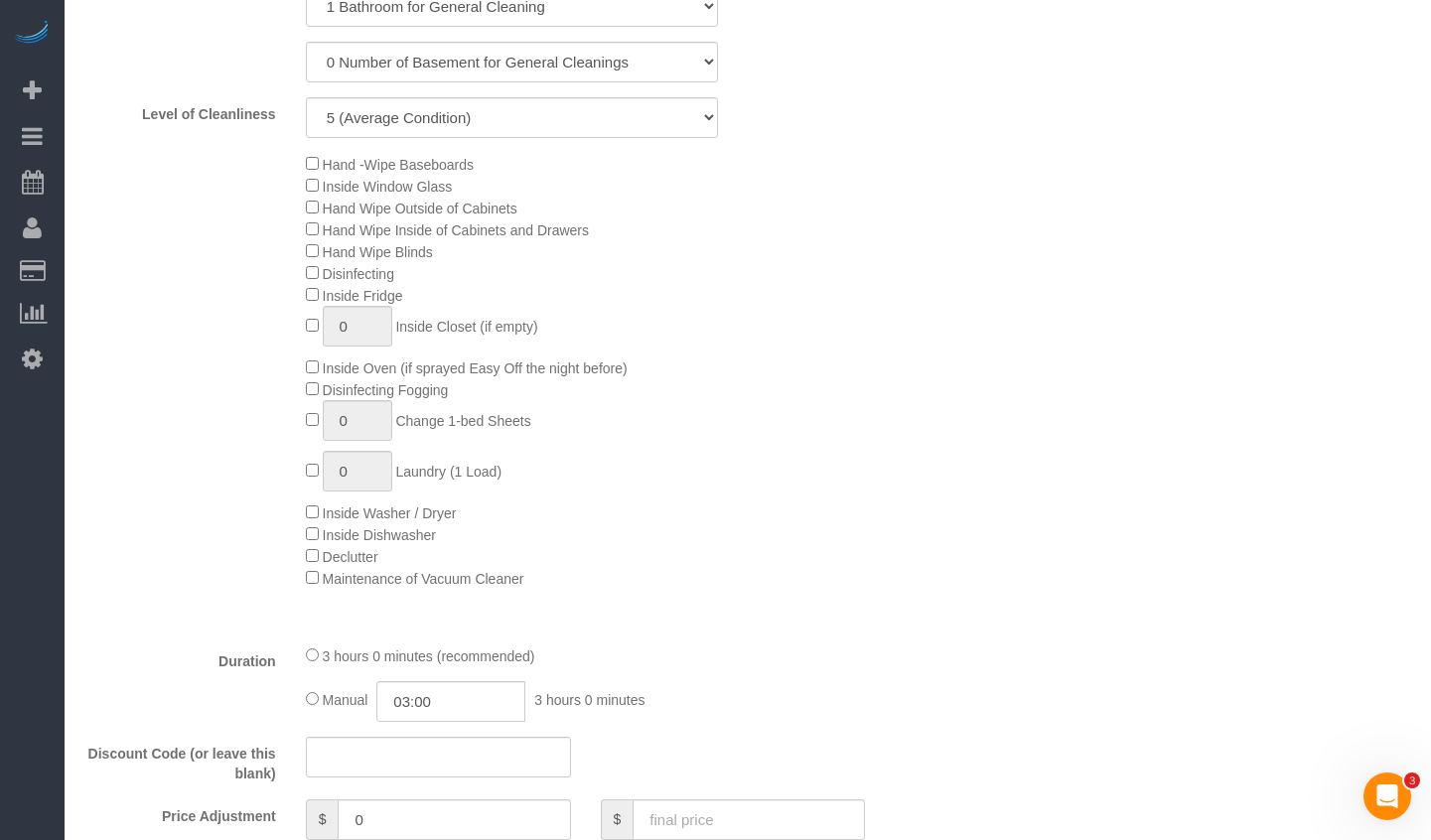 click on "Who
Email**
[EMAIL]
Name *
[FIRST]
[LAST]
Where
Address**
[NUMBER] [STREET] Ste [NUMBER]
[CITY]
AK
AL
AR
AZ
CA
CO
CT
DC
DE
FL
GA
HI
IA
ID
IL
IN
KS
KY
LA
MA
MD
ME
MI
MN
MO
MS
MT
NC
ND
NE" at bounding box center [748, 1223] 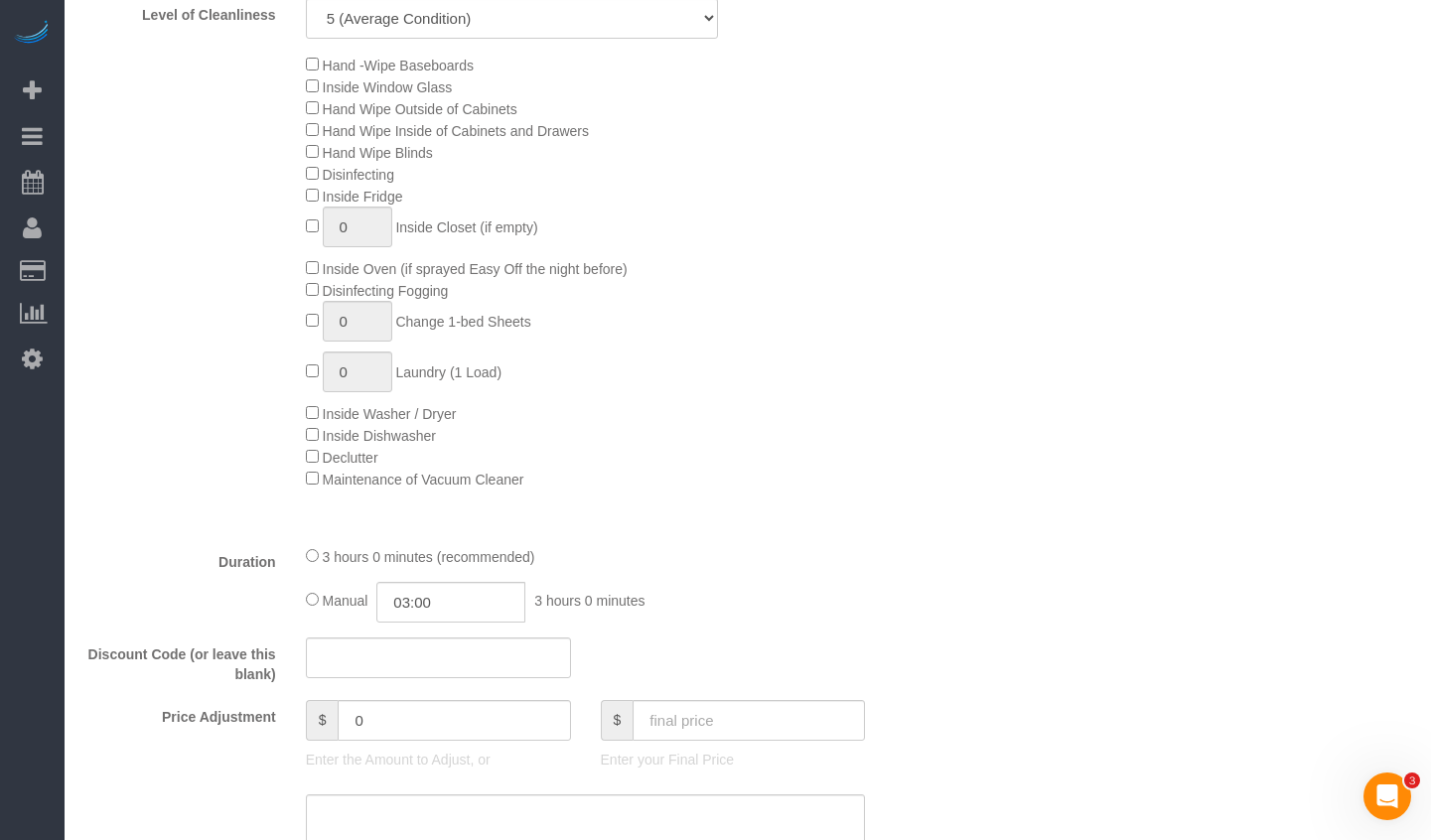 scroll, scrollTop: 1191, scrollLeft: 0, axis: vertical 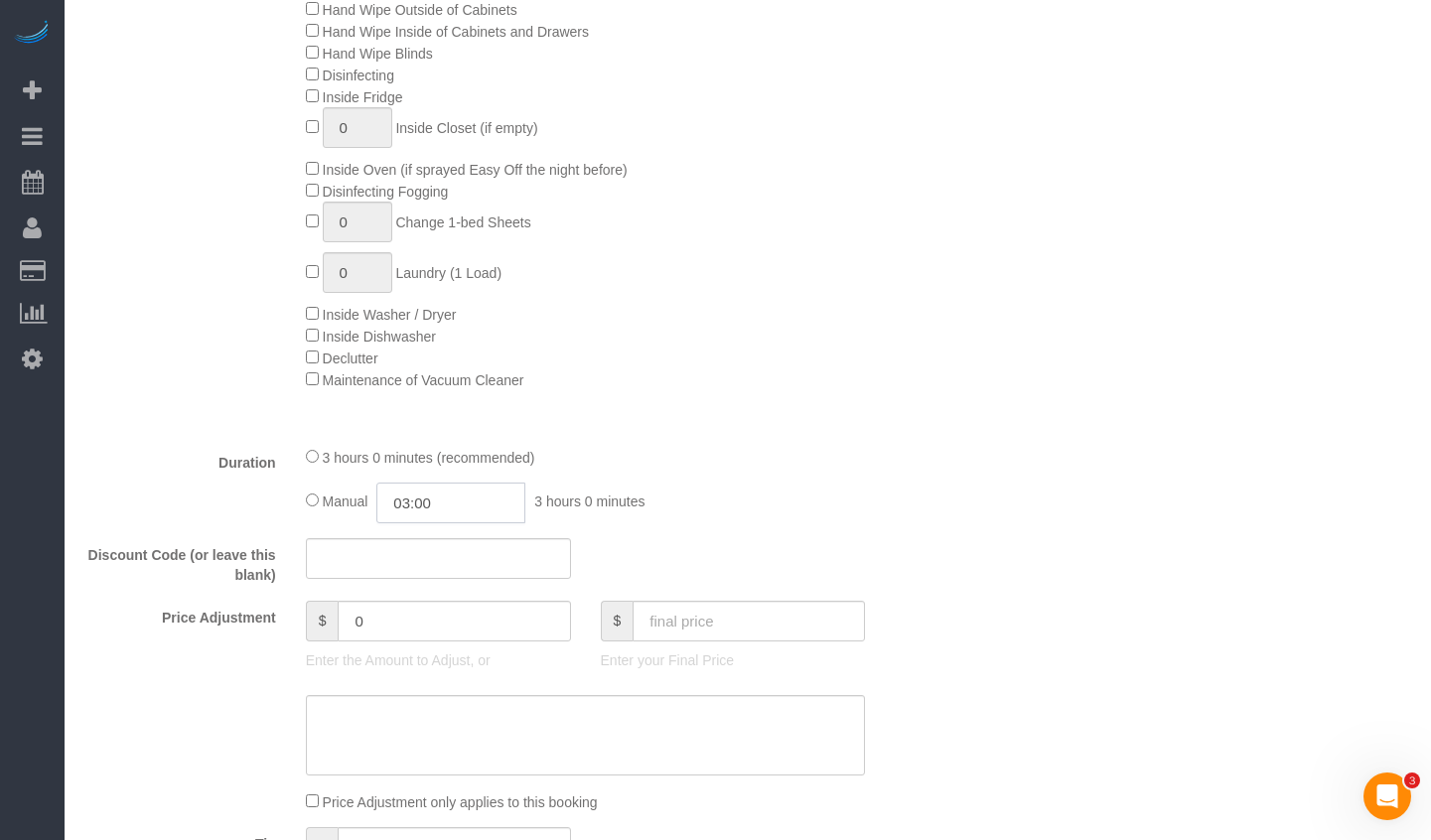 drag, startPoint x: 472, startPoint y: 505, endPoint x: 266, endPoint y: 506, distance: 206.00243 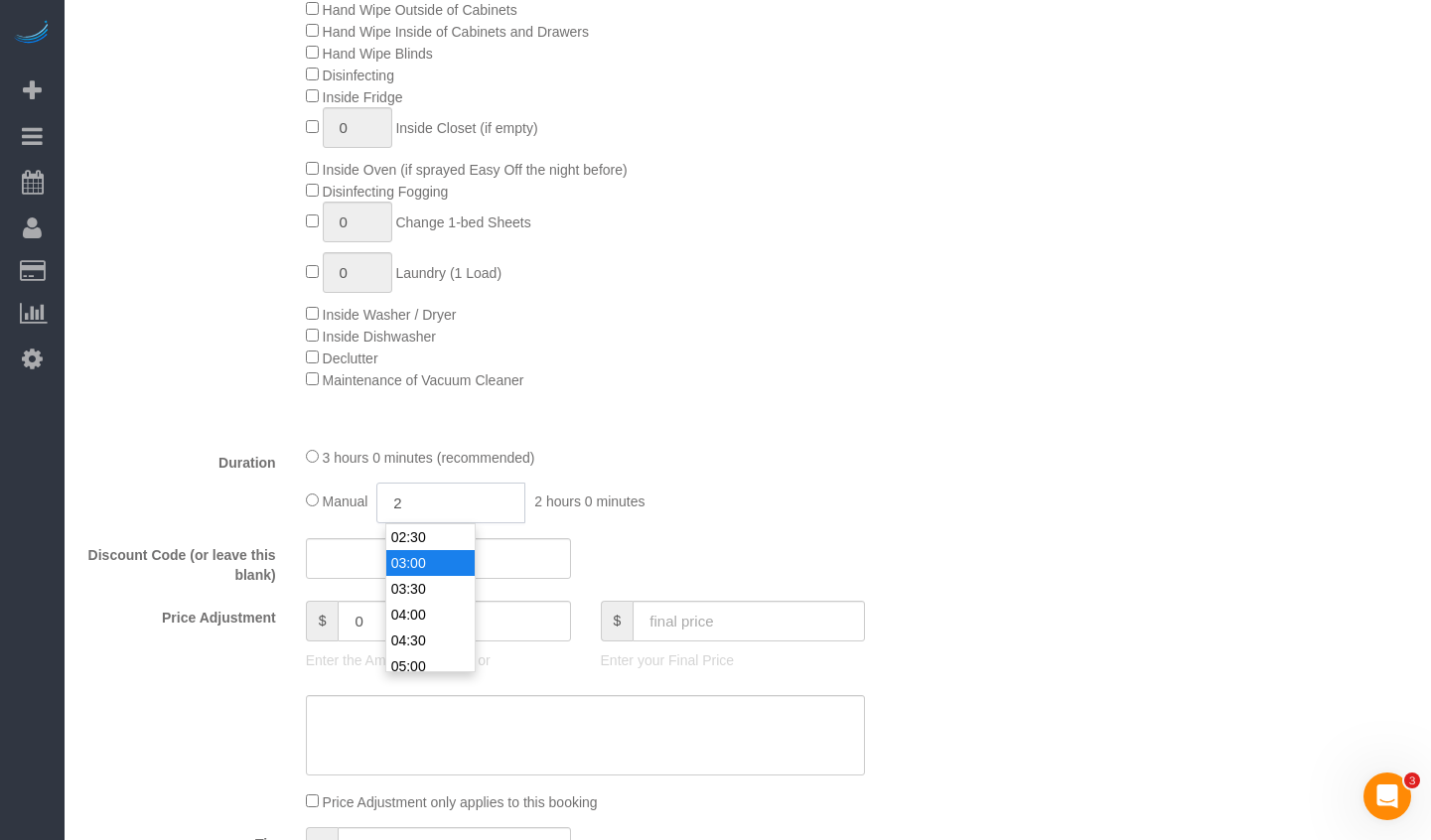 scroll, scrollTop: 77, scrollLeft: 0, axis: vertical 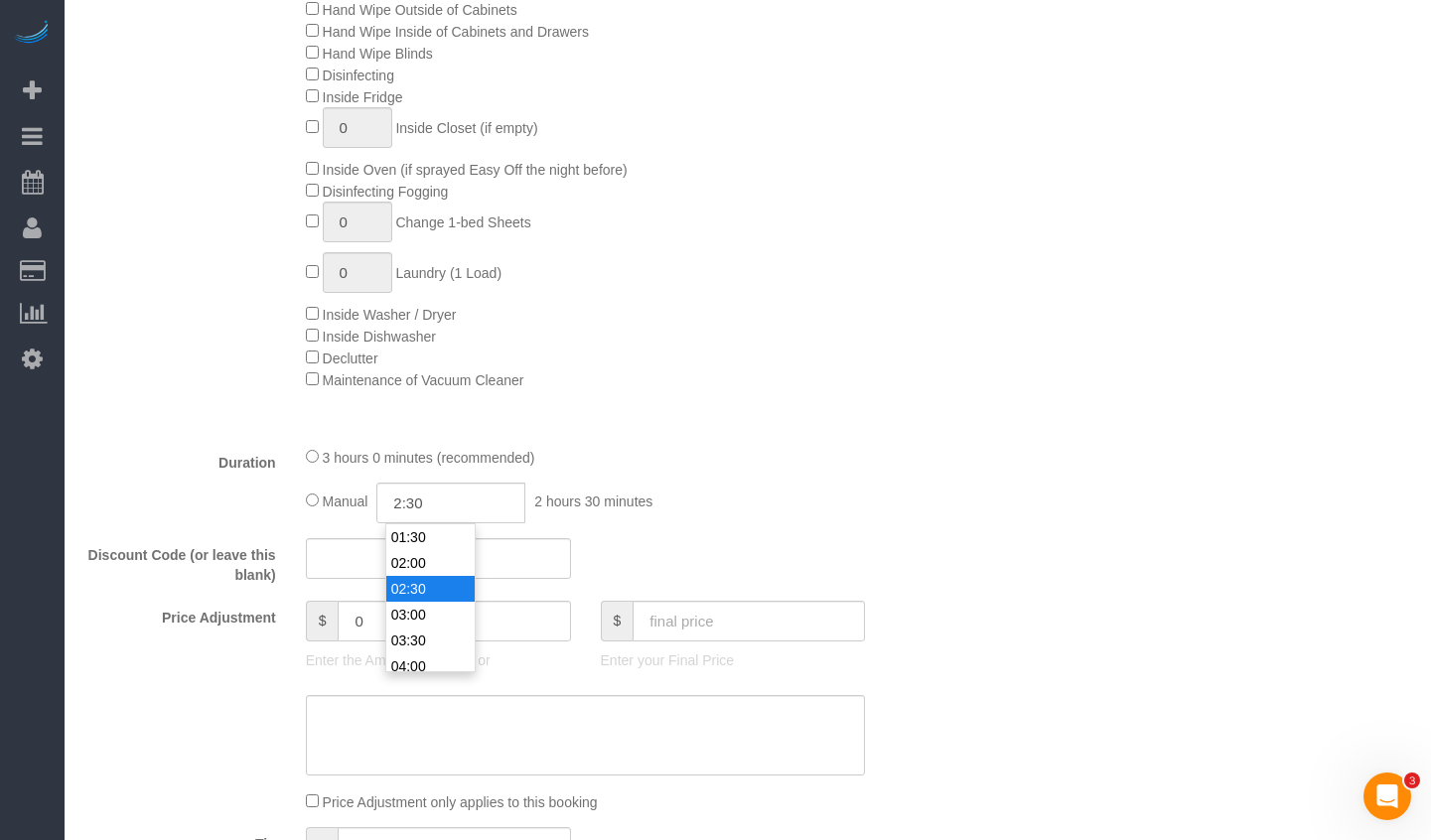type on "02:30" 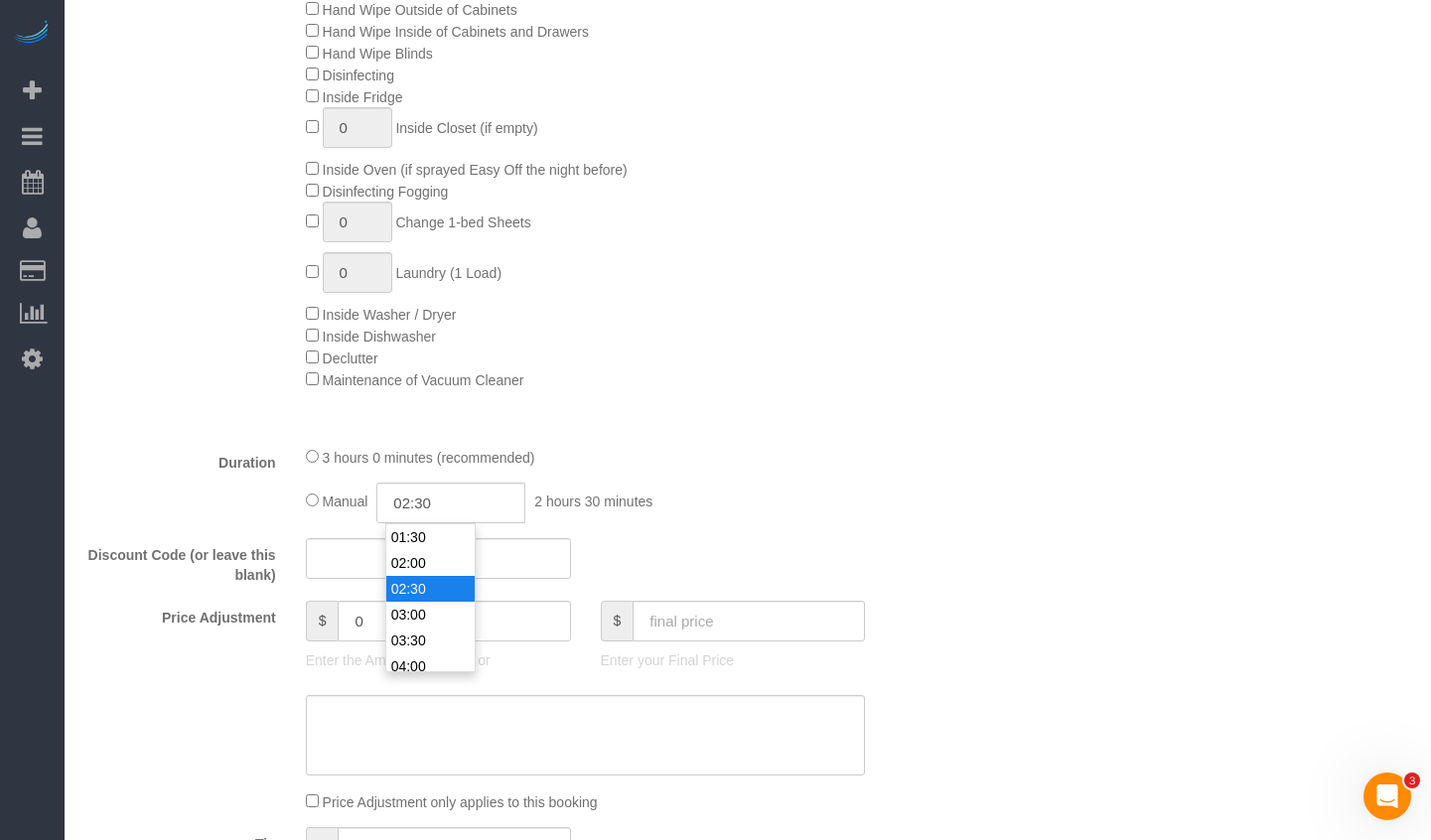 click on "Who
Email**
[EMAIL]
Name *
[FIRST]
[LAST]
Where
Address**
[NUMBER] [STREET] Ste [NUMBER]
[CITY]
AK
AL
AR
AZ
CA
CO
CT
DC
DE
FL
GA
HI
IA
ID
IL
IN
KS
KY
LA
MA
MD
ME
MI
MN
MO
MS
MT
NC
ND
NE" at bounding box center (748, 1025) 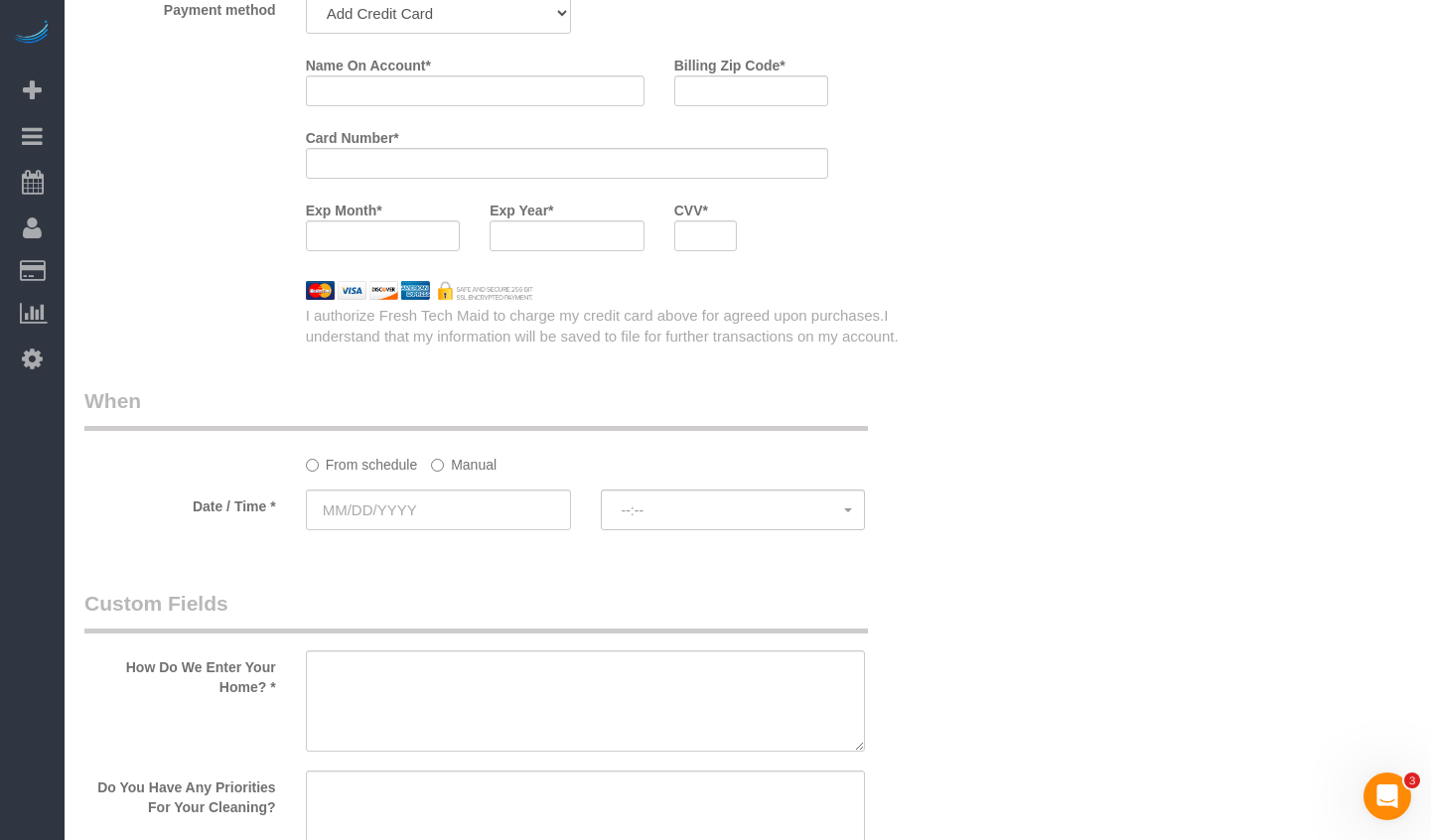 scroll, scrollTop: 2184, scrollLeft: 0, axis: vertical 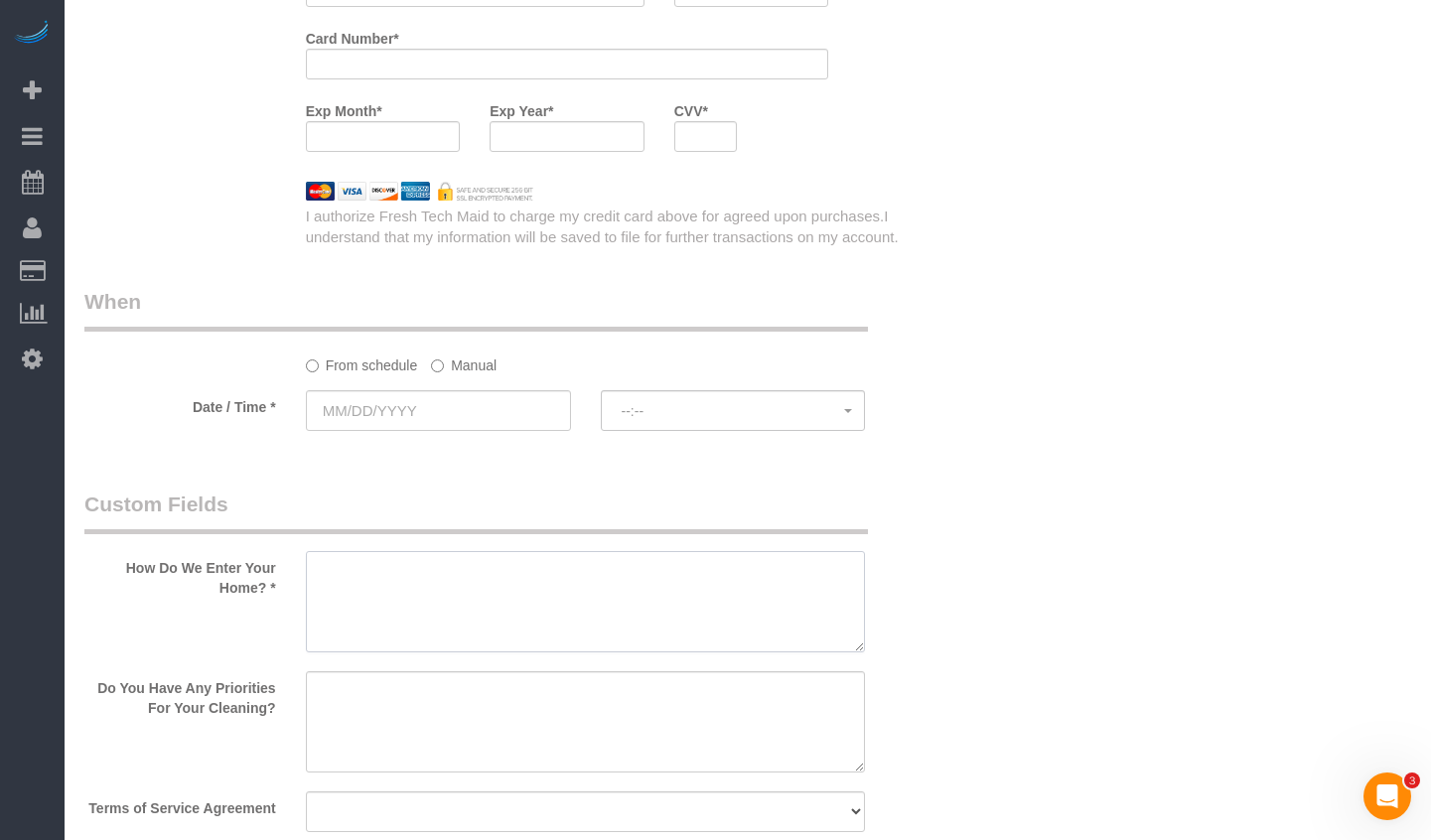 click at bounding box center [586, 602] 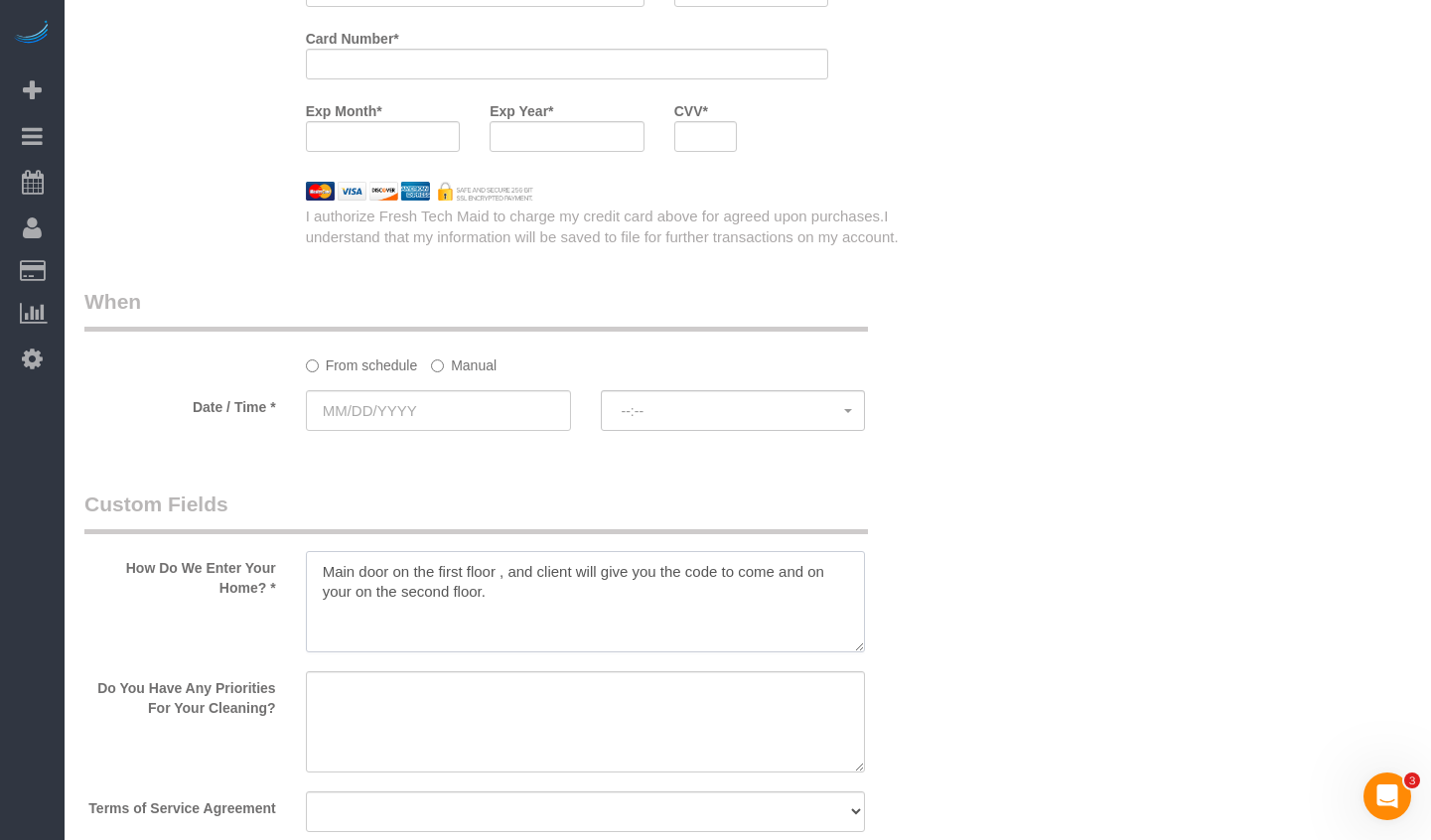 drag, startPoint x: 645, startPoint y: 576, endPoint x: 499, endPoint y: 566, distance: 146.34207 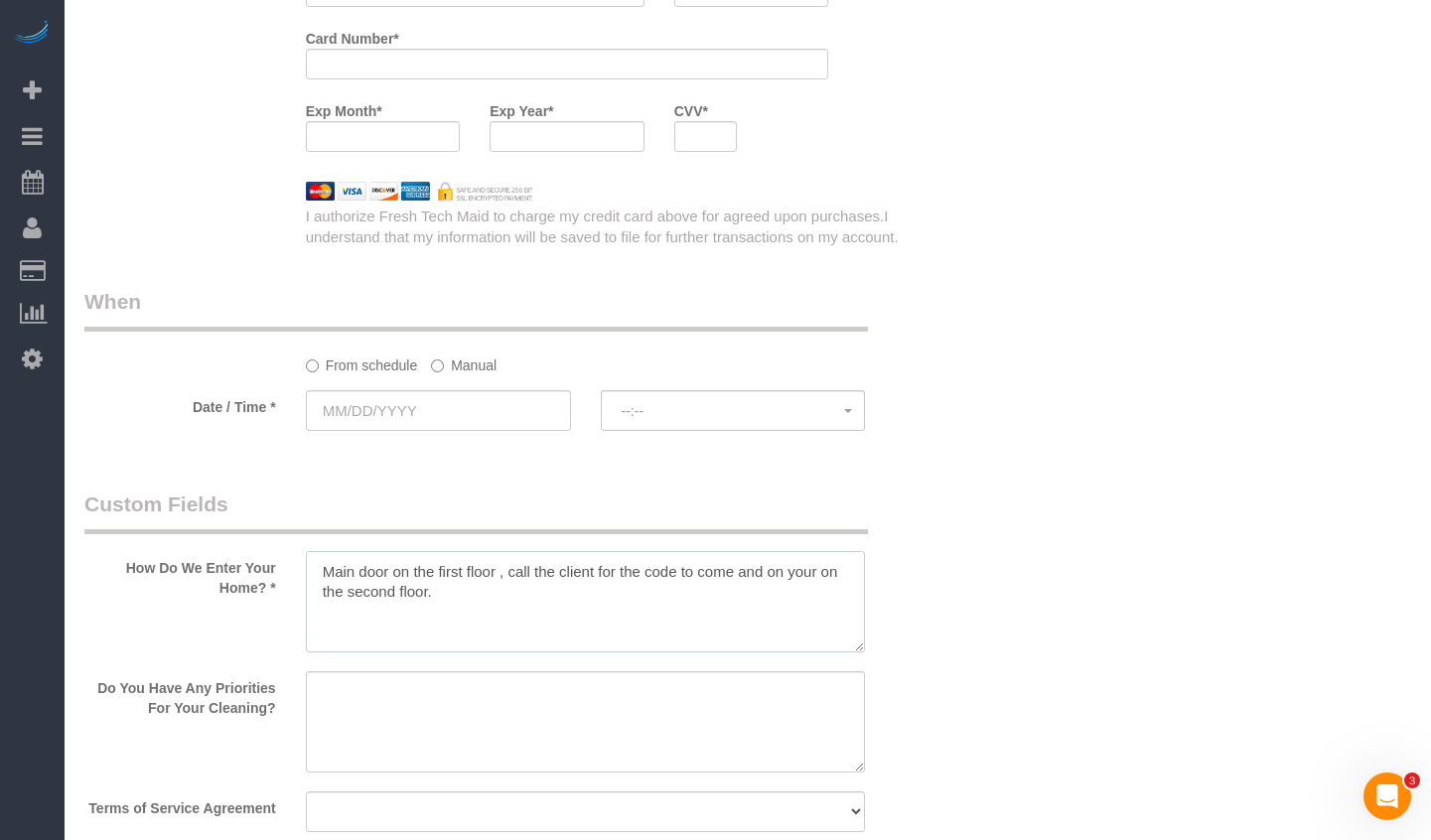 click at bounding box center (586, 602) 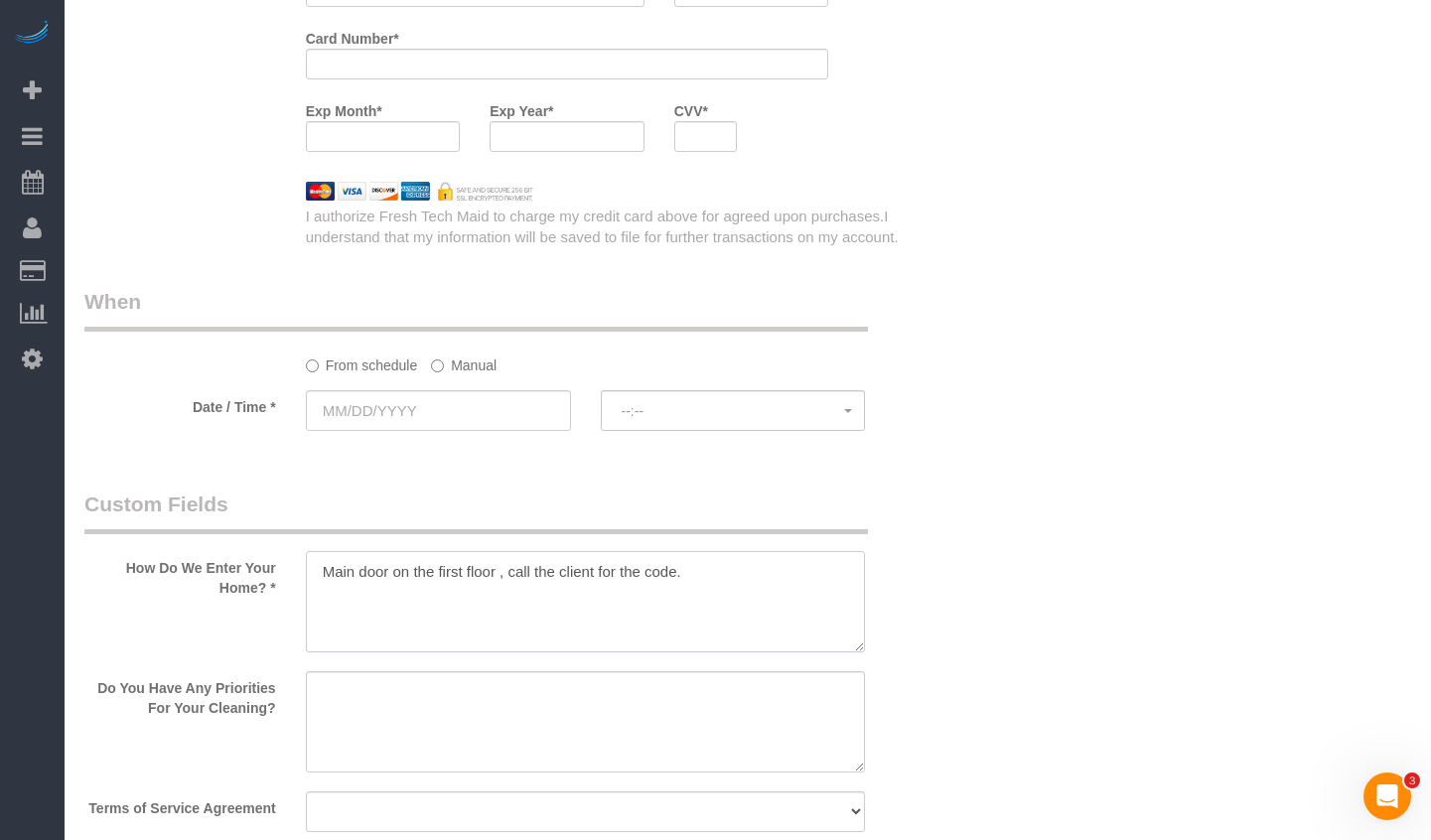 click at bounding box center [586, 602] 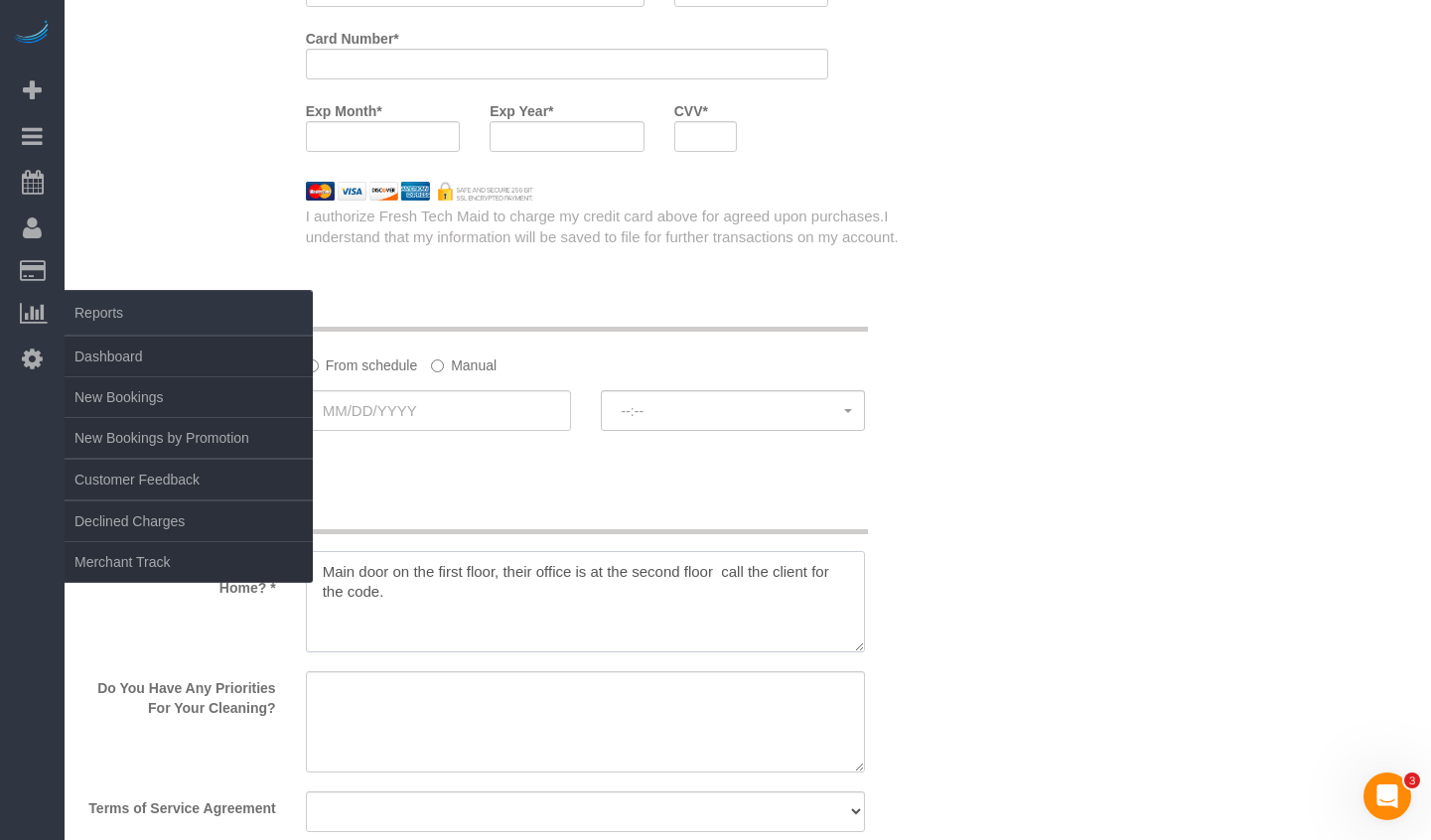 type on "Main door on the first floor, their office is at the second floor  call the client for the code." 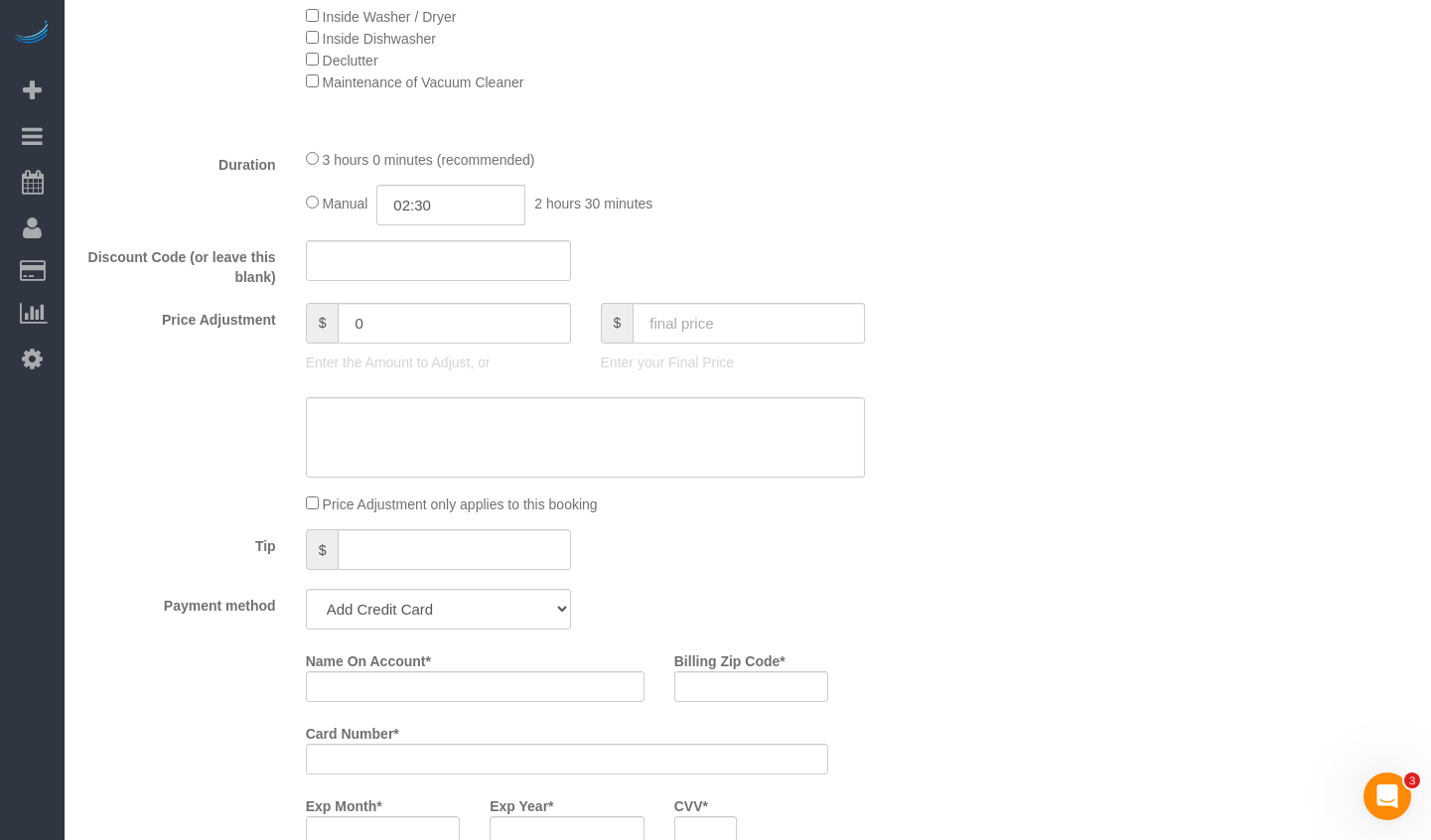 scroll, scrollTop: 1589, scrollLeft: 0, axis: vertical 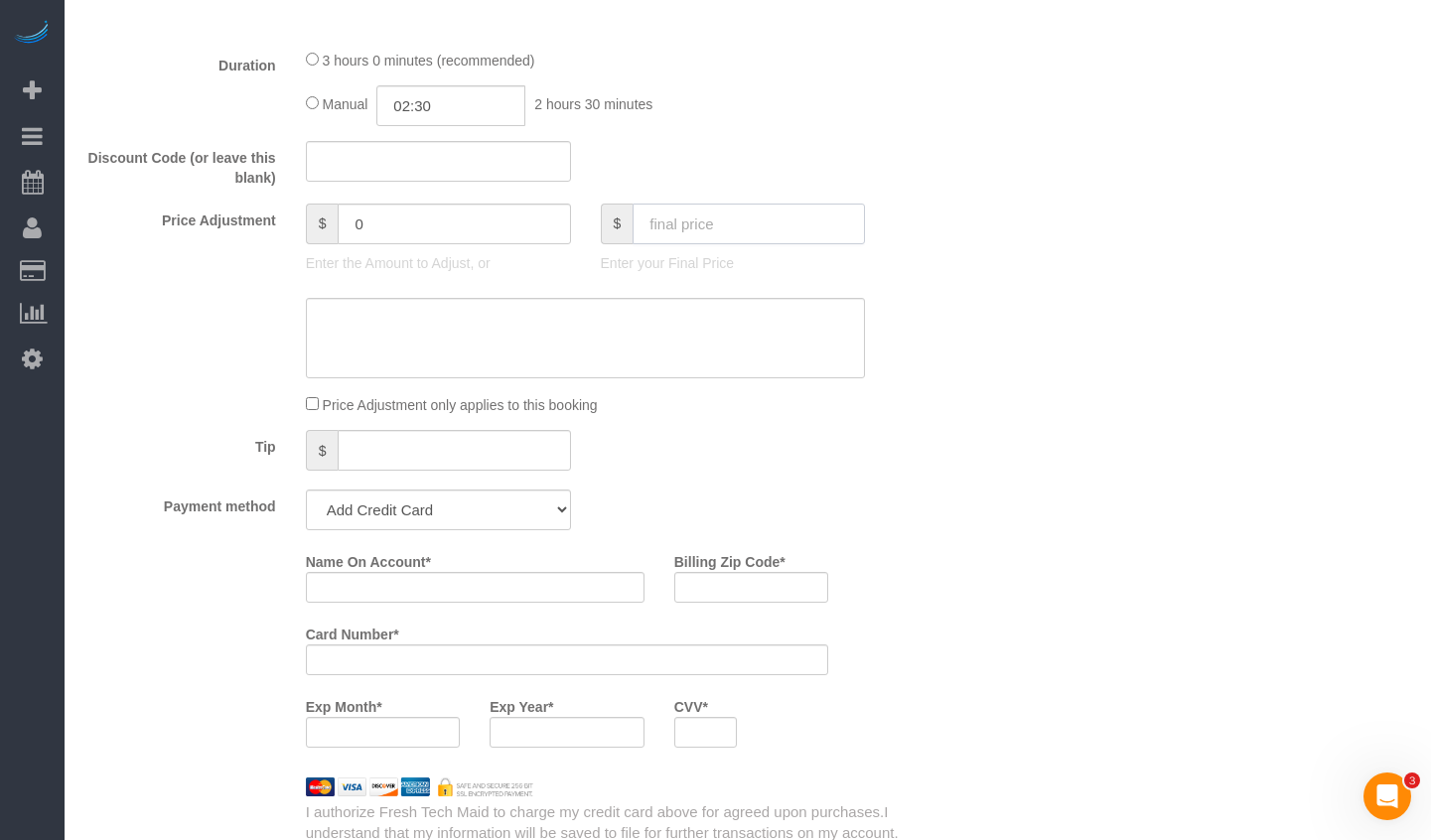 click 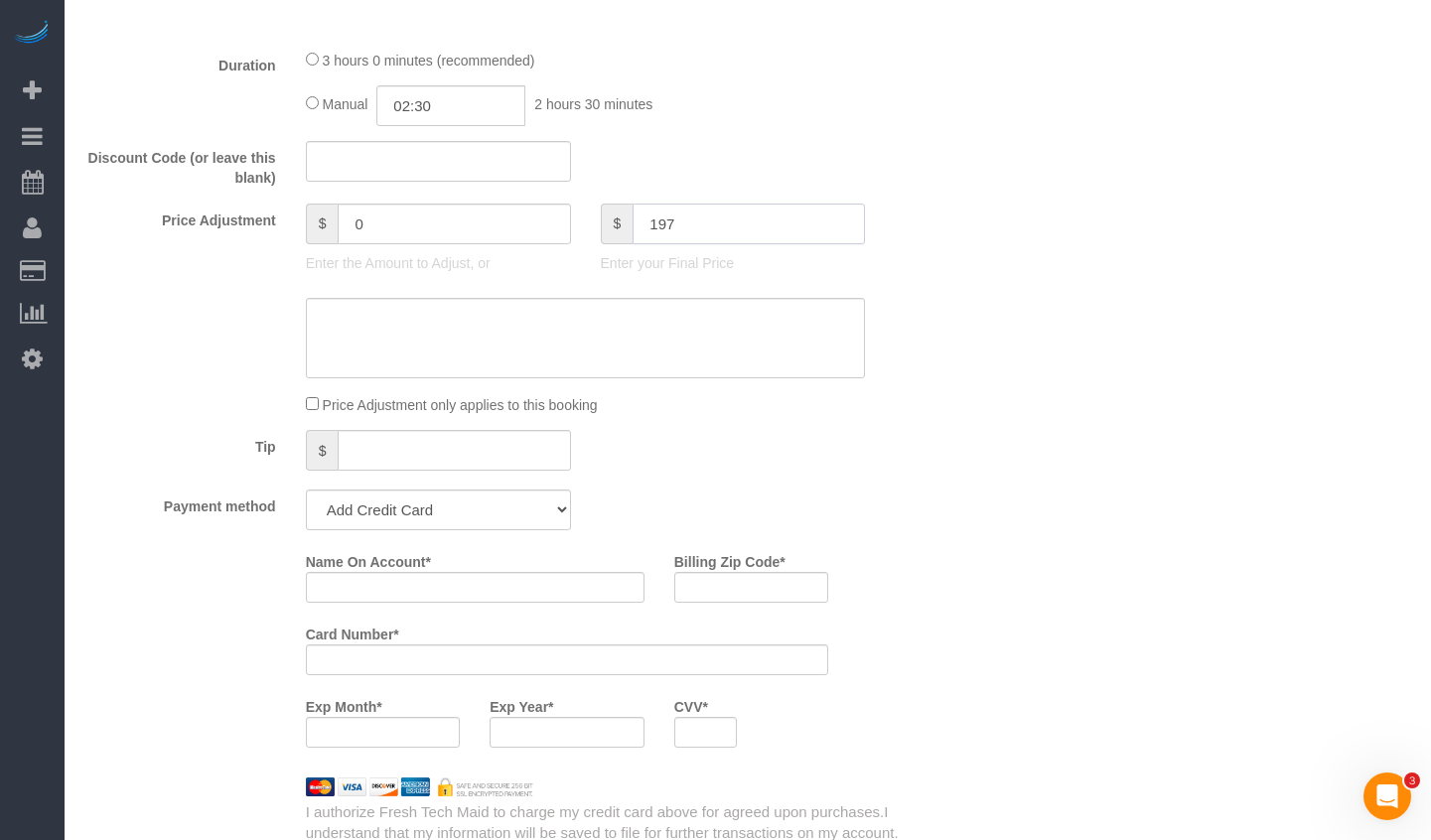 type on "197" 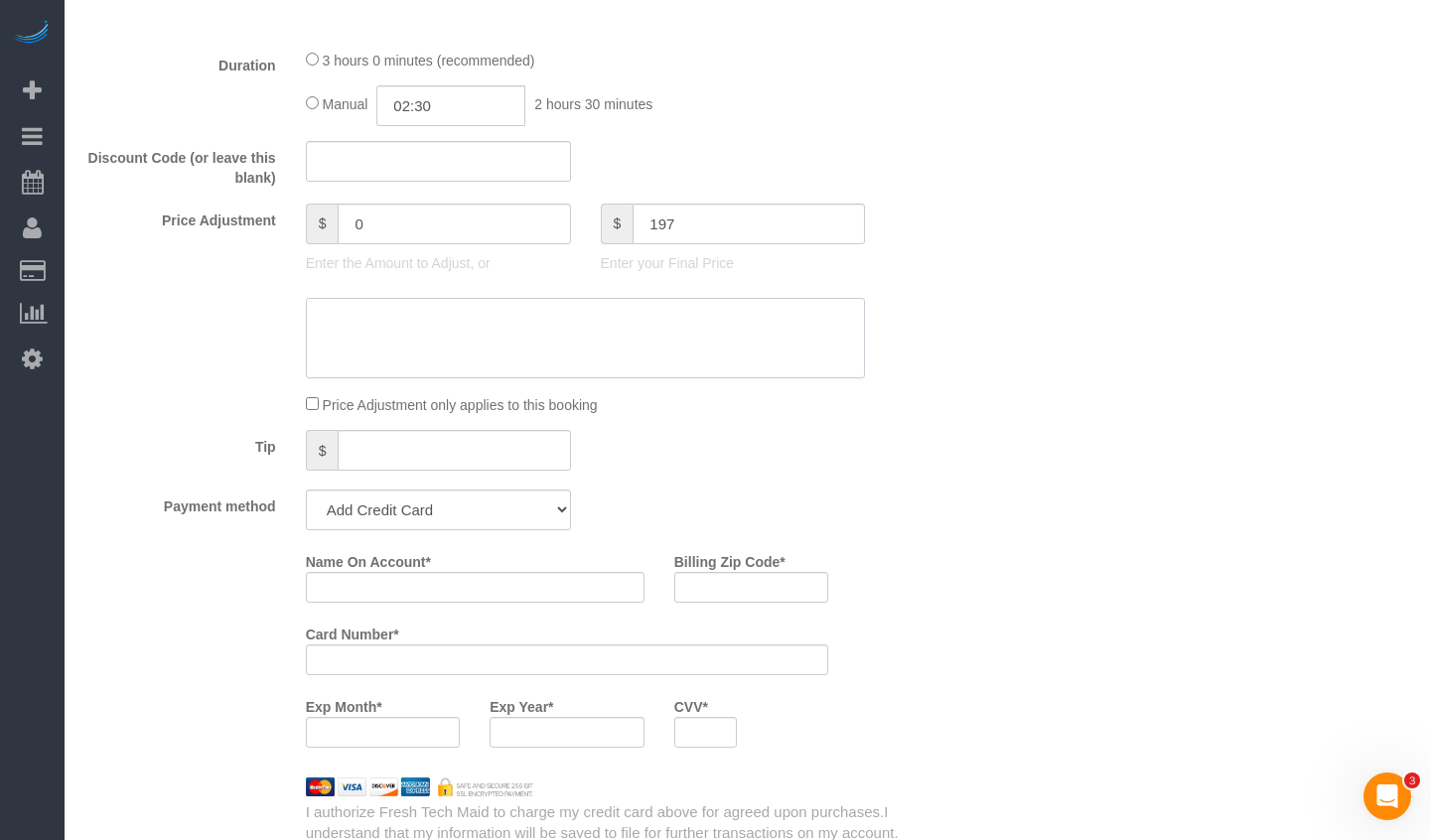 click 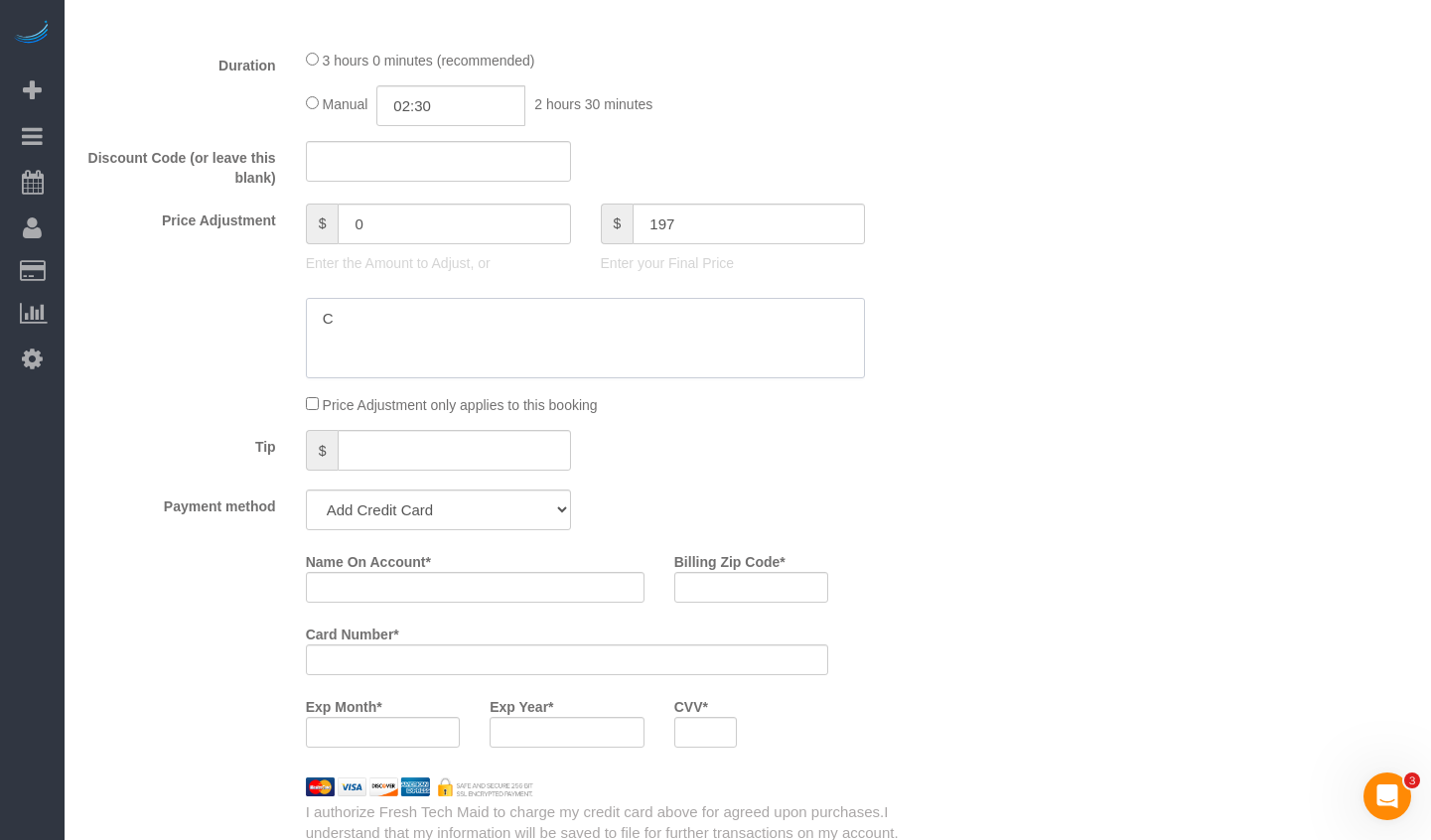 type on "-71" 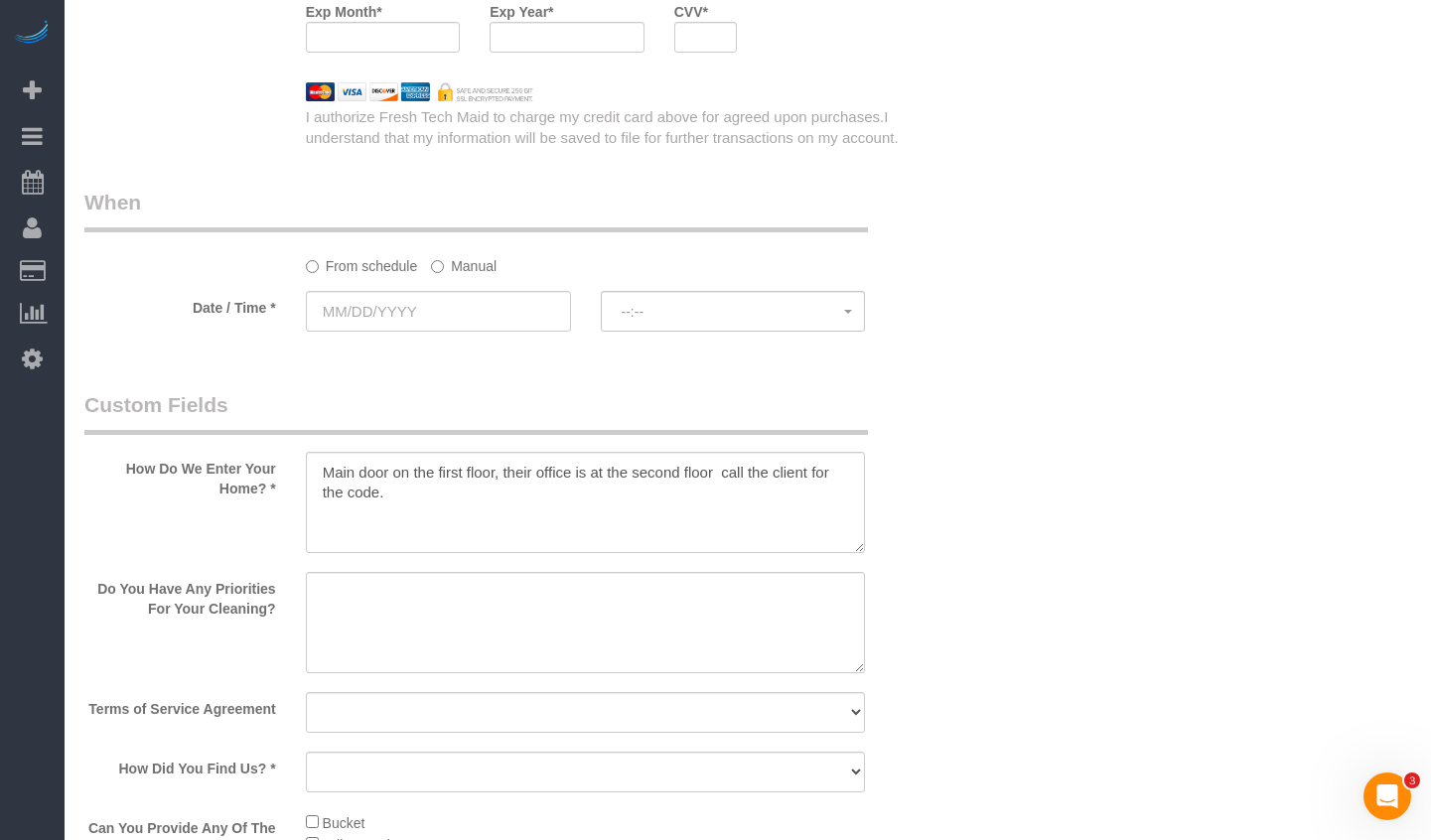 scroll, scrollTop: 2184, scrollLeft: 0, axis: vertical 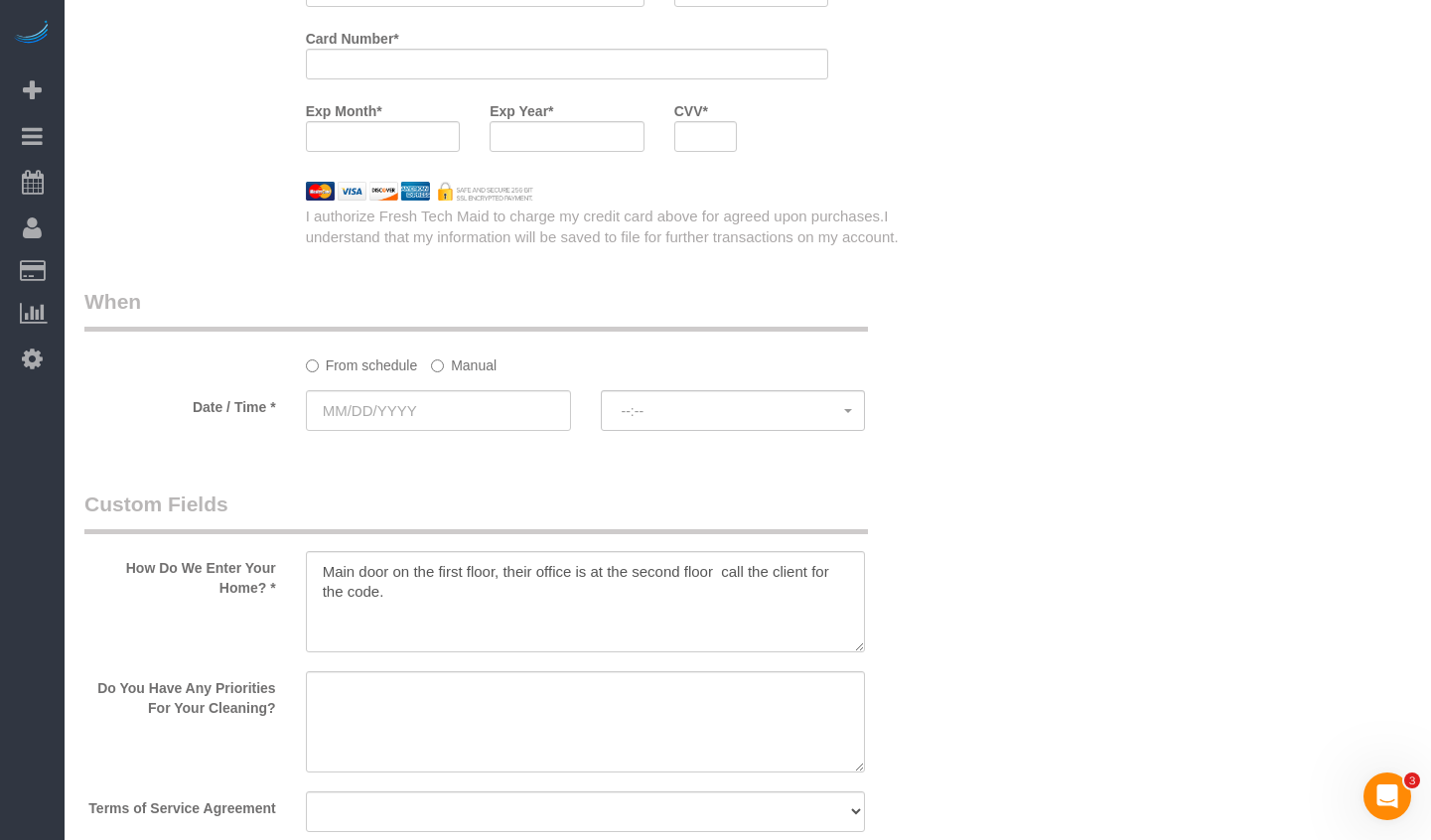 type on "Commercial clean min price" 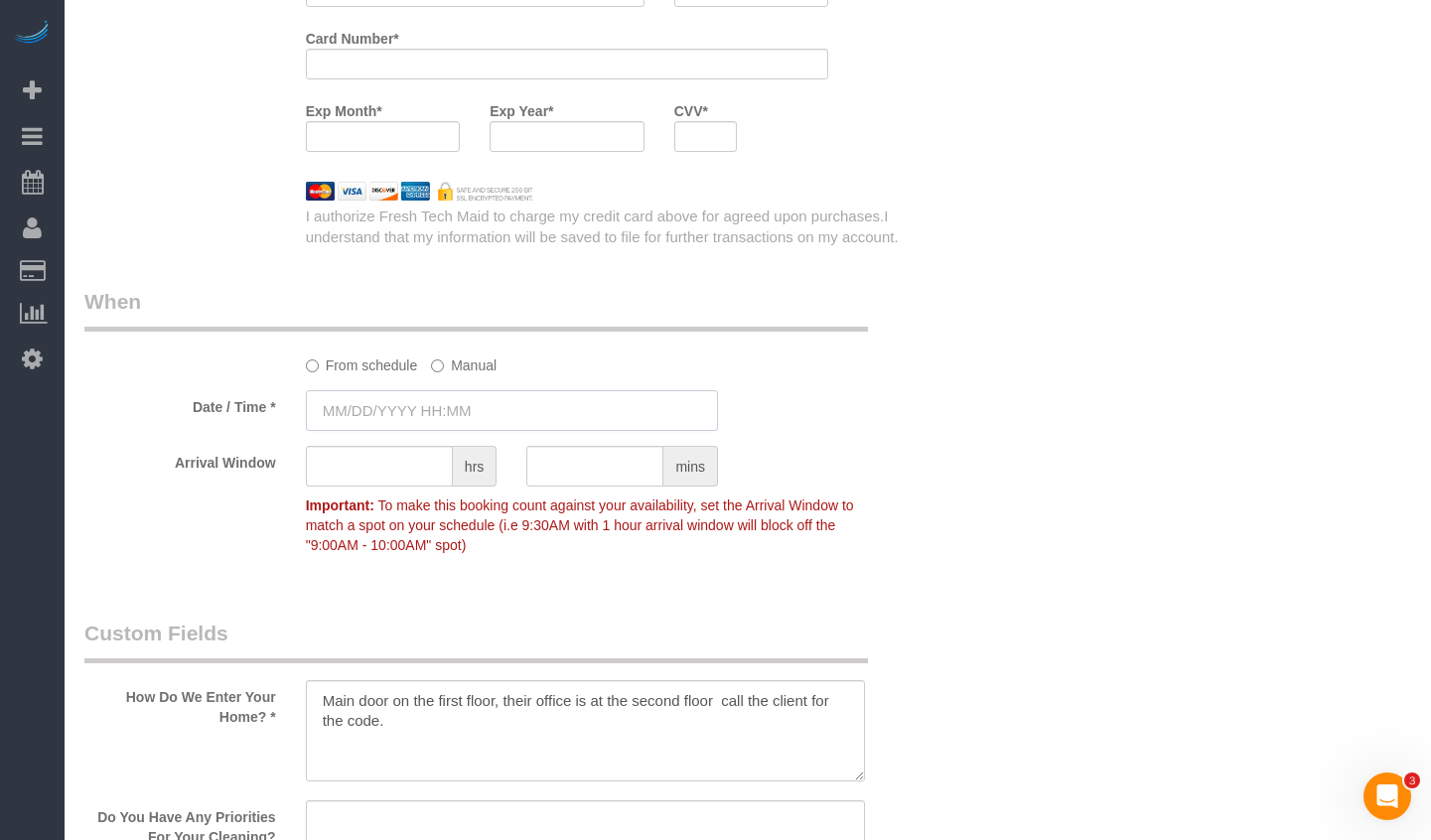 click at bounding box center (511, 410) 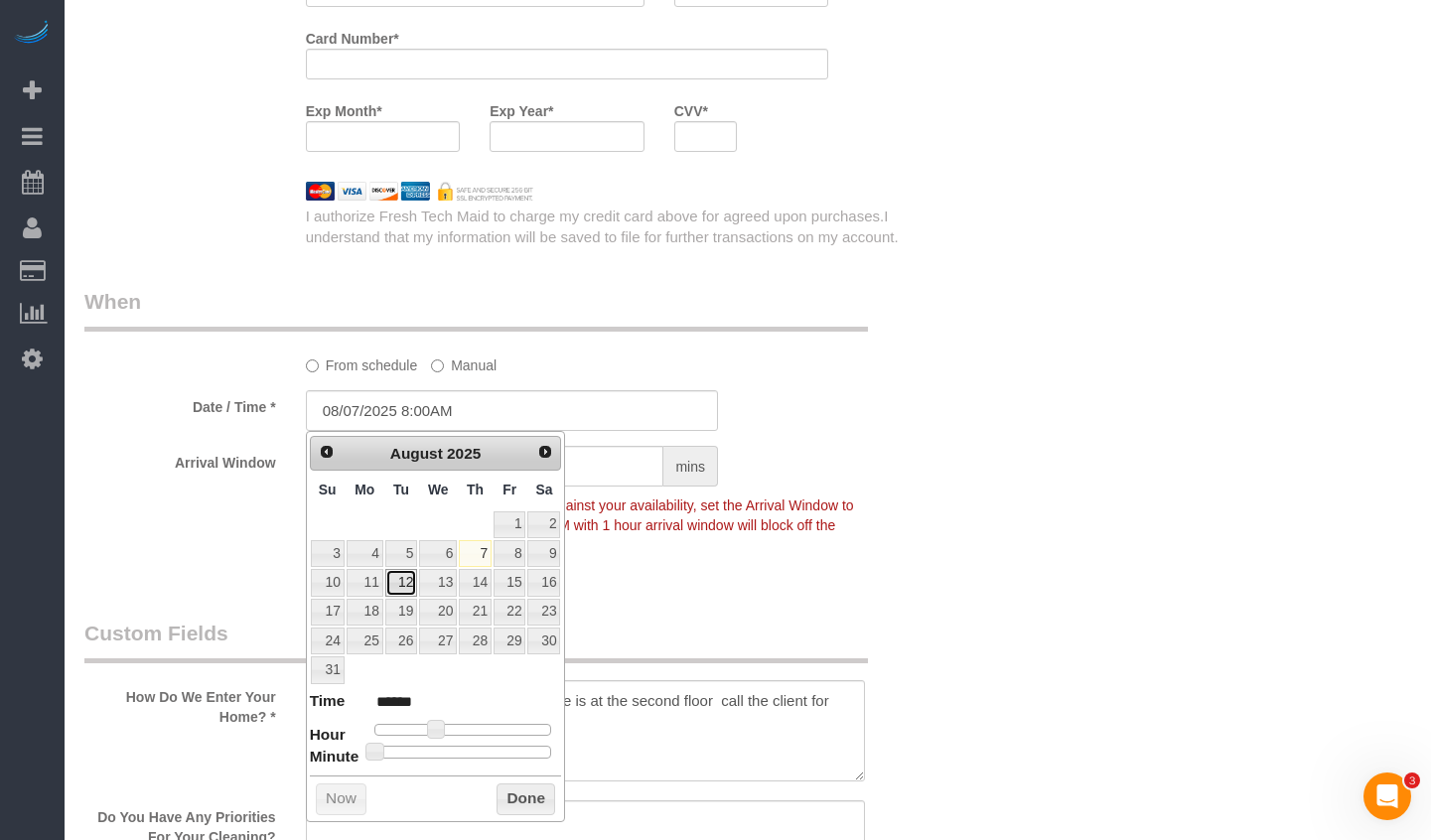 click on "12" at bounding box center [401, 582] 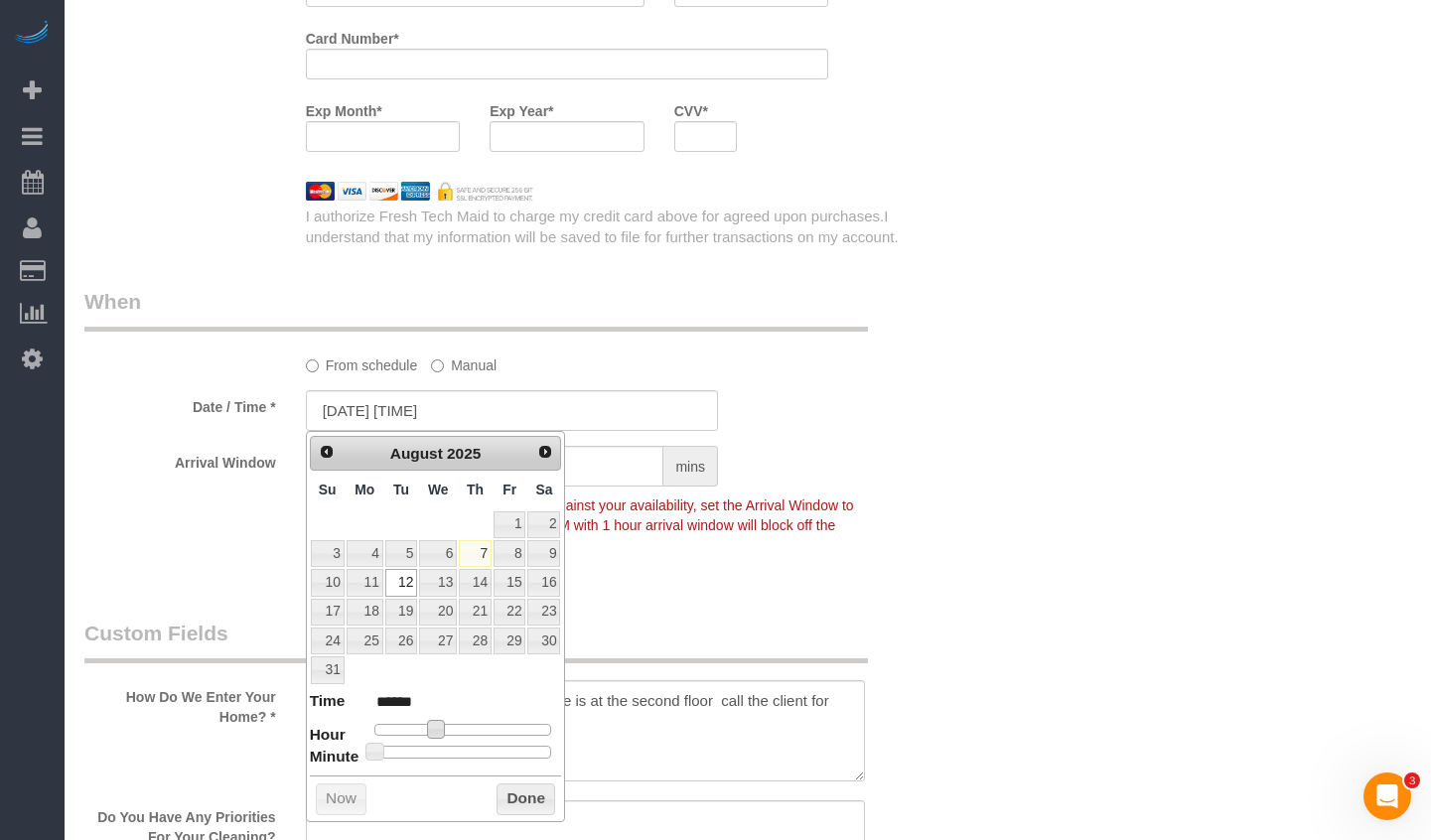 type on "[DATE] [TIME]" 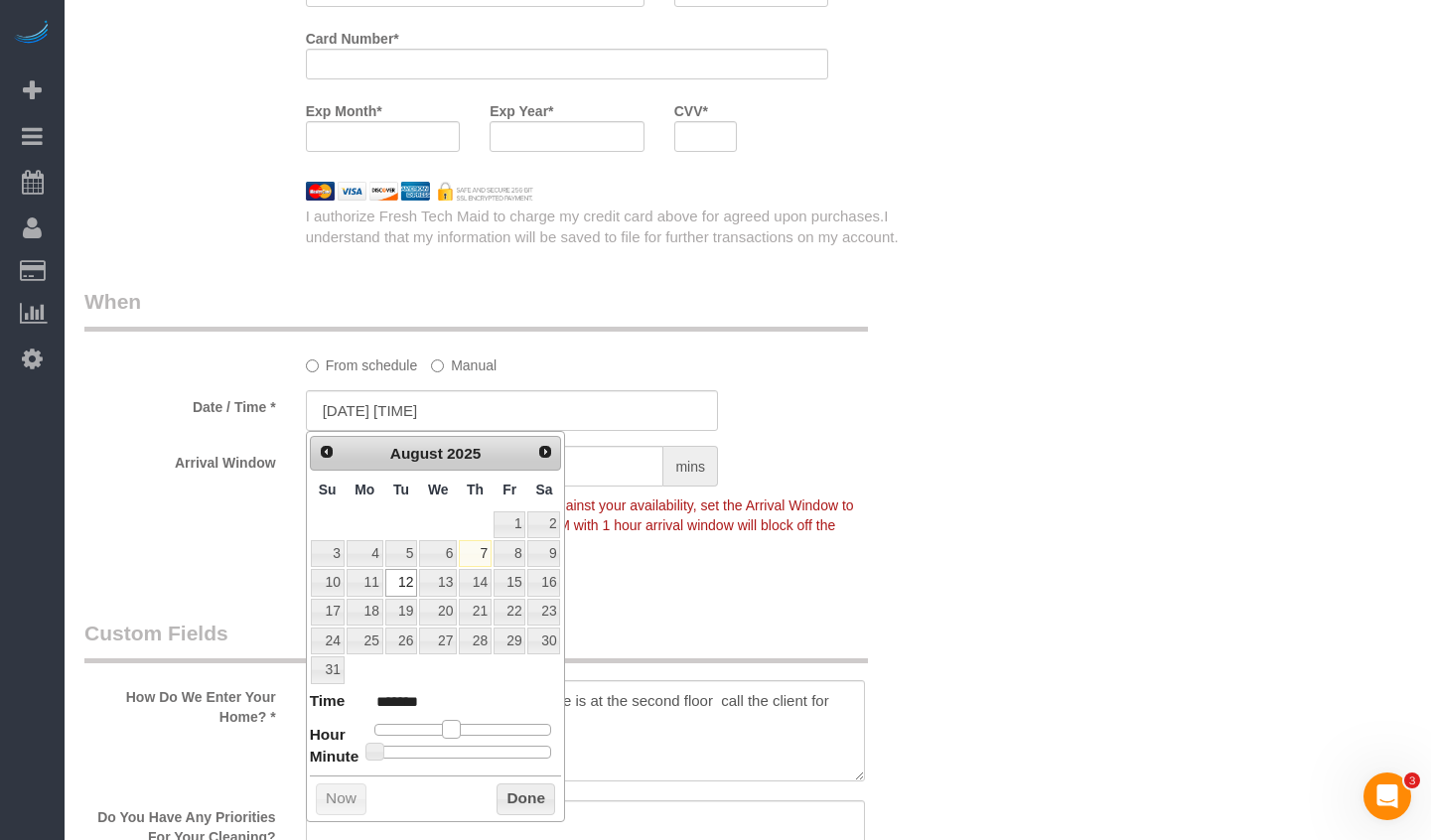 type on "[DATE] [TIME]" 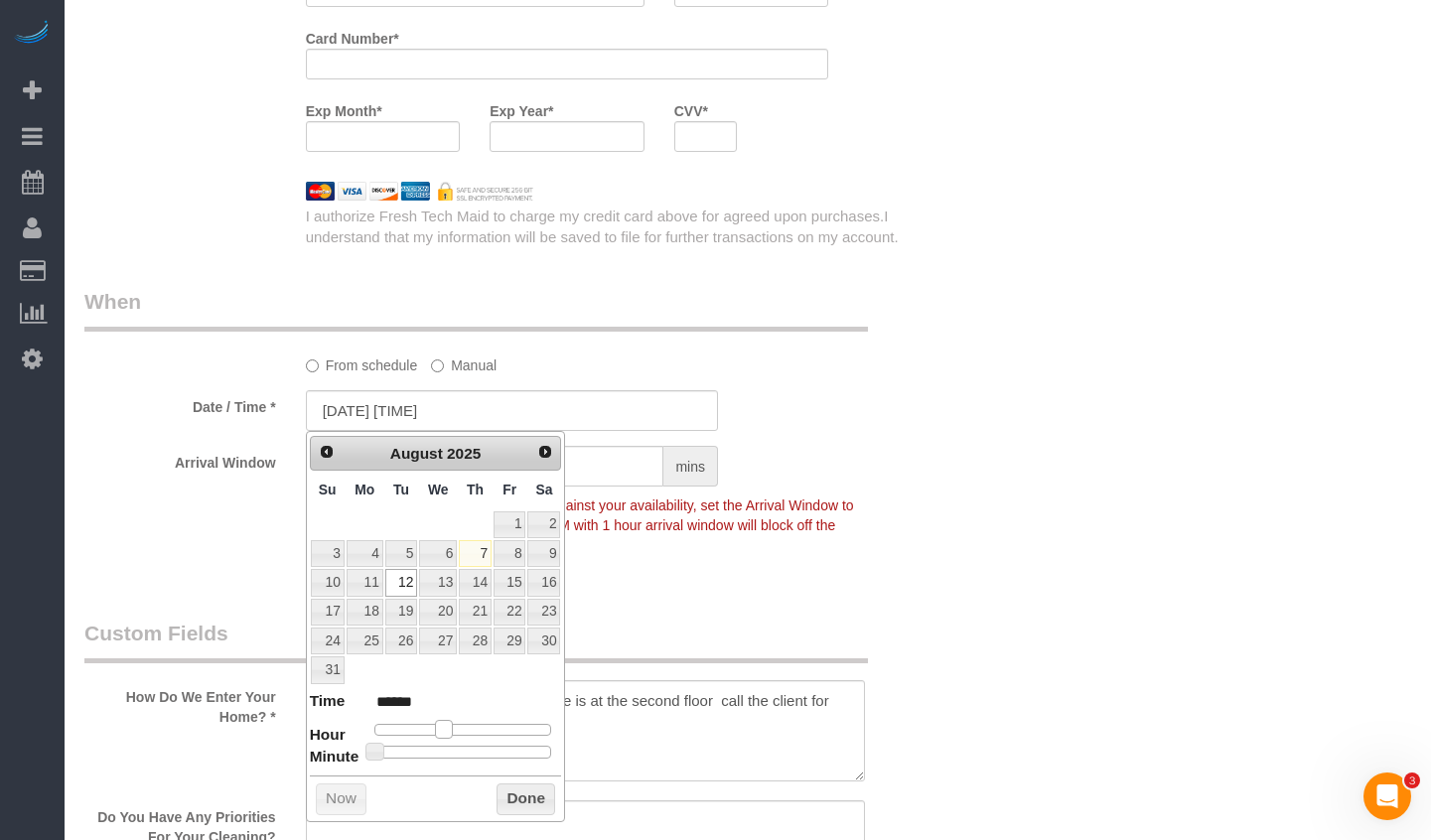 click at bounding box center [444, 729] 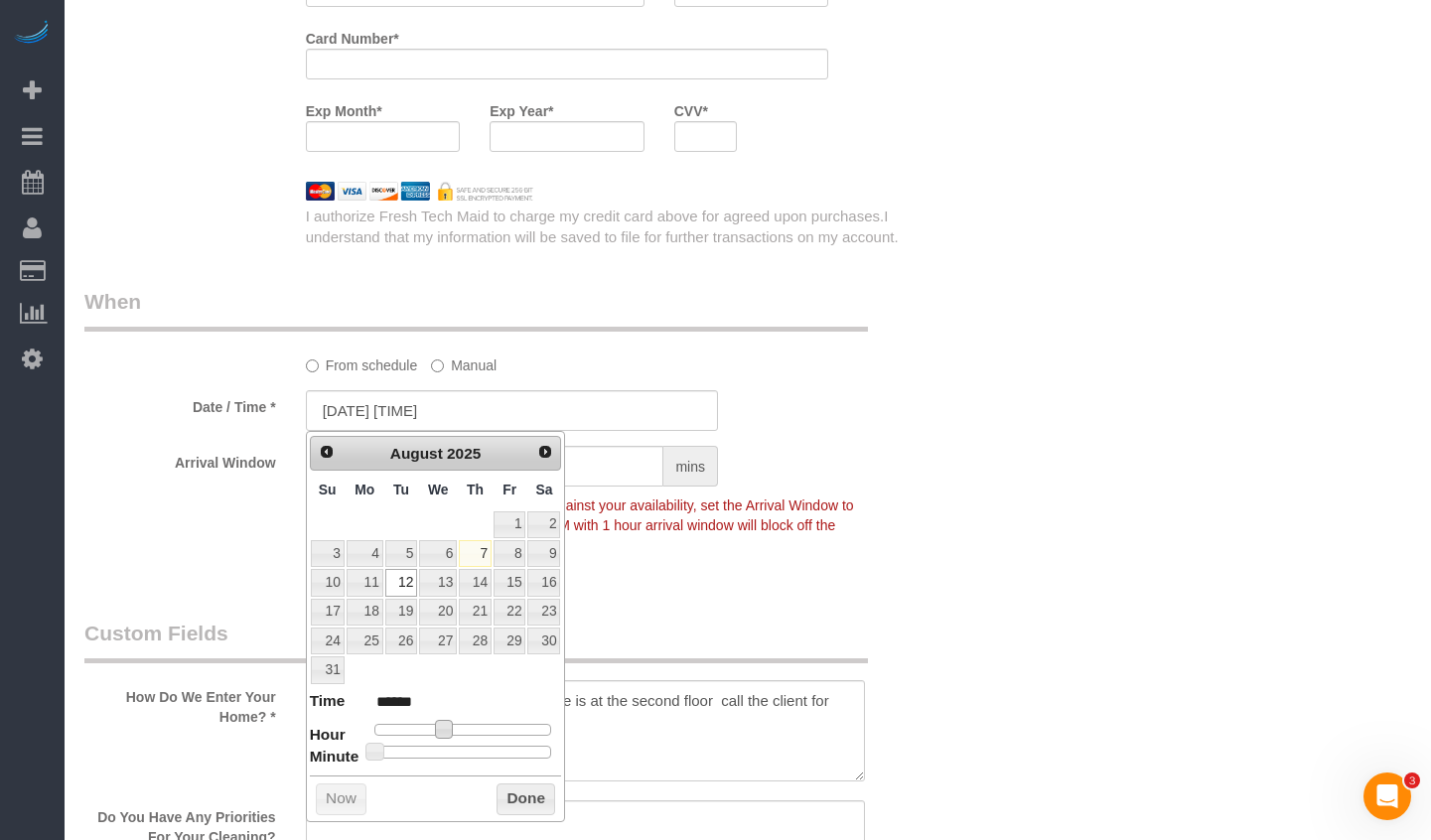 click on "Who
Email**
[EMAIL]
Name *
[FIRST]
[LAST]
Where
Address**
[NUMBER] [STREET] Ste [NUMBER]
[CITY]
AK
AL
AR
AZ
CA
CO
CT
DC
DE
FL
GA
HI
IA
ID
IL
IN
KS
KY
LA
MA
MD
ME
MI
MN
MO
MS
MT
NC
ND
NE" at bounding box center [511, 95] 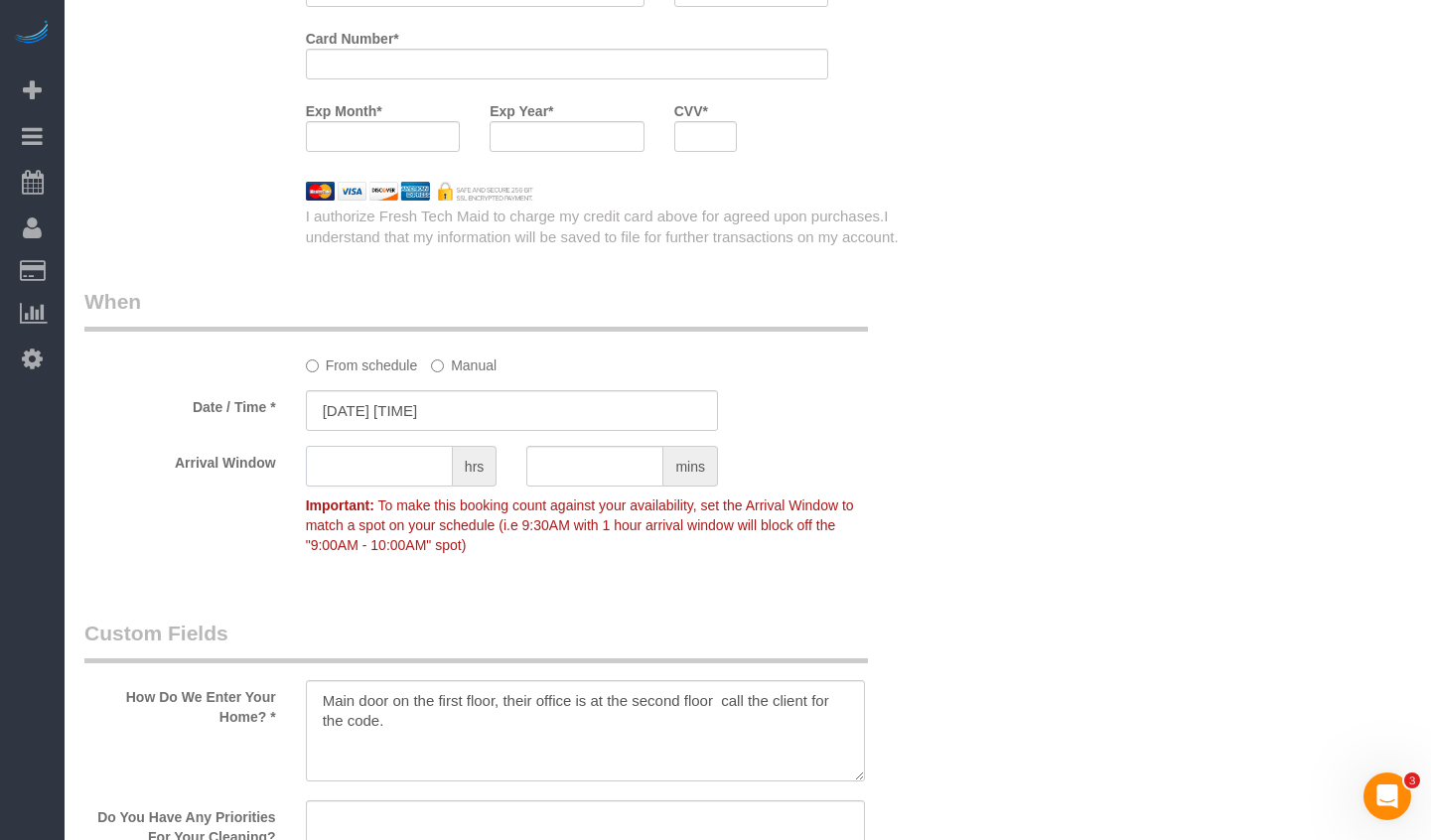 click 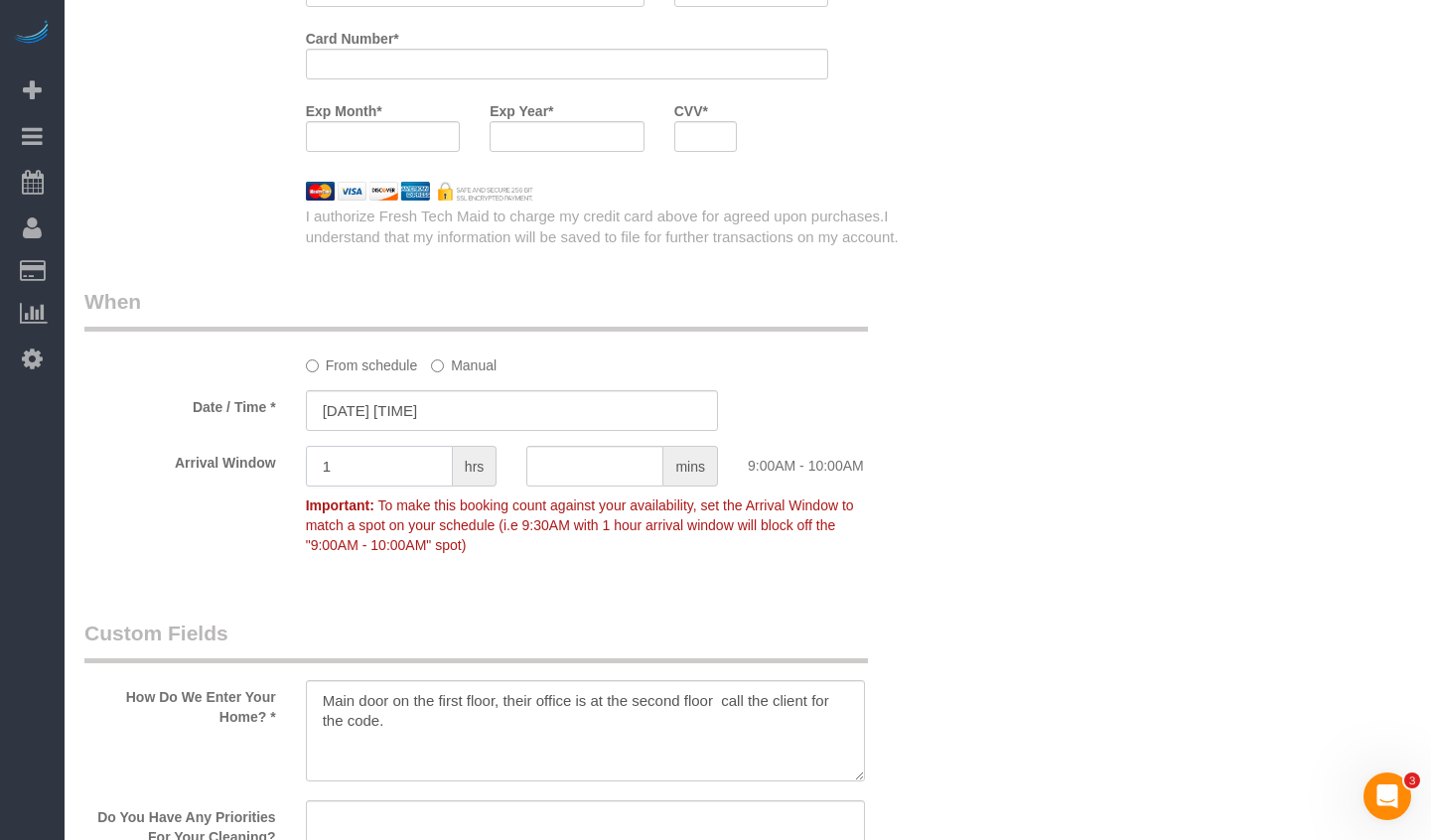 type on "1" 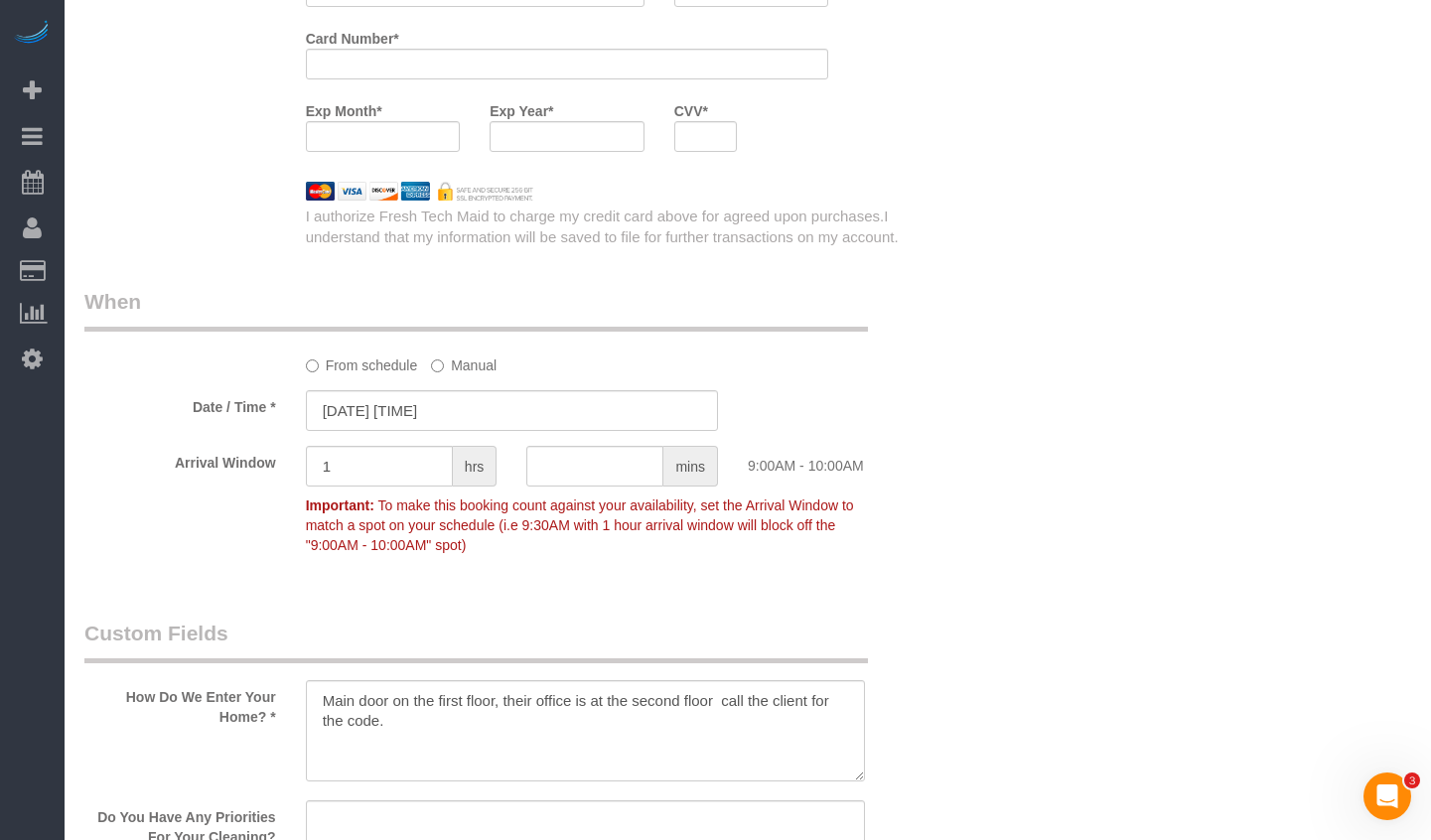 click on "Who
Email**
[EMAIL]
Name *
[FIRST]
[LAST]
Where
Address**
[NUMBER] [STREET] Ste [NUMBER]
[CITY]
AK
AL
AR
AZ
CA
CO
CT
DC
DE
FL
GA
HI
IA
ID
IL
IN
KS
KY
LA
MA
MD
ME
MI
MN
MO
MS
MT
NC
ND
NE" at bounding box center (748, 95) 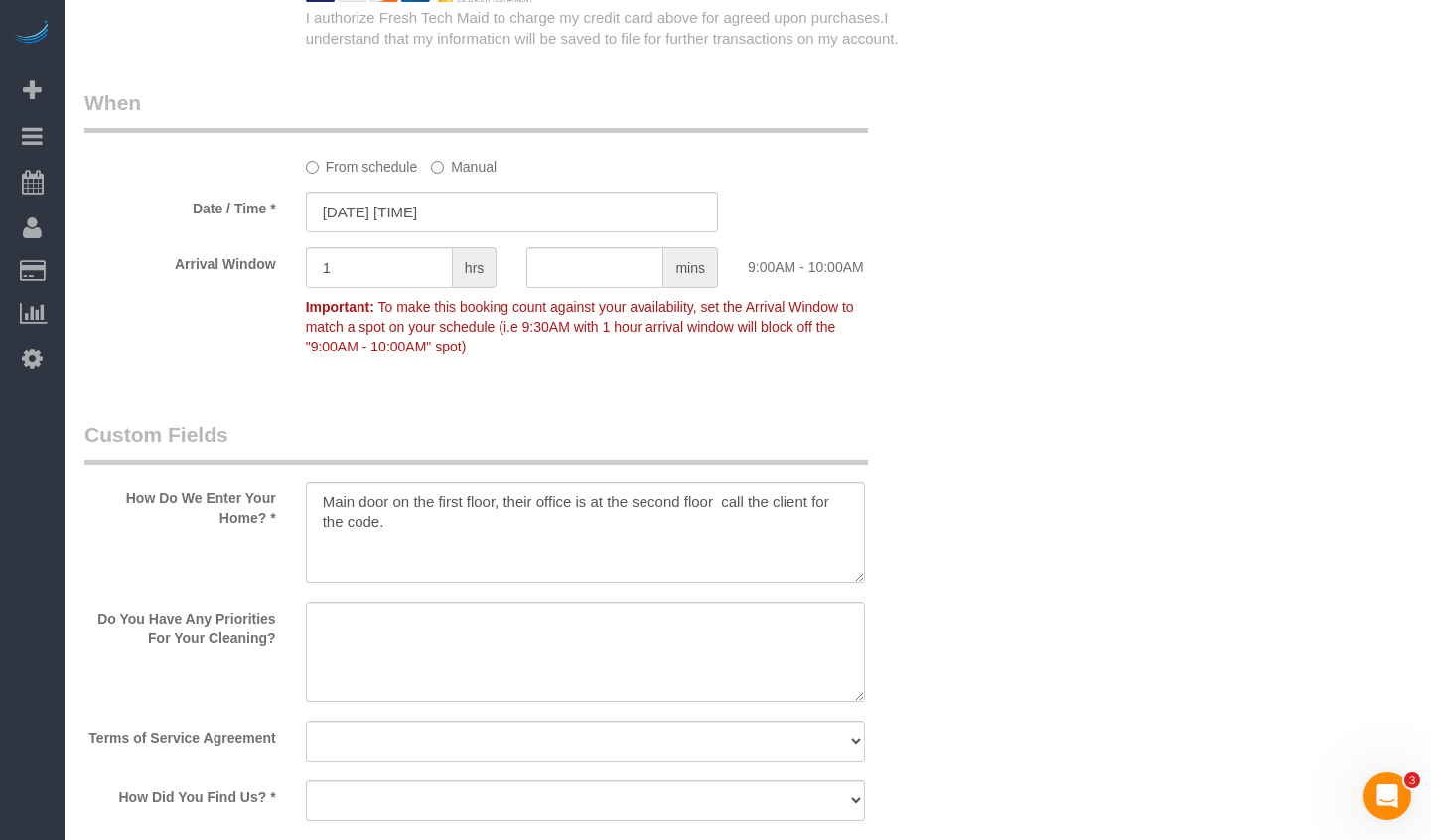 scroll, scrollTop: 2582, scrollLeft: 0, axis: vertical 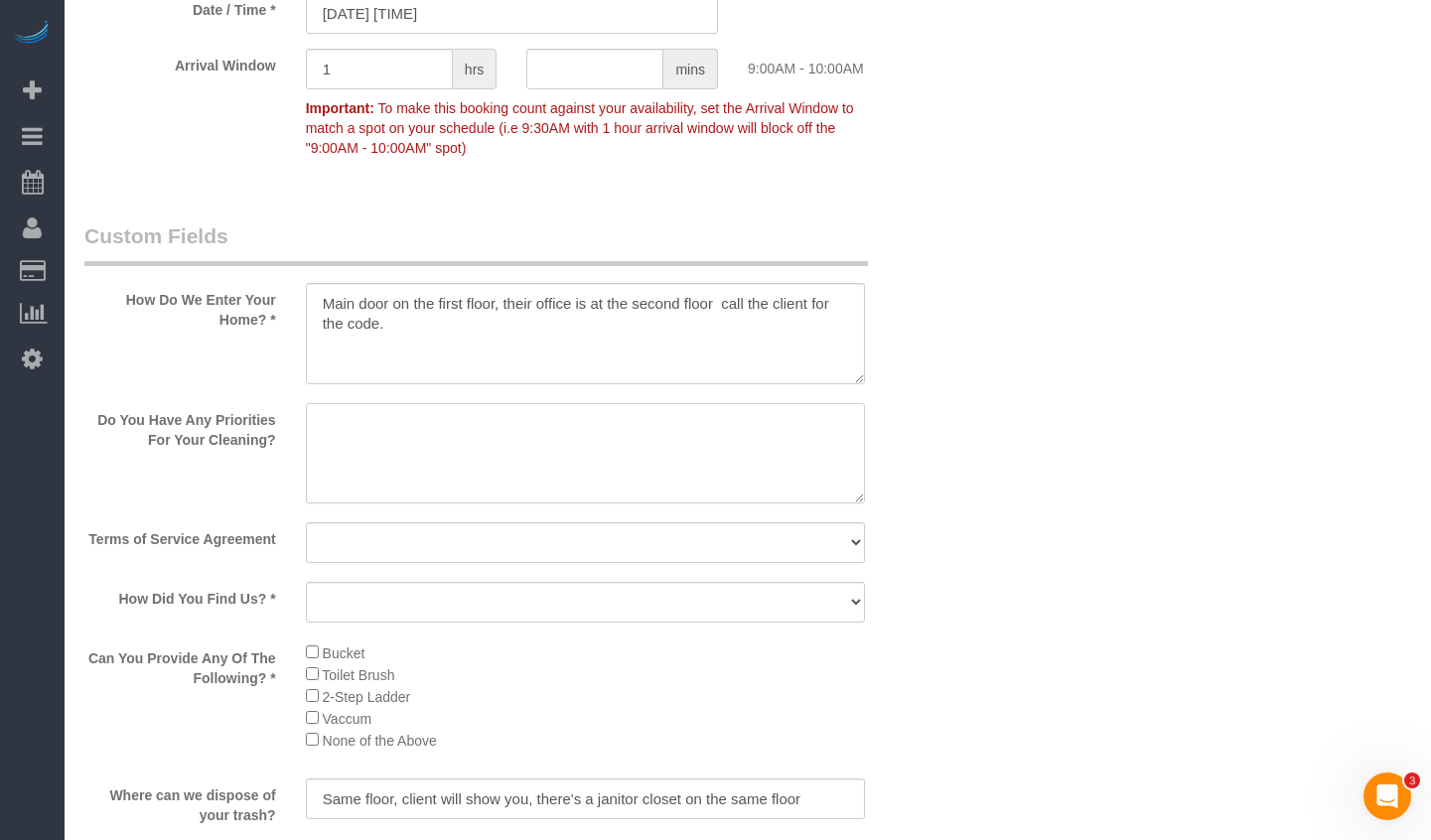 click at bounding box center (586, 454) 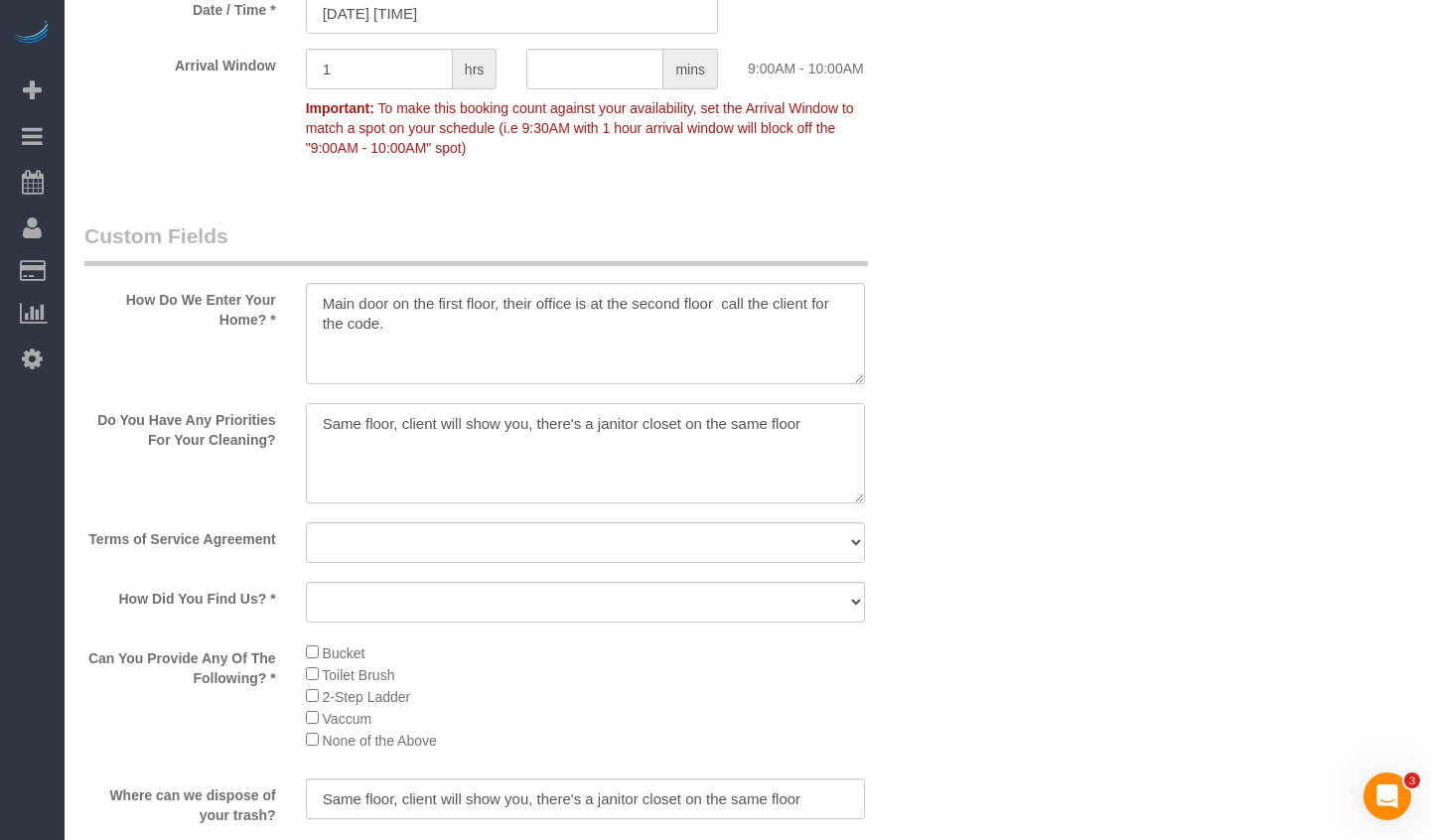 type on "Same floor, client will show you, there's a janitor closet on the same floor" 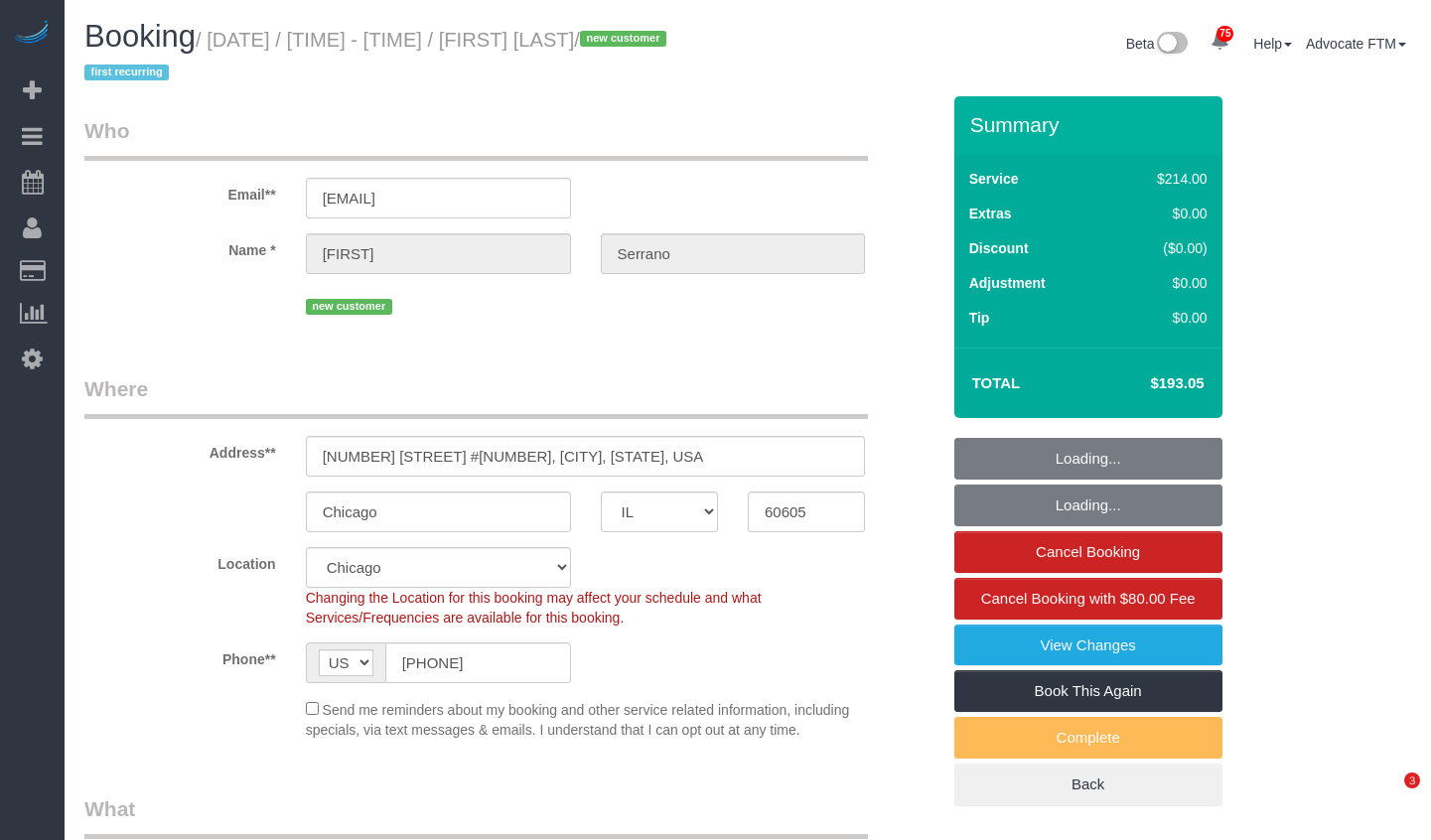 select on "IL" 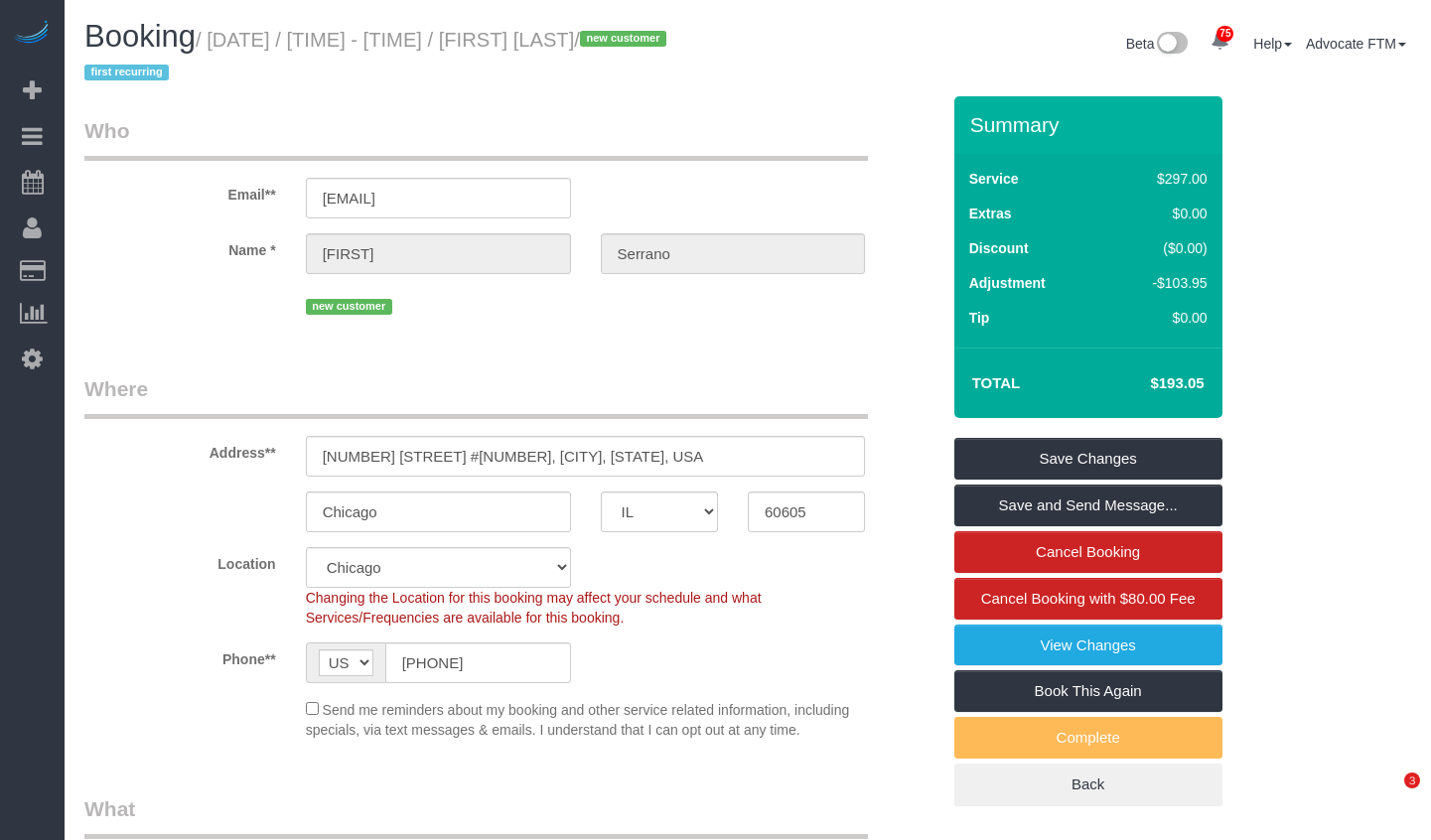 scroll, scrollTop: 0, scrollLeft: 0, axis: both 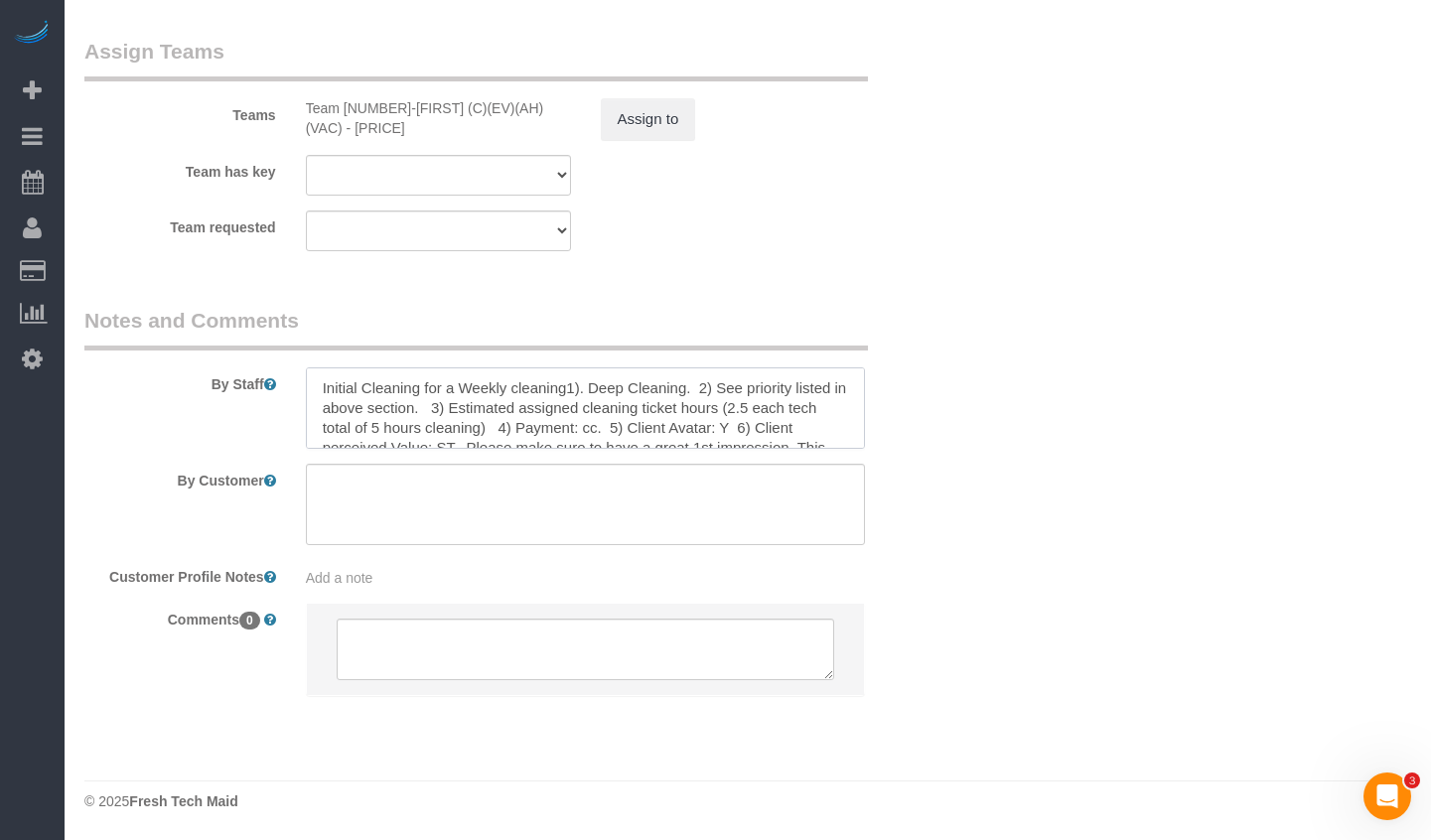 click at bounding box center (586, 408) 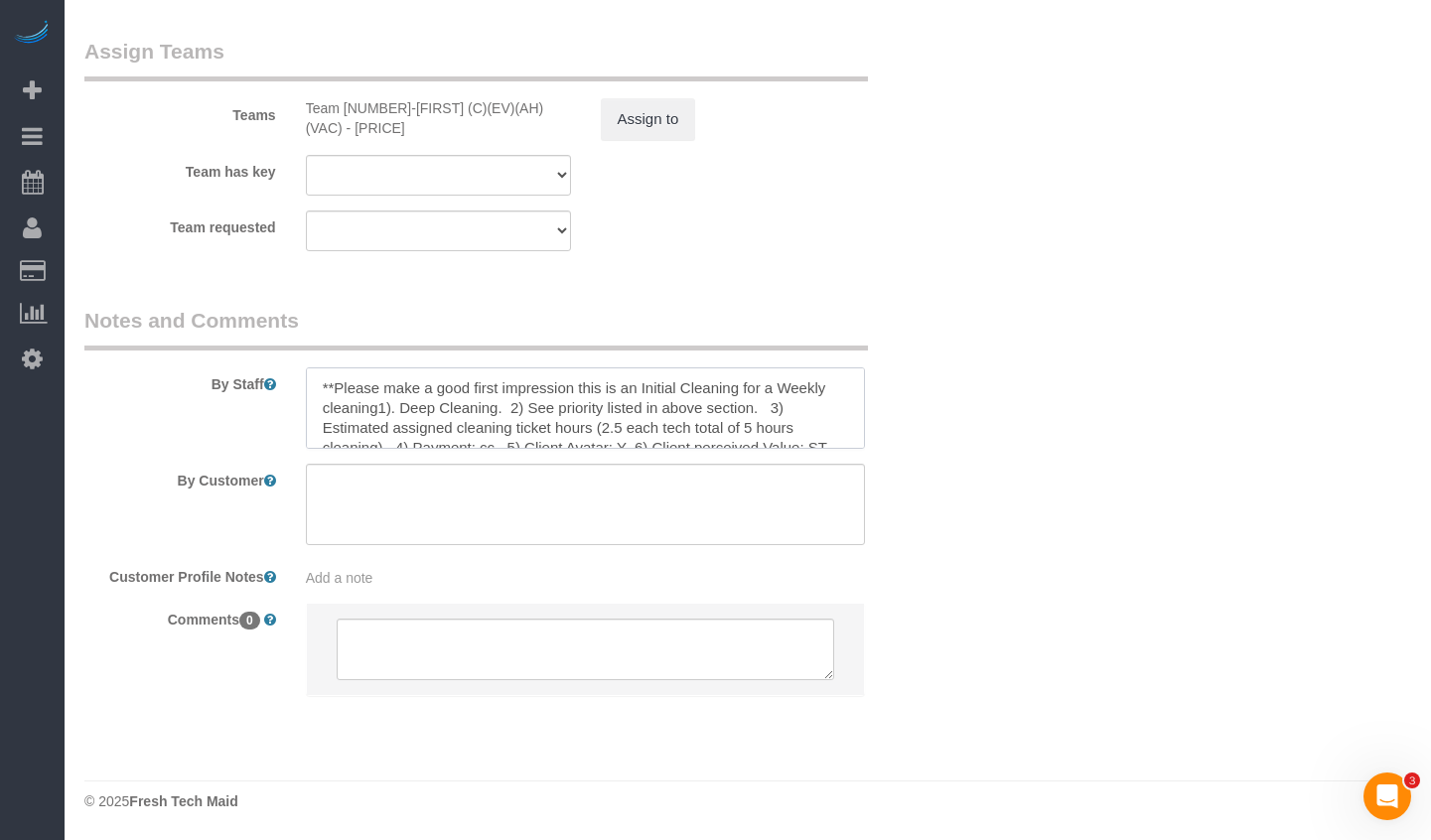 drag, startPoint x: 375, startPoint y: 409, endPoint x: 315, endPoint y: 409, distance: 60 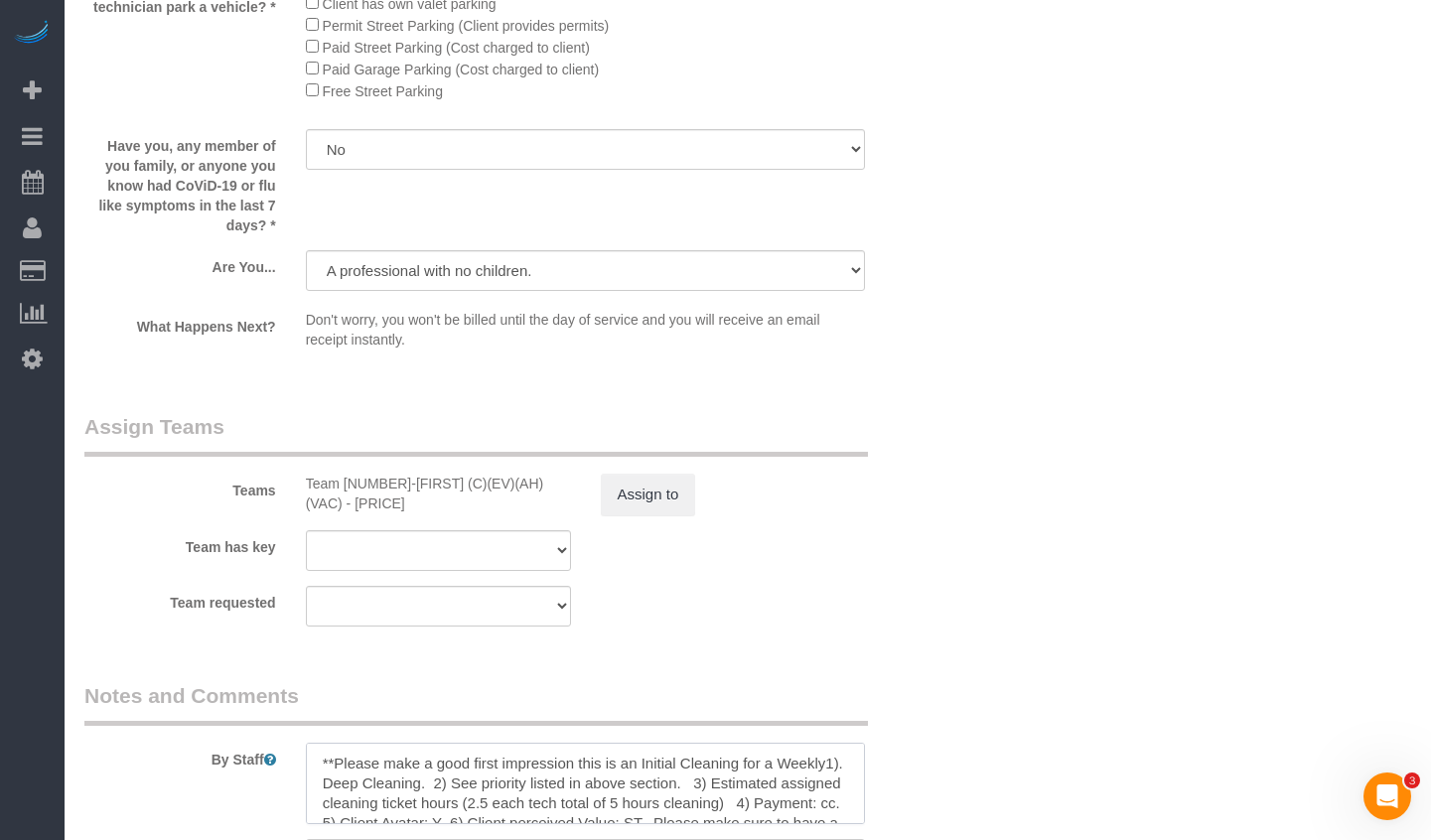 scroll, scrollTop: 3279, scrollLeft: 0, axis: vertical 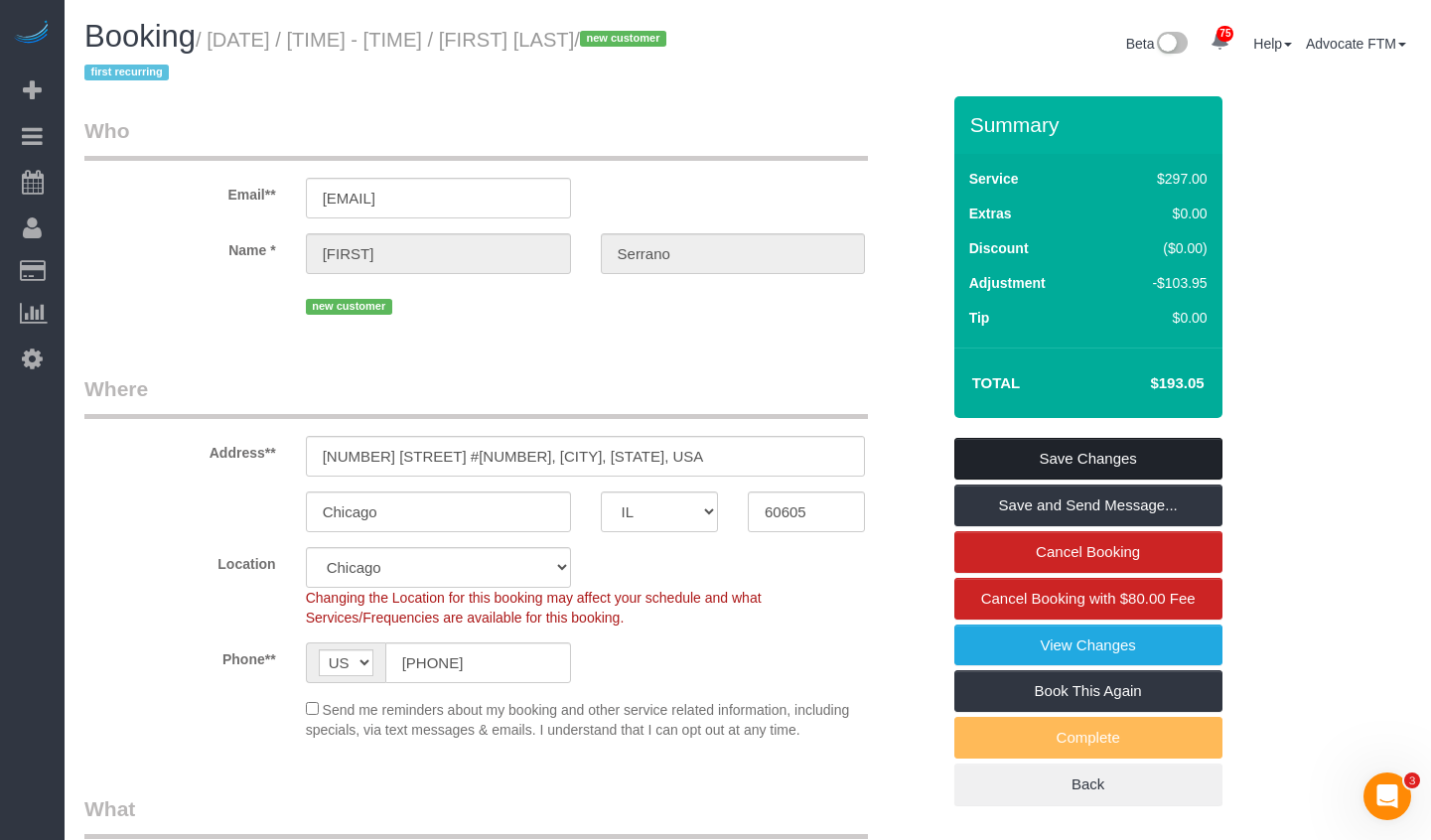 type on "**Please make a good first impression this is an Initial Cleaning for a Weekly1). Deep Cleaning.  2) See priority listed in above section.   3) Estimated assigned cleaning ticket hours (2.5 each tech total of 5 hours cleaning)   4) Payment: cc.  5) Client Avatar: Y  6) Client perceived Value: ST.  Please make sure to have a great 1st impression. This client is also interested on twice a week.
**8/6/25 - system generated 3hrs and 45 mins for general clean but client changed her mind and wanted to start with partial initial clean instead of the deep clean (same assigned hrs to next clean) And then we can just clean any missed spots if there are any for next week." 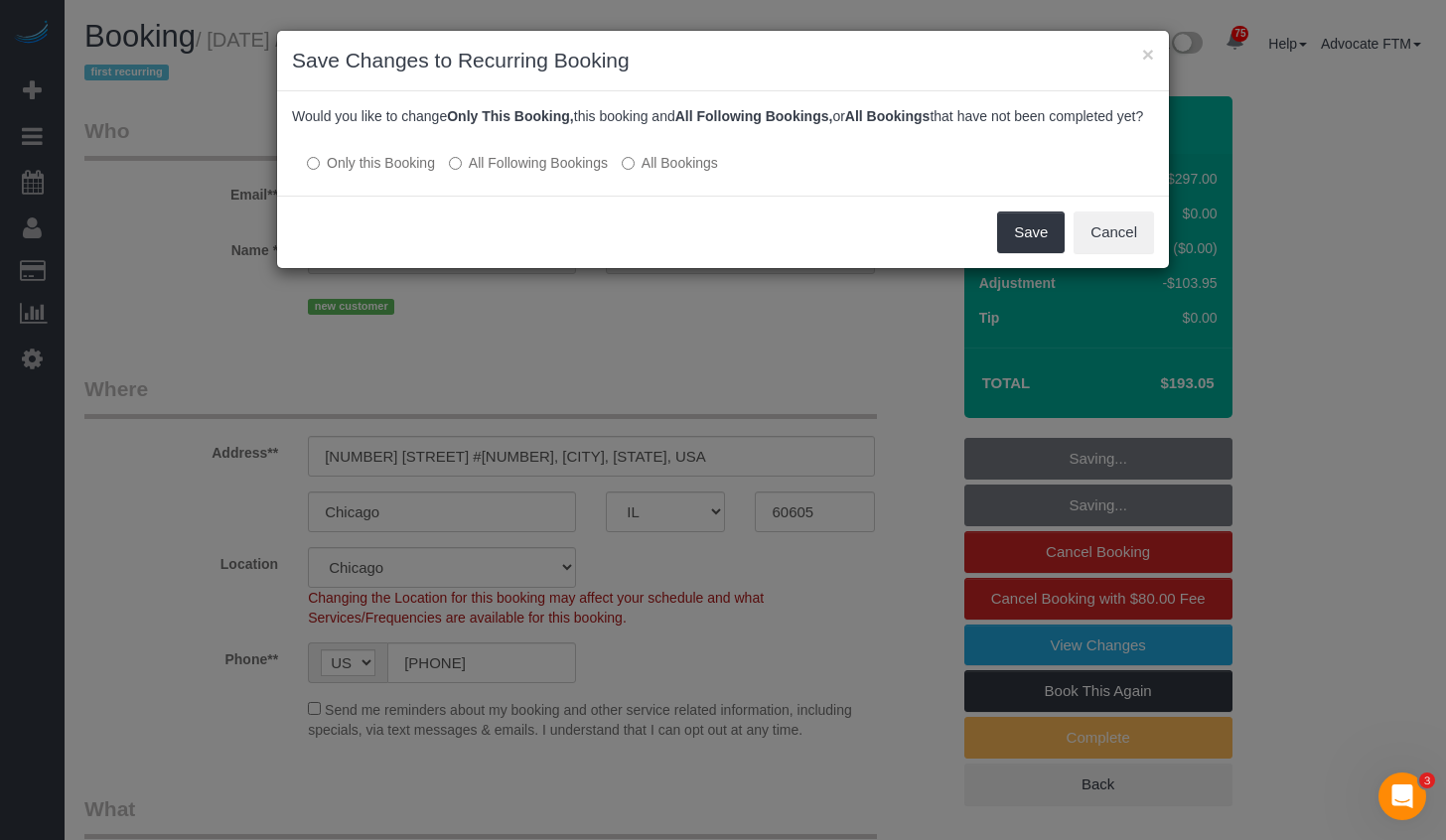 click on "All Bookings" at bounding box center (669, 163) 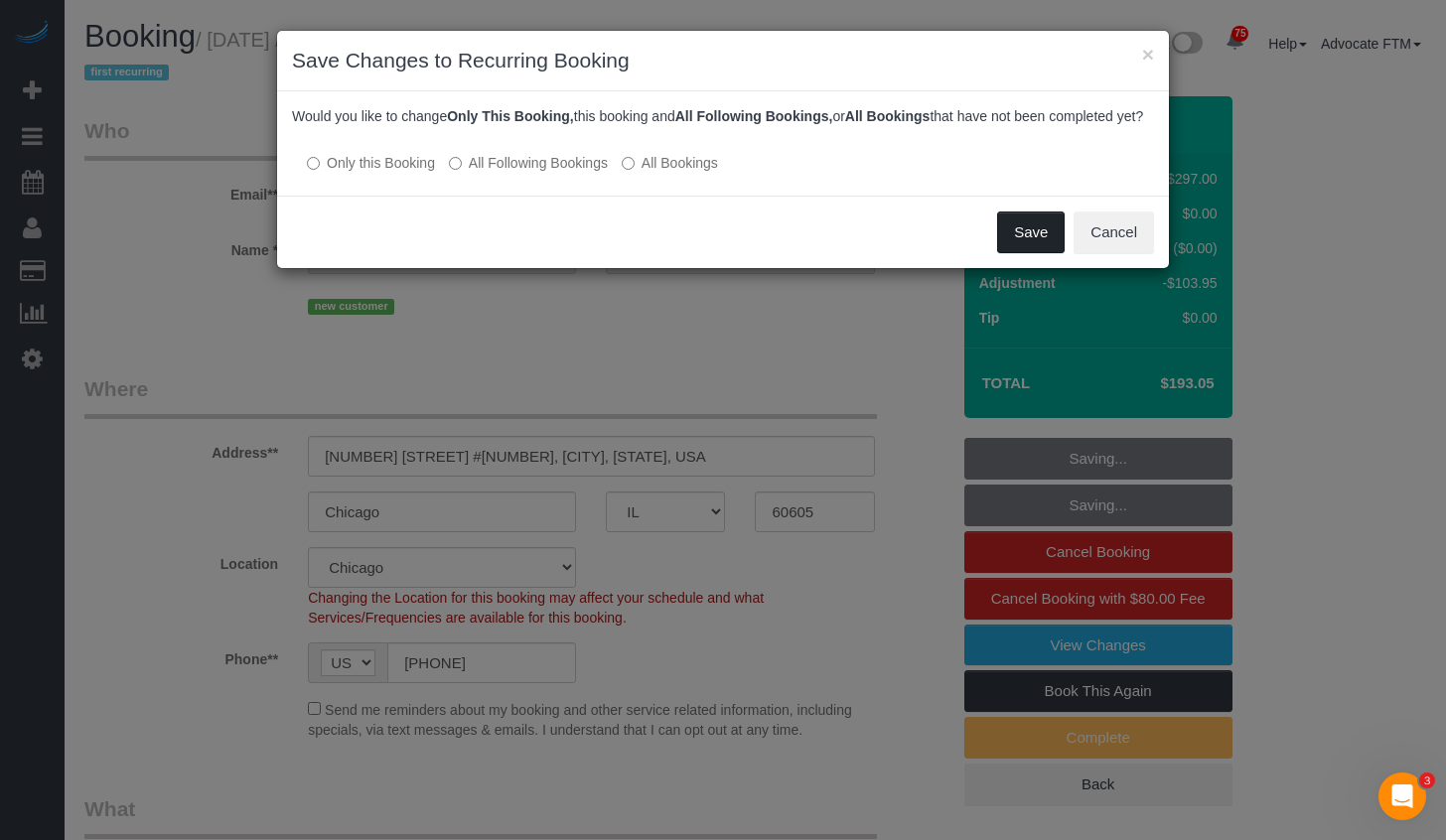 click on "Save" at bounding box center (1031, 232) 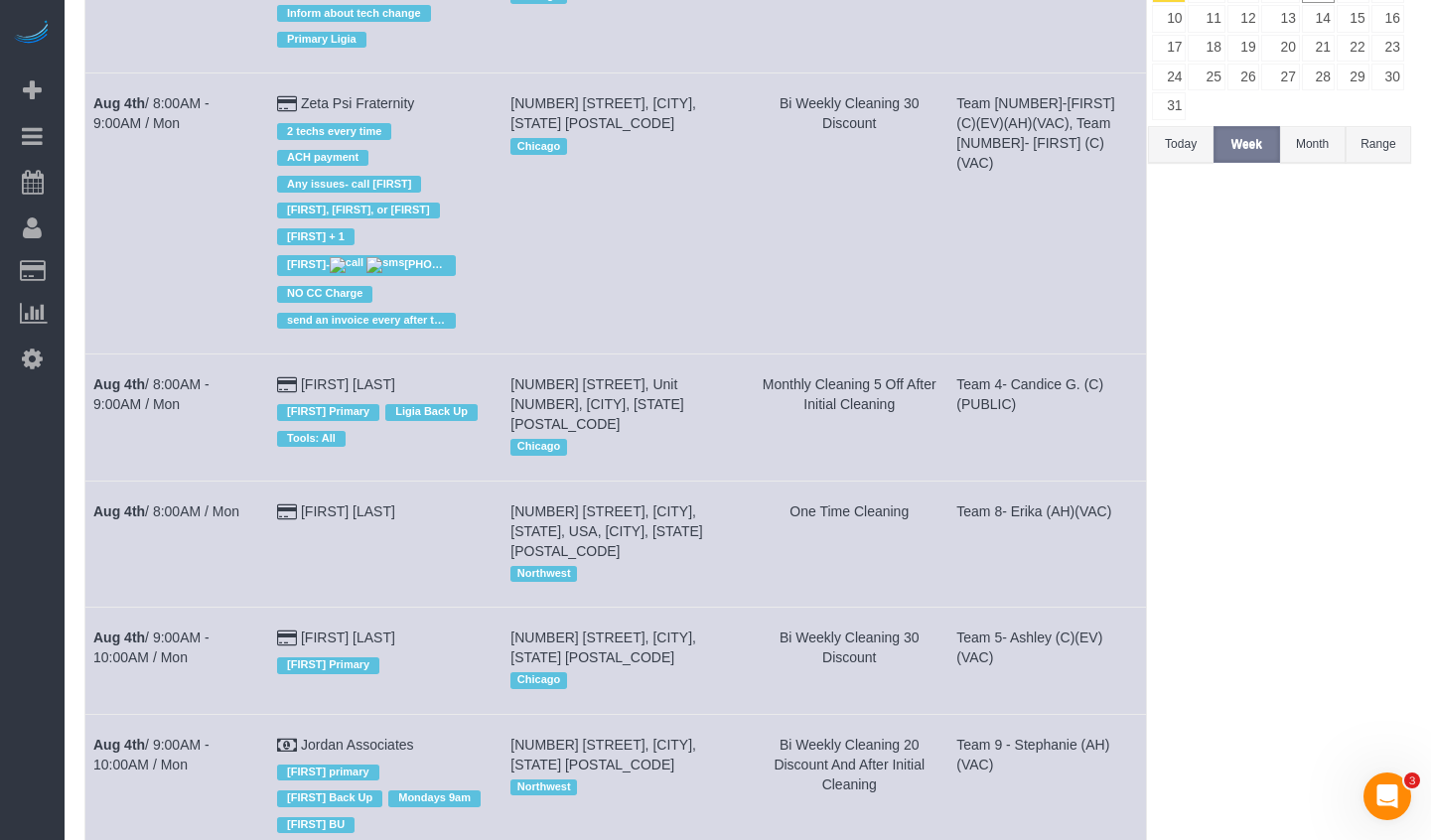 scroll, scrollTop: 99, scrollLeft: 0, axis: vertical 